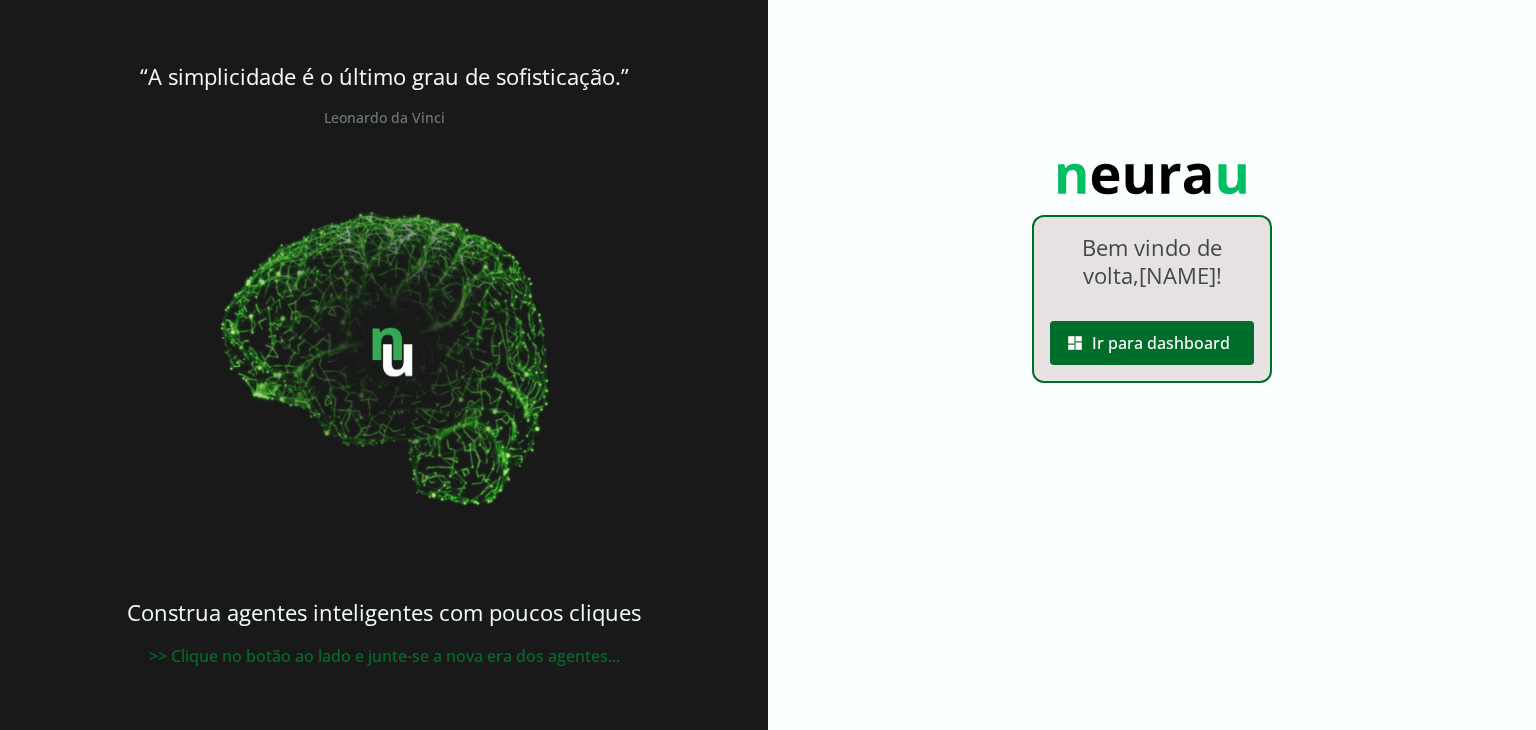 scroll, scrollTop: 0, scrollLeft: 0, axis: both 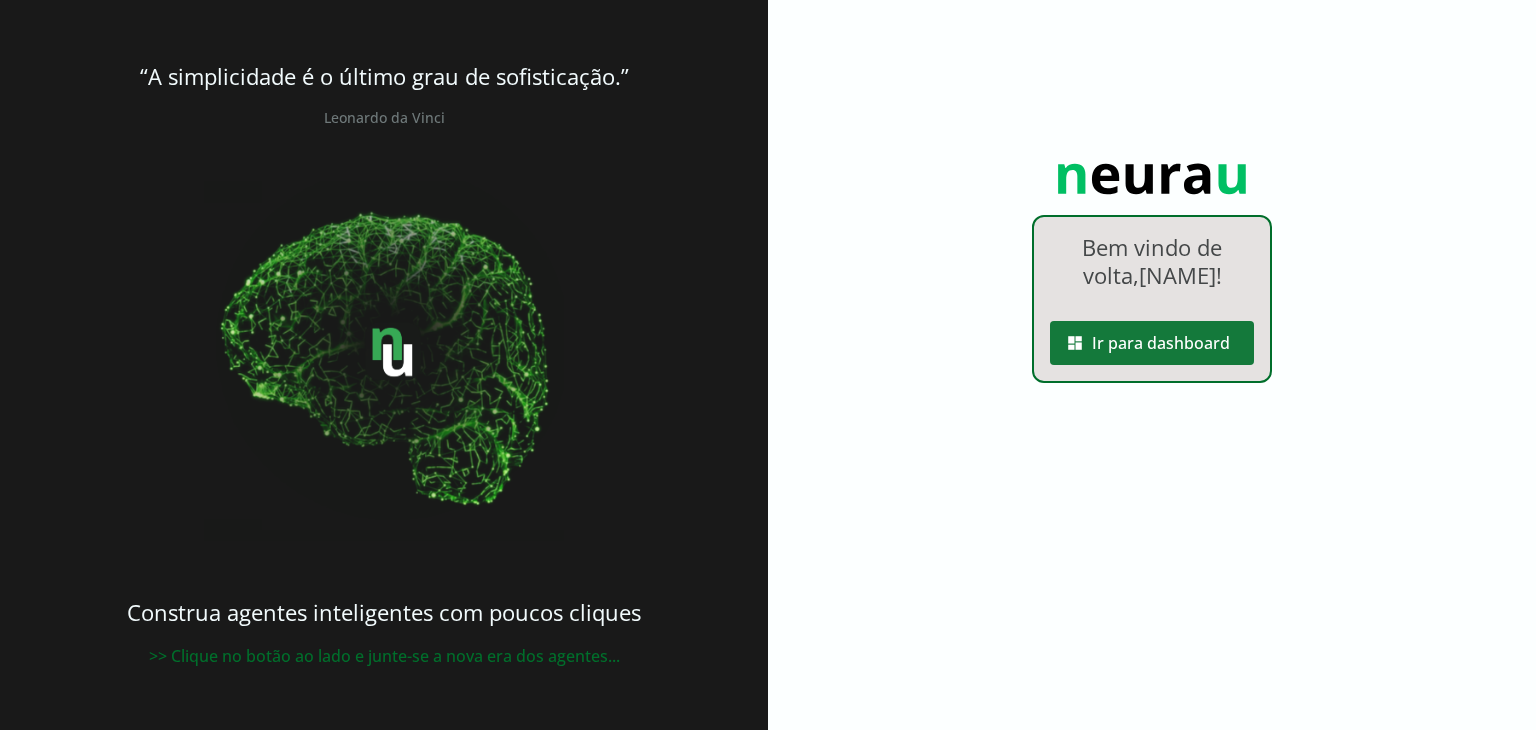 click at bounding box center [1152, 343] 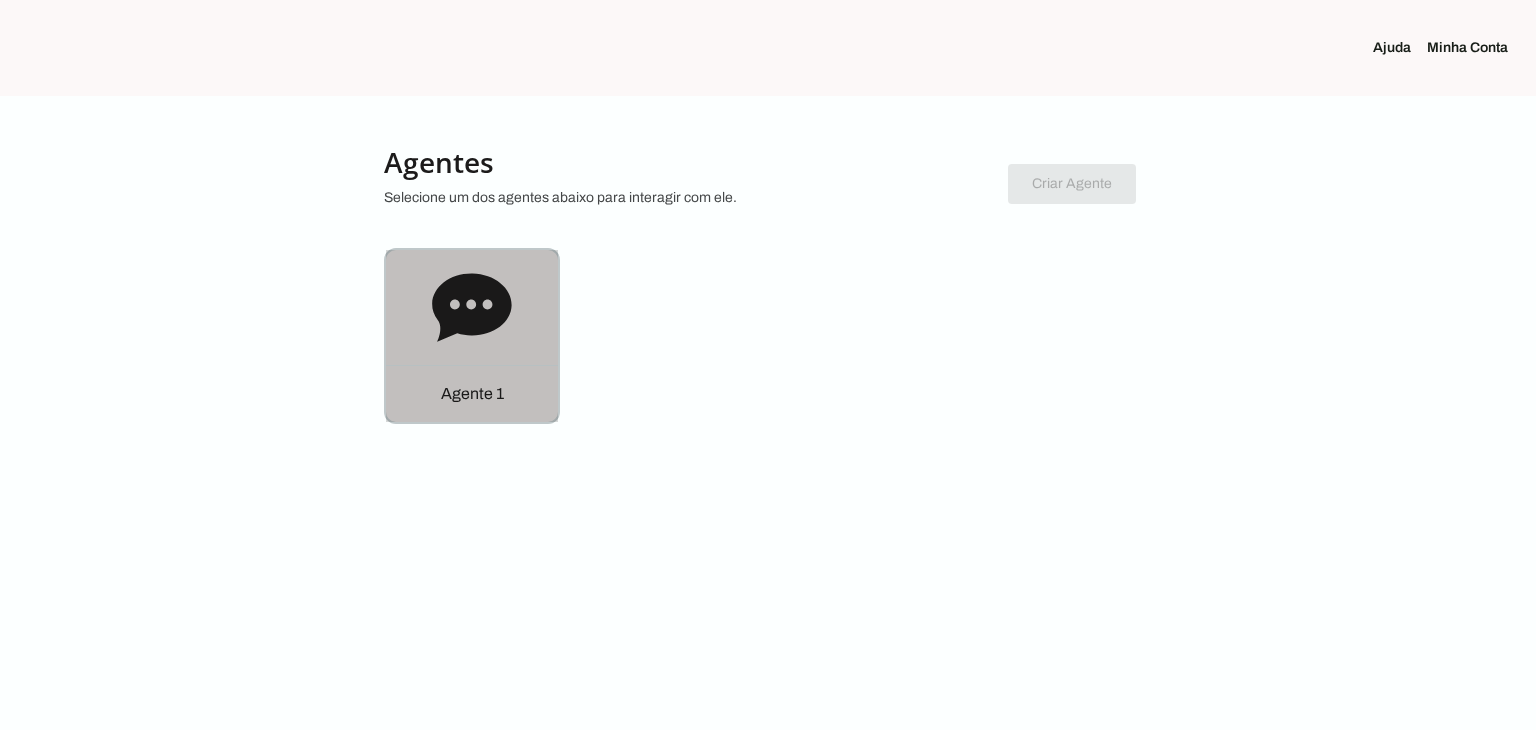 click 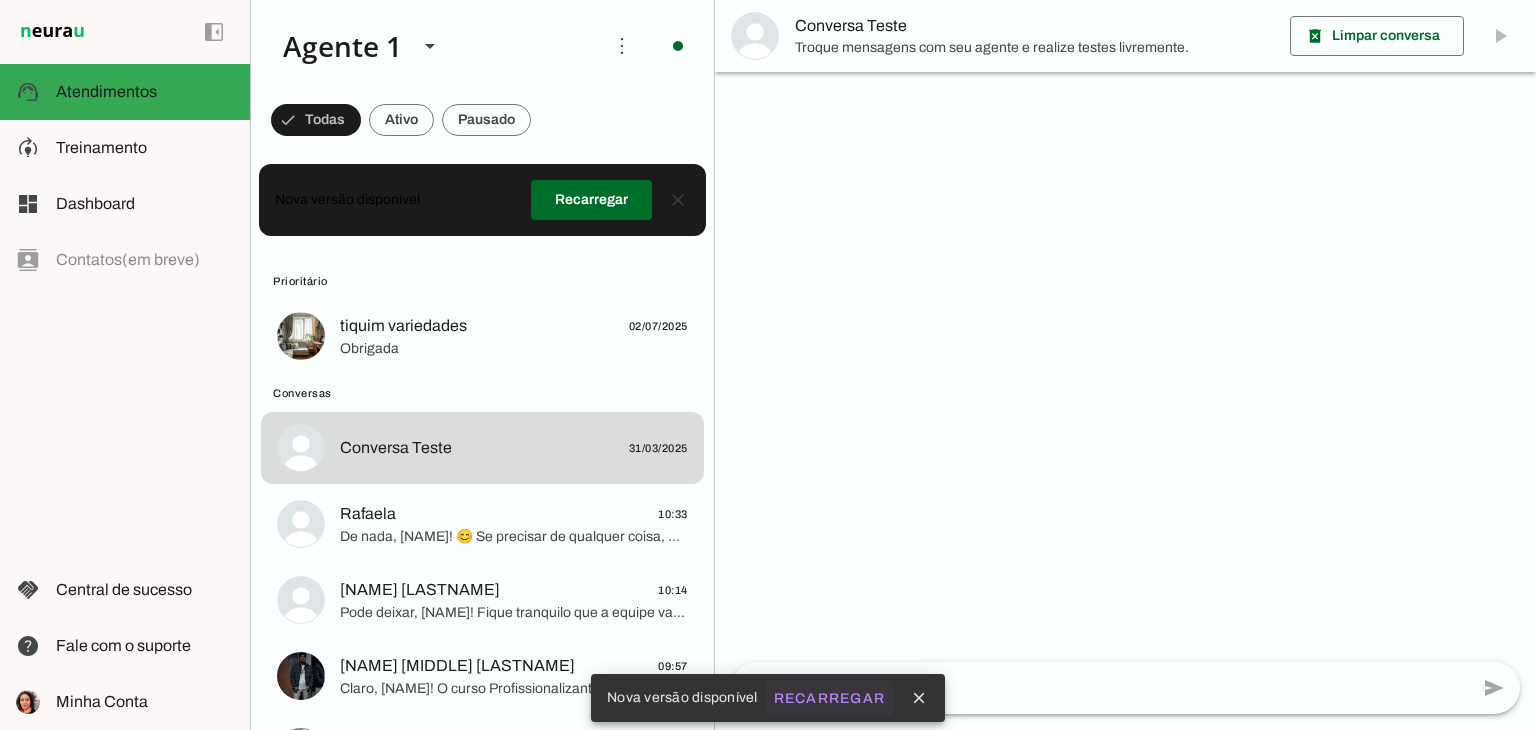 click on "Recarregar" at bounding box center (0, 0) 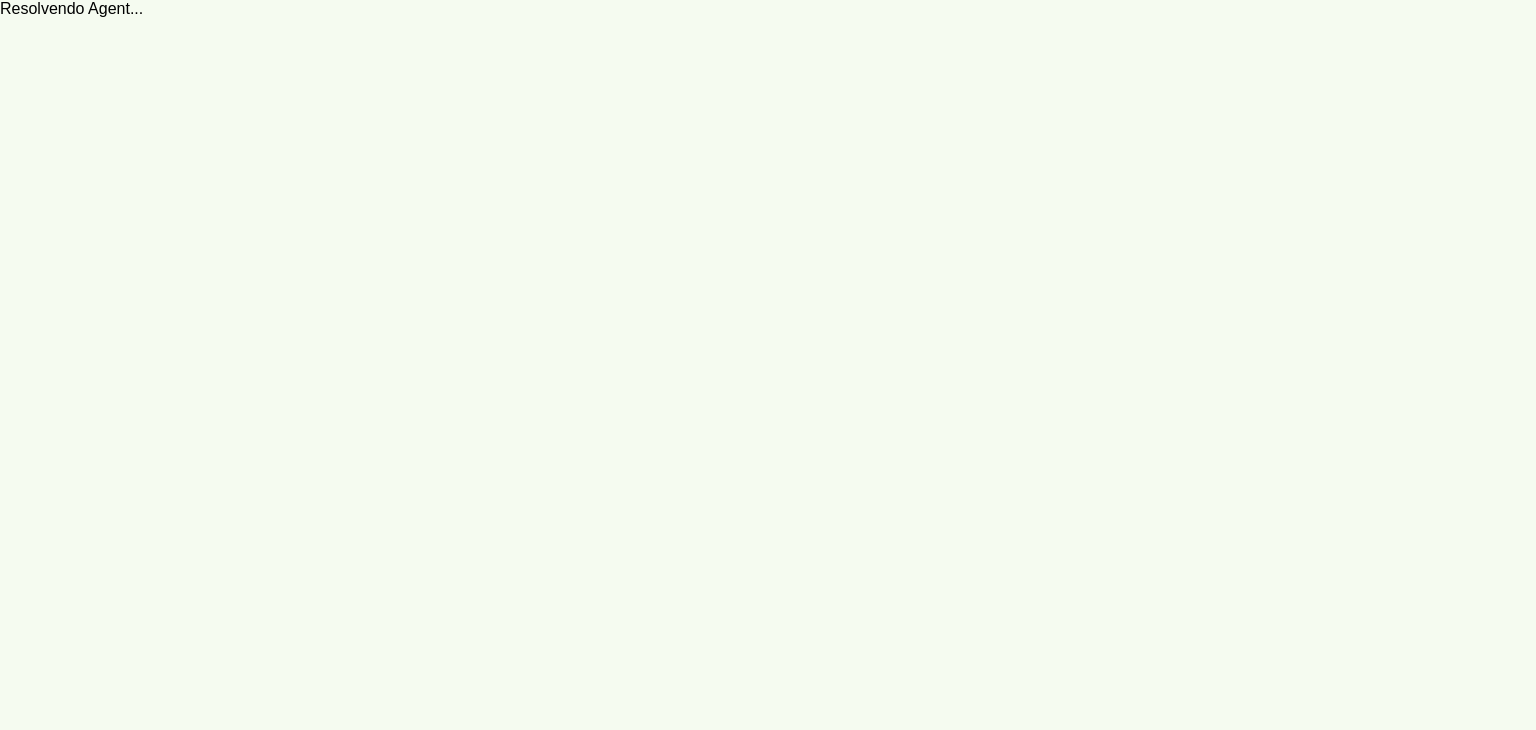 scroll, scrollTop: 0, scrollLeft: 0, axis: both 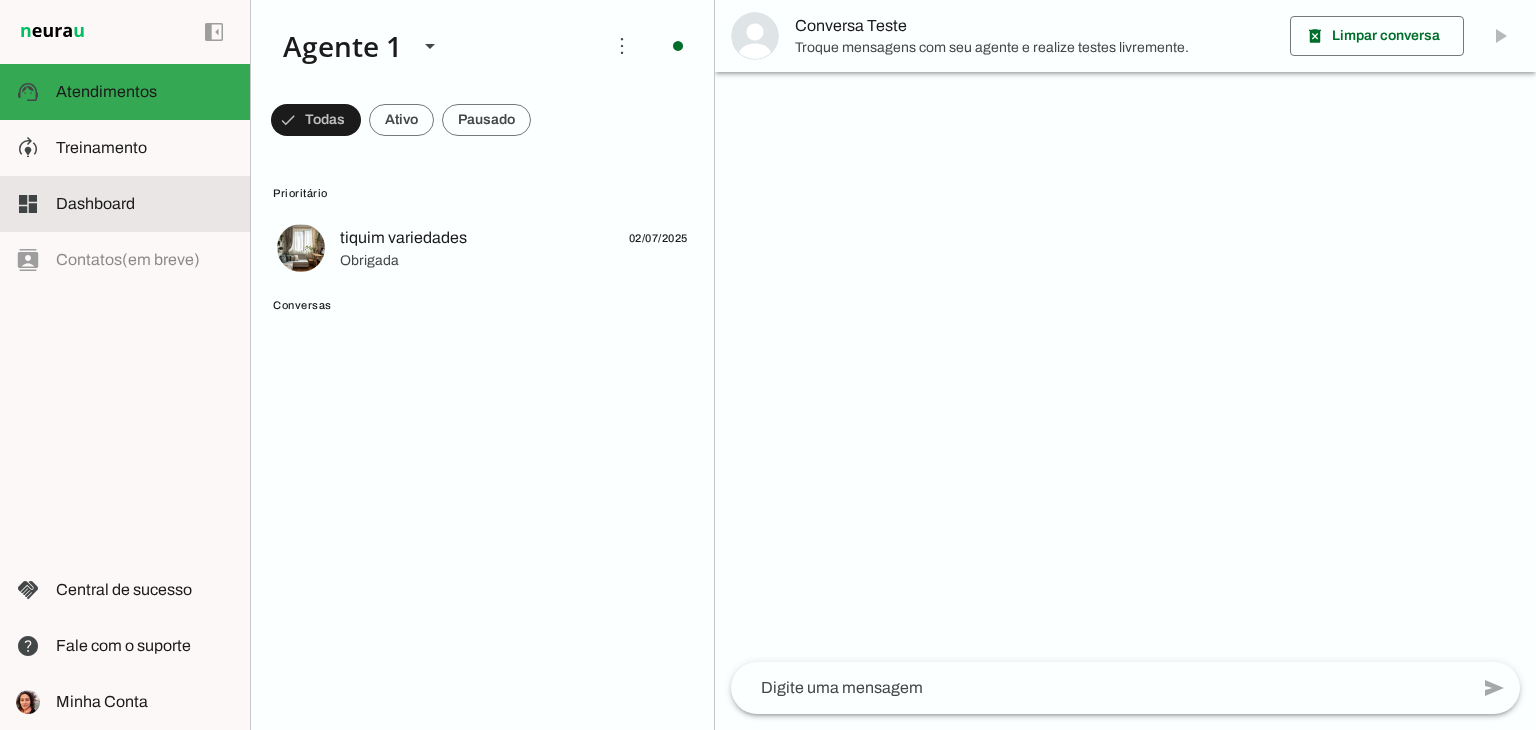 click at bounding box center [145, 204] 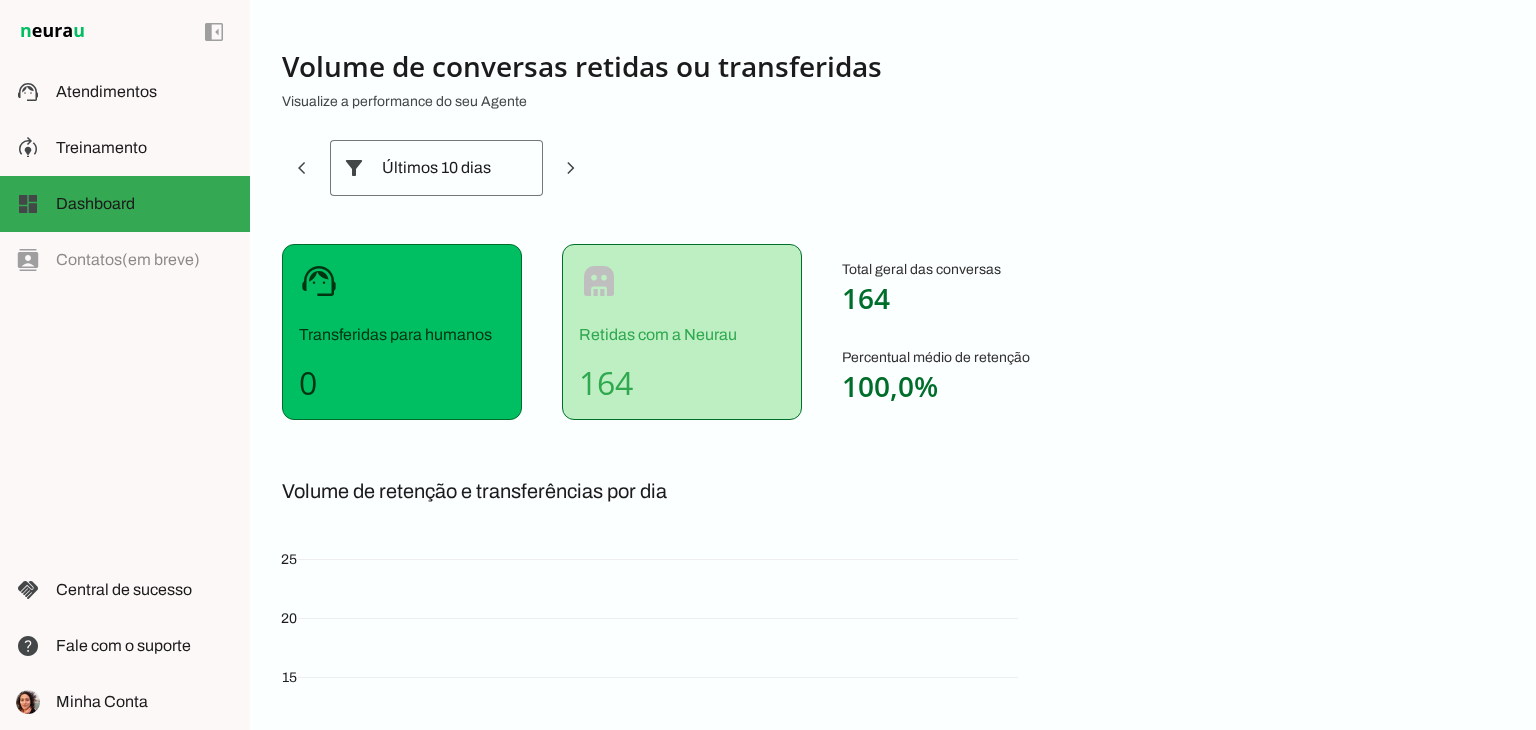 drag, startPoint x: 962, startPoint y: 297, endPoint x: 842, endPoint y: 235, distance: 135.07036 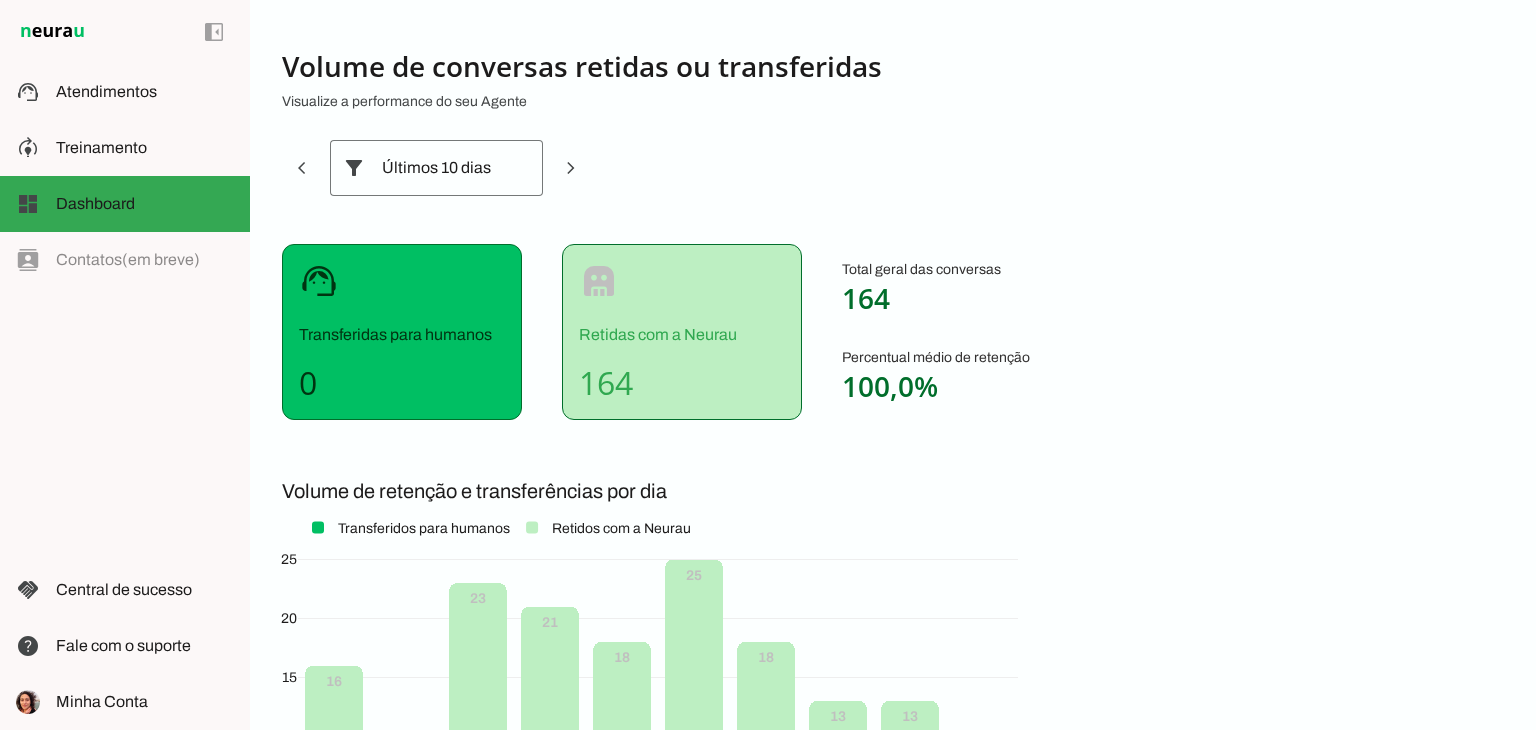 click on "Volume de conversas retidas ou transferidas
Visualize a performance do seu Agente
filter_alt
support_agent
Transferidas para humanos
0
robot
Retidas com a Neurau
164
Total geral das conversas
164
Percentual médio de retenção
100,0%
Volume de retenção e transferências por dia" at bounding box center [778, 491] 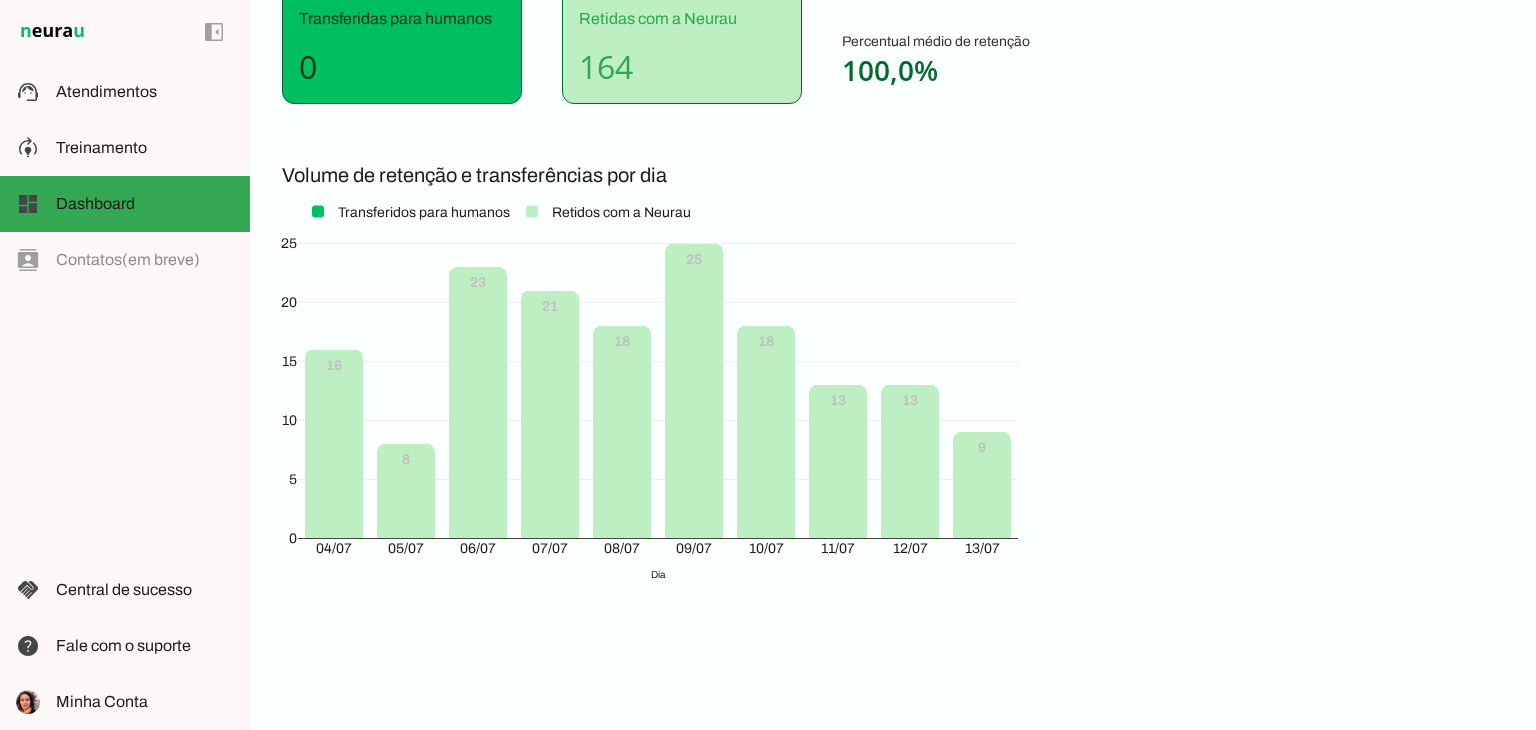 scroll, scrollTop: 0, scrollLeft: 0, axis: both 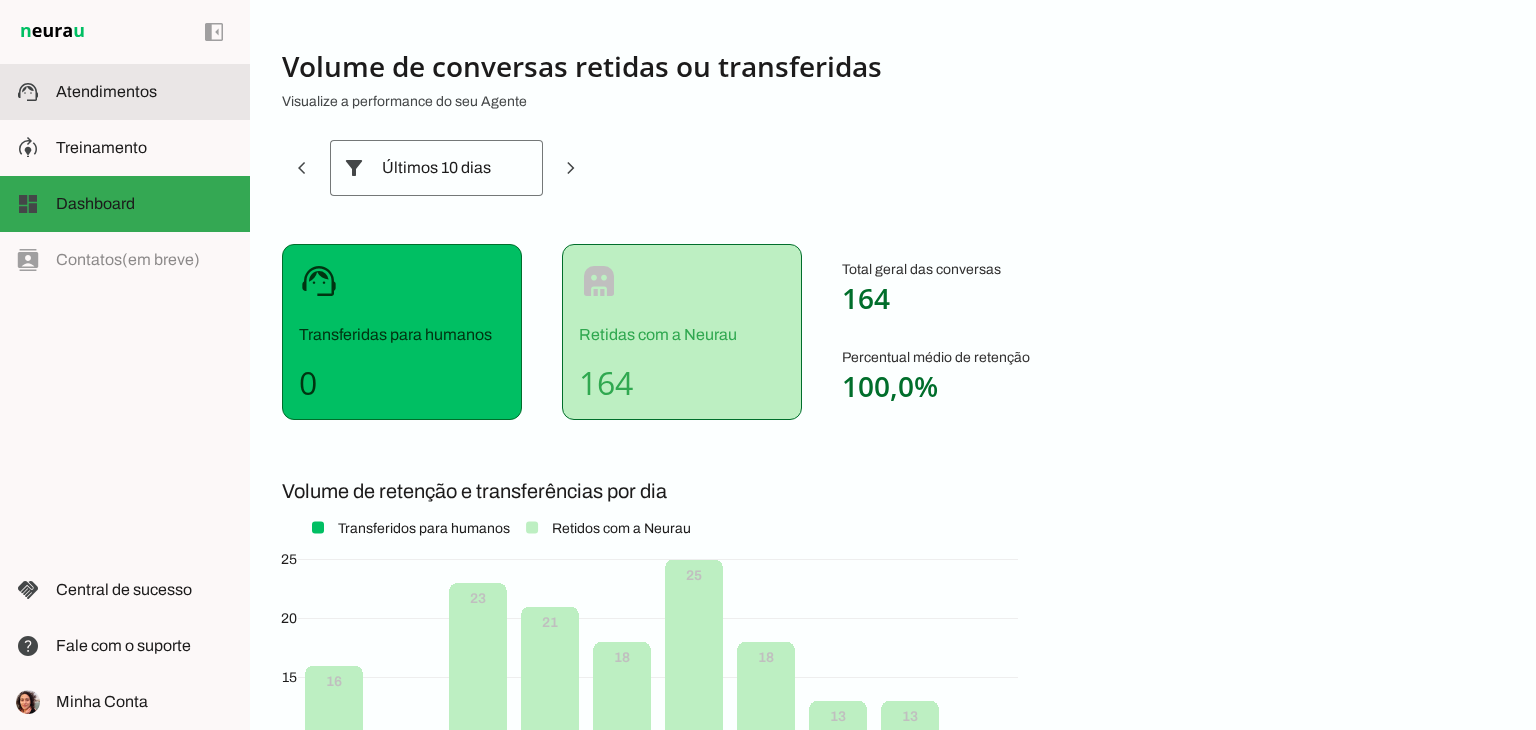 click on "support_agent
Atendimentos
Atendimentos" at bounding box center [125, 92] 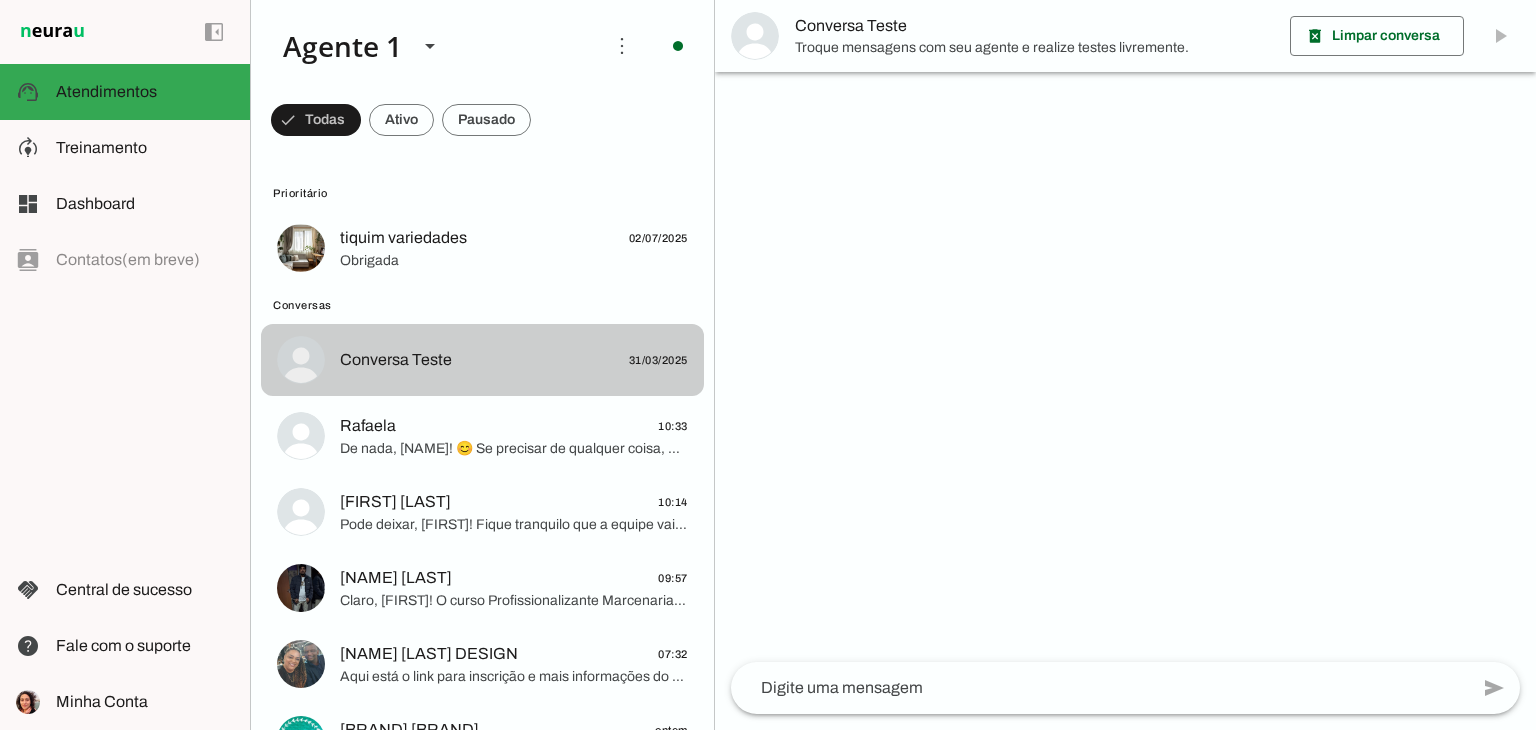 scroll, scrollTop: 100, scrollLeft: 0, axis: vertical 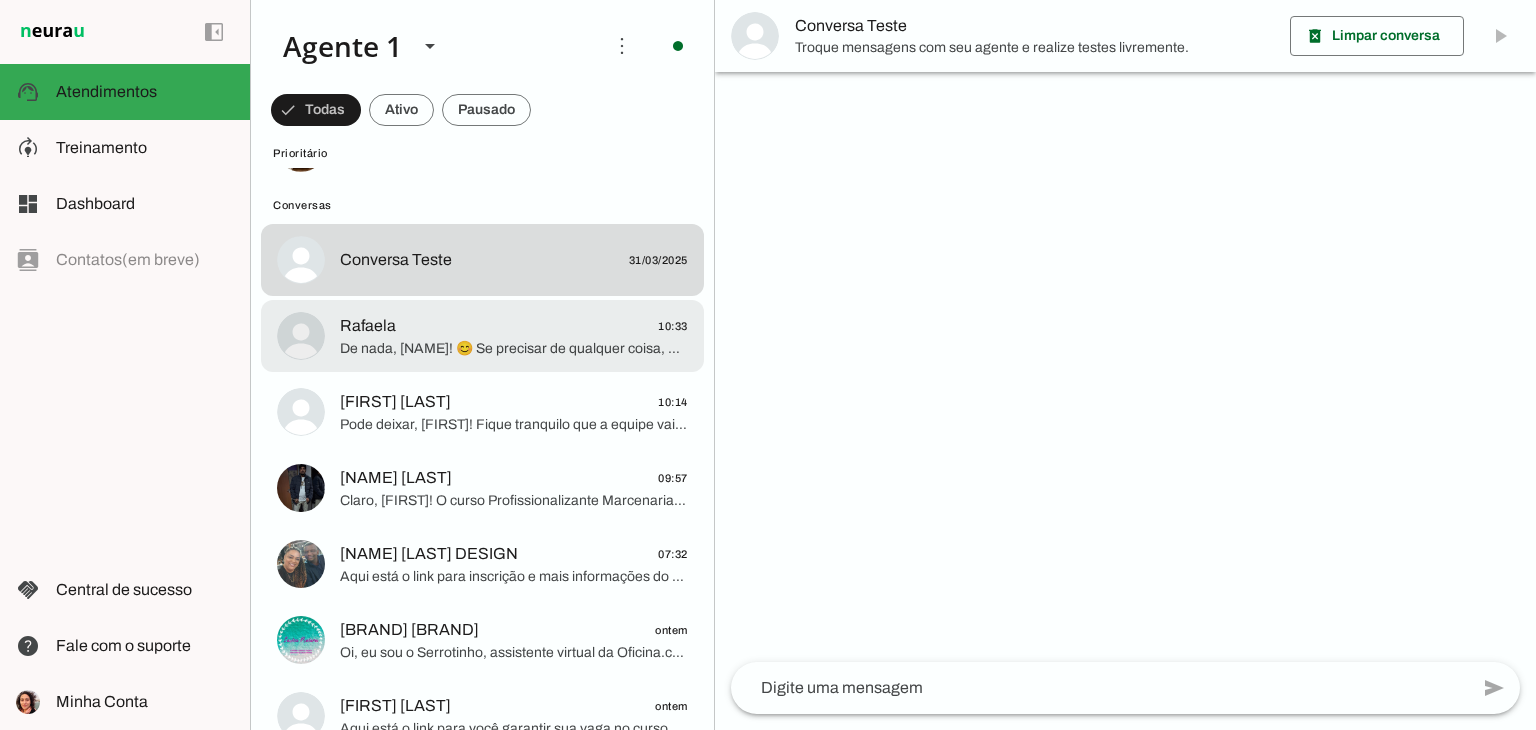 click on "De nada, [NAME]! 😊
Se precisar de qualquer coisa, é só chamar aqui.
Ah, e aproveita para entrar no nosso grupo VIP no WhatsApp, lá a gente coloca novidades, vagas e condições especiais em primeira mão! [URL]" 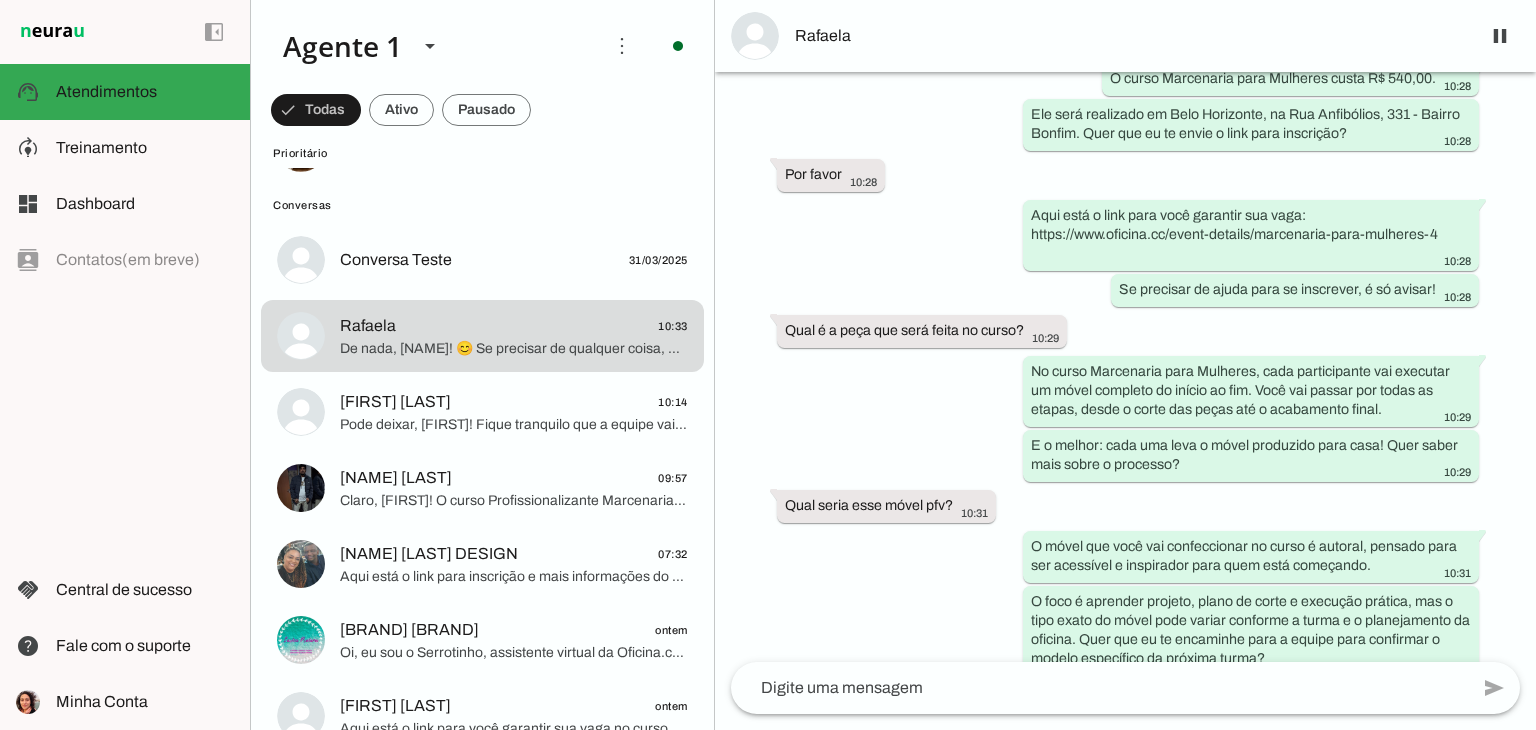 scroll, scrollTop: 580, scrollLeft: 0, axis: vertical 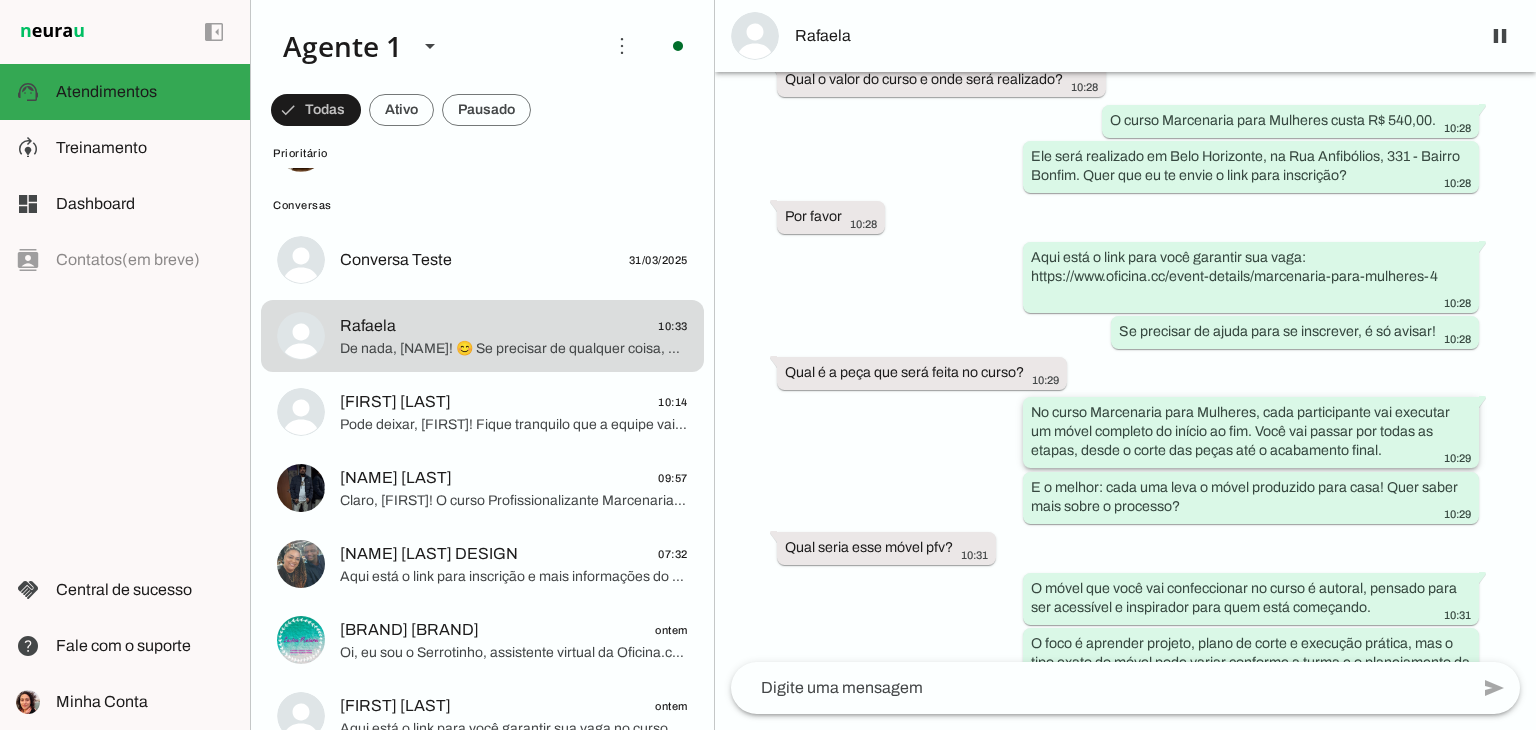 drag, startPoint x: 1088, startPoint y: 427, endPoint x: 1372, endPoint y: 449, distance: 284.85083 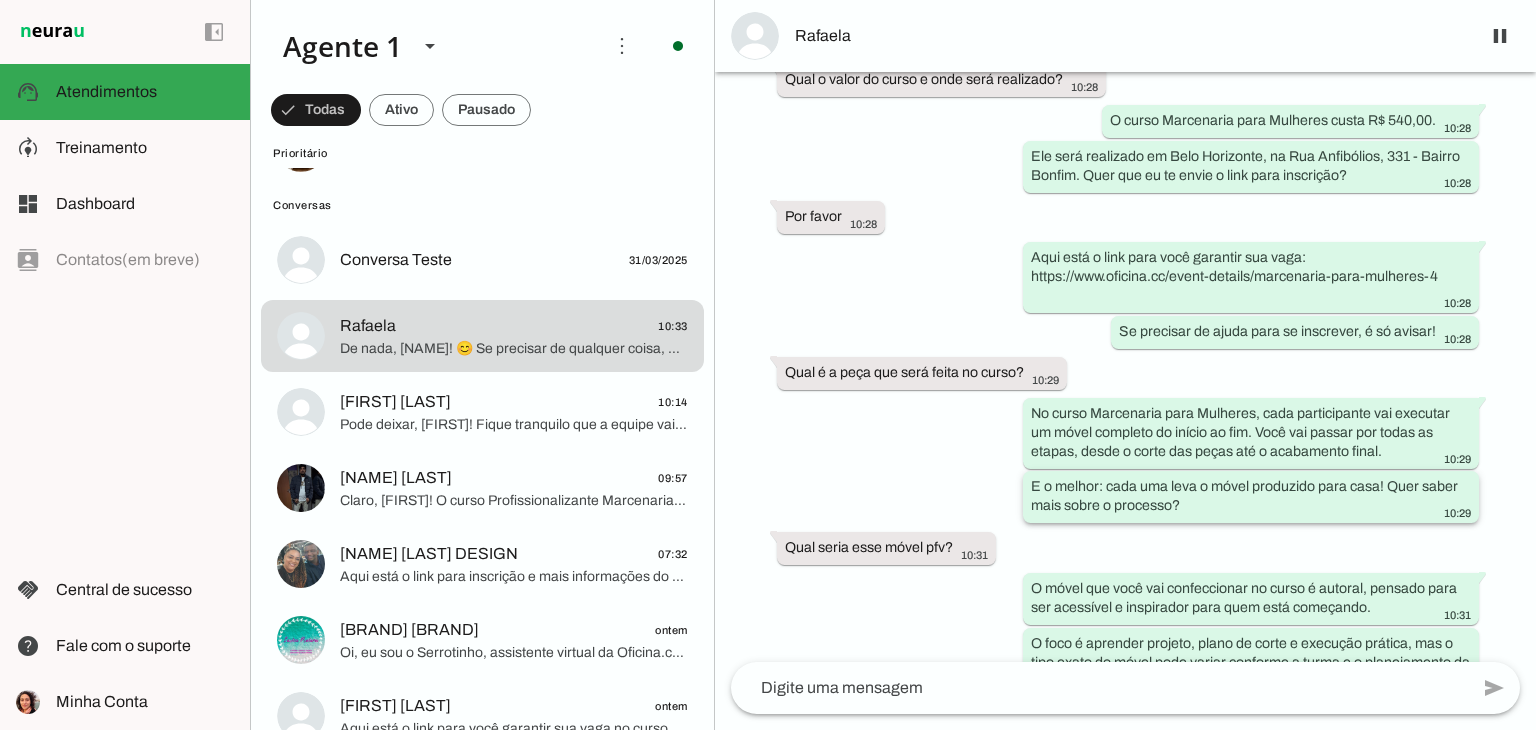 drag, startPoint x: 1132, startPoint y: 488, endPoint x: 1212, endPoint y: 491, distance: 80.05623 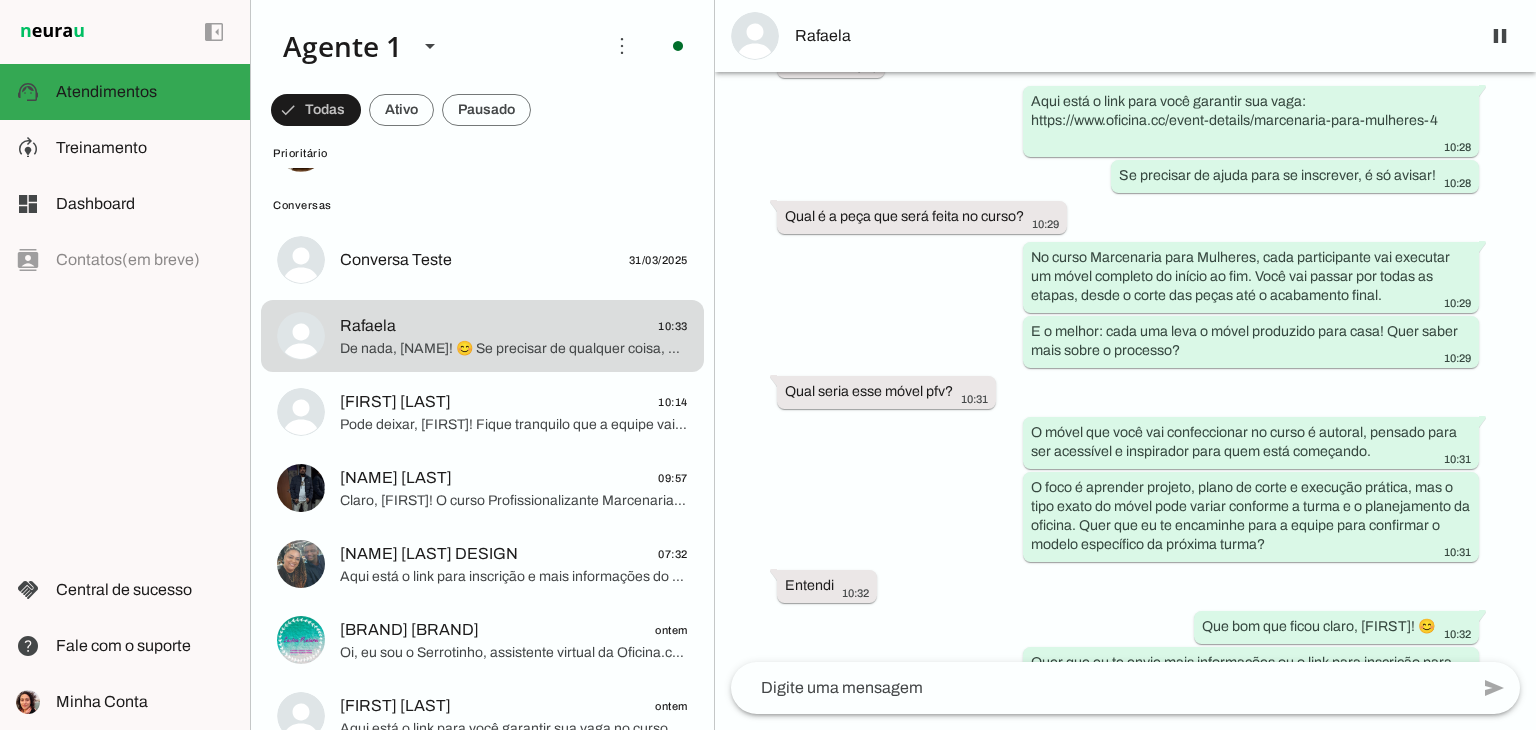 scroll, scrollTop: 780, scrollLeft: 0, axis: vertical 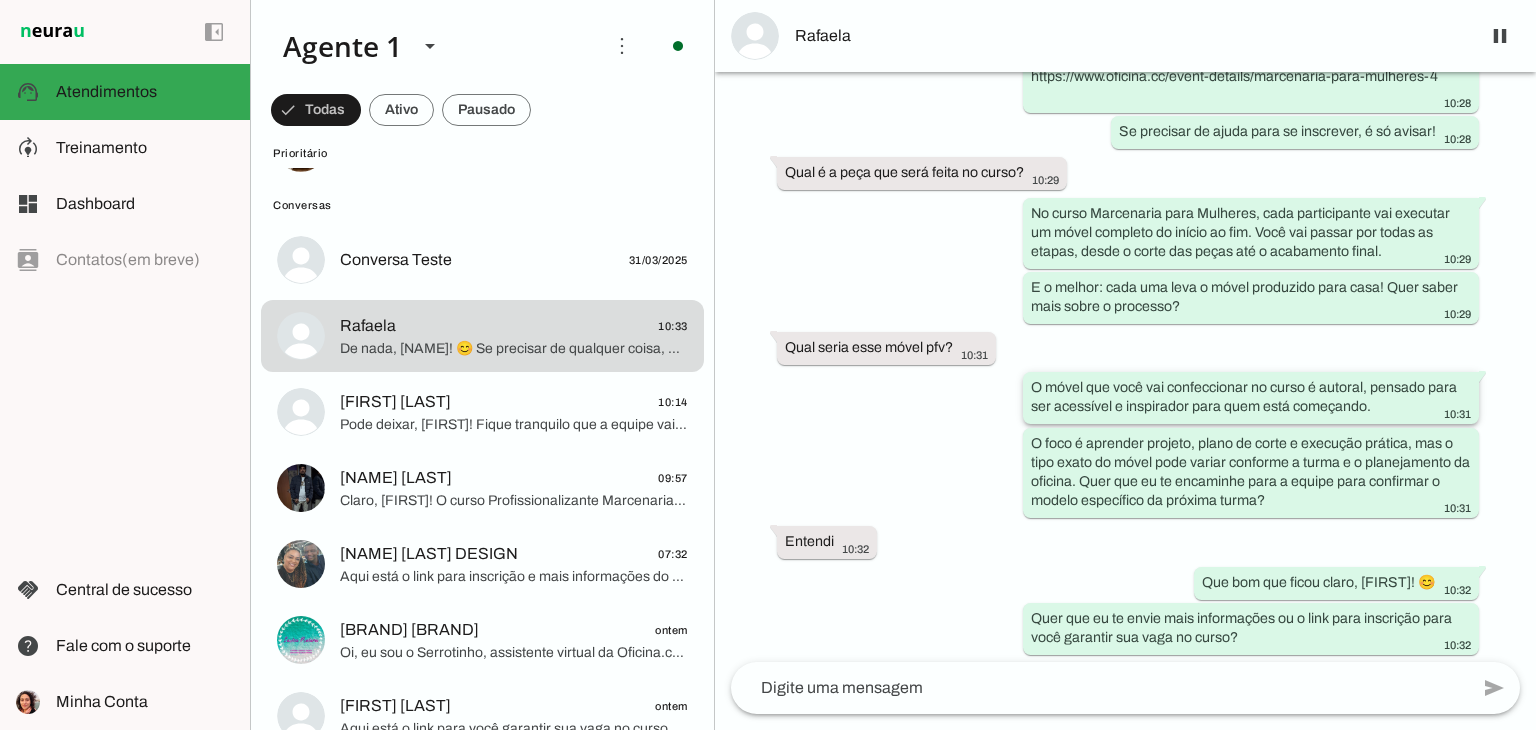 drag, startPoint x: 1089, startPoint y: 389, endPoint x: 1392, endPoint y: 405, distance: 303.42215 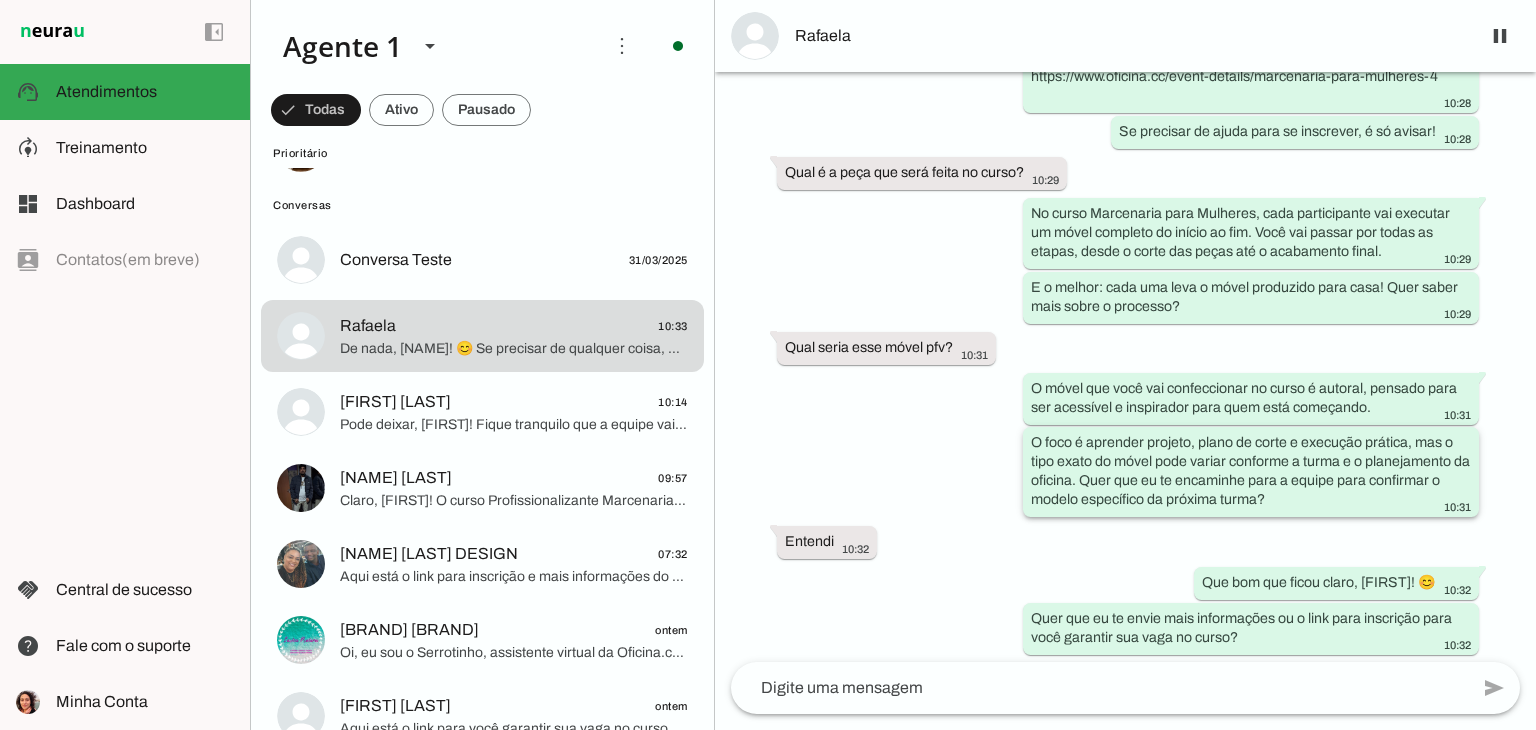 drag, startPoint x: 1038, startPoint y: 442, endPoint x: 1272, endPoint y: 493, distance: 239.49321 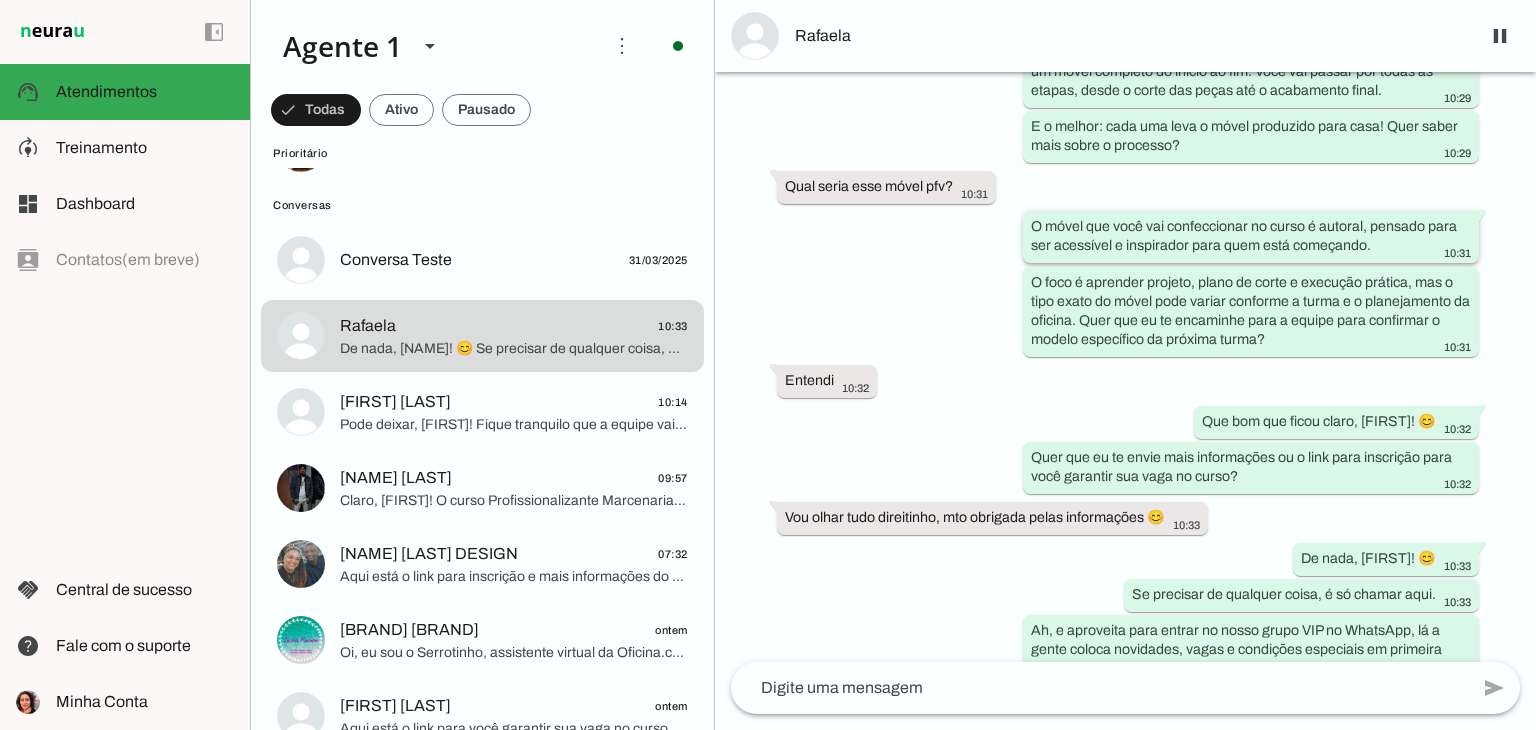 scroll, scrollTop: 980, scrollLeft: 0, axis: vertical 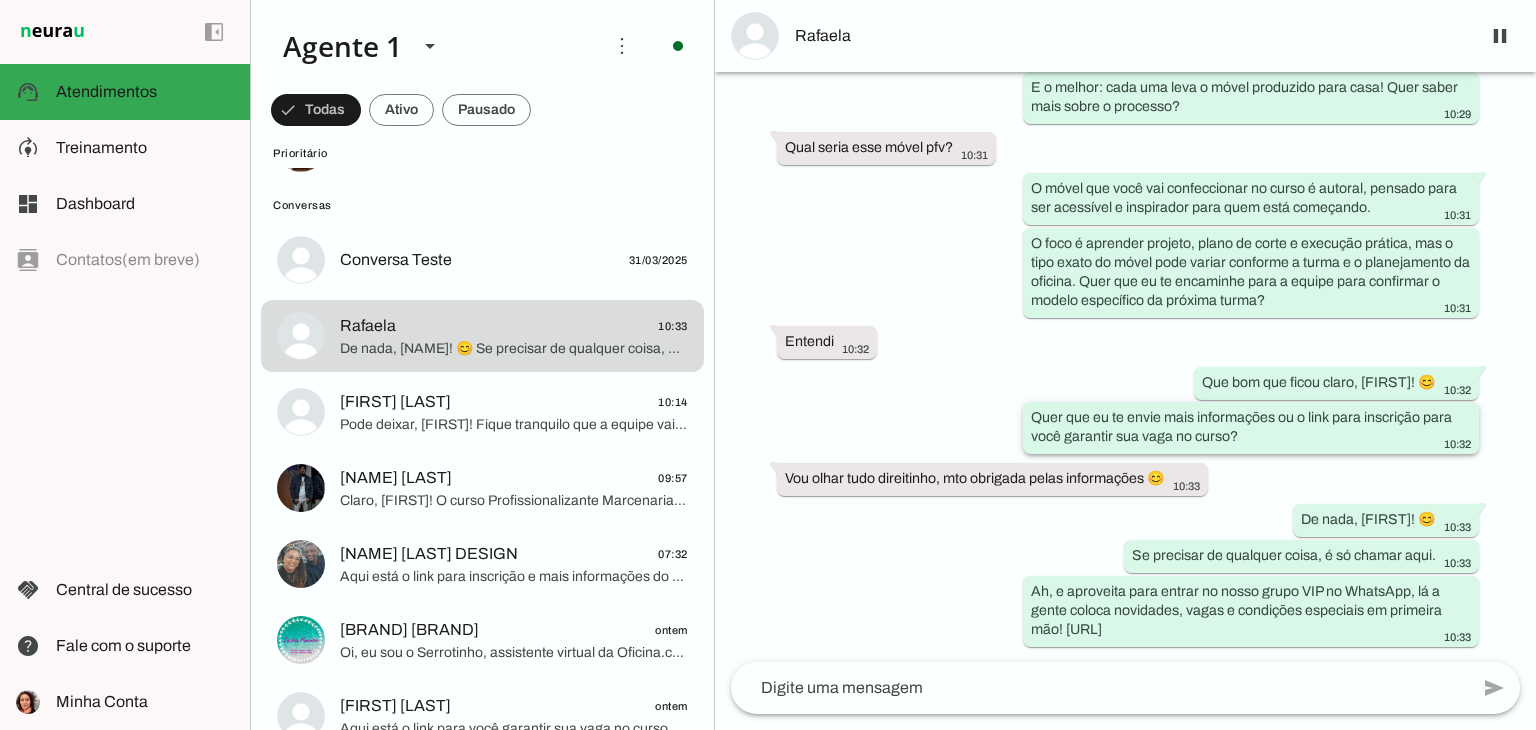 drag, startPoint x: 1223, startPoint y: 383, endPoint x: 1348, endPoint y: 422, distance: 130.94273 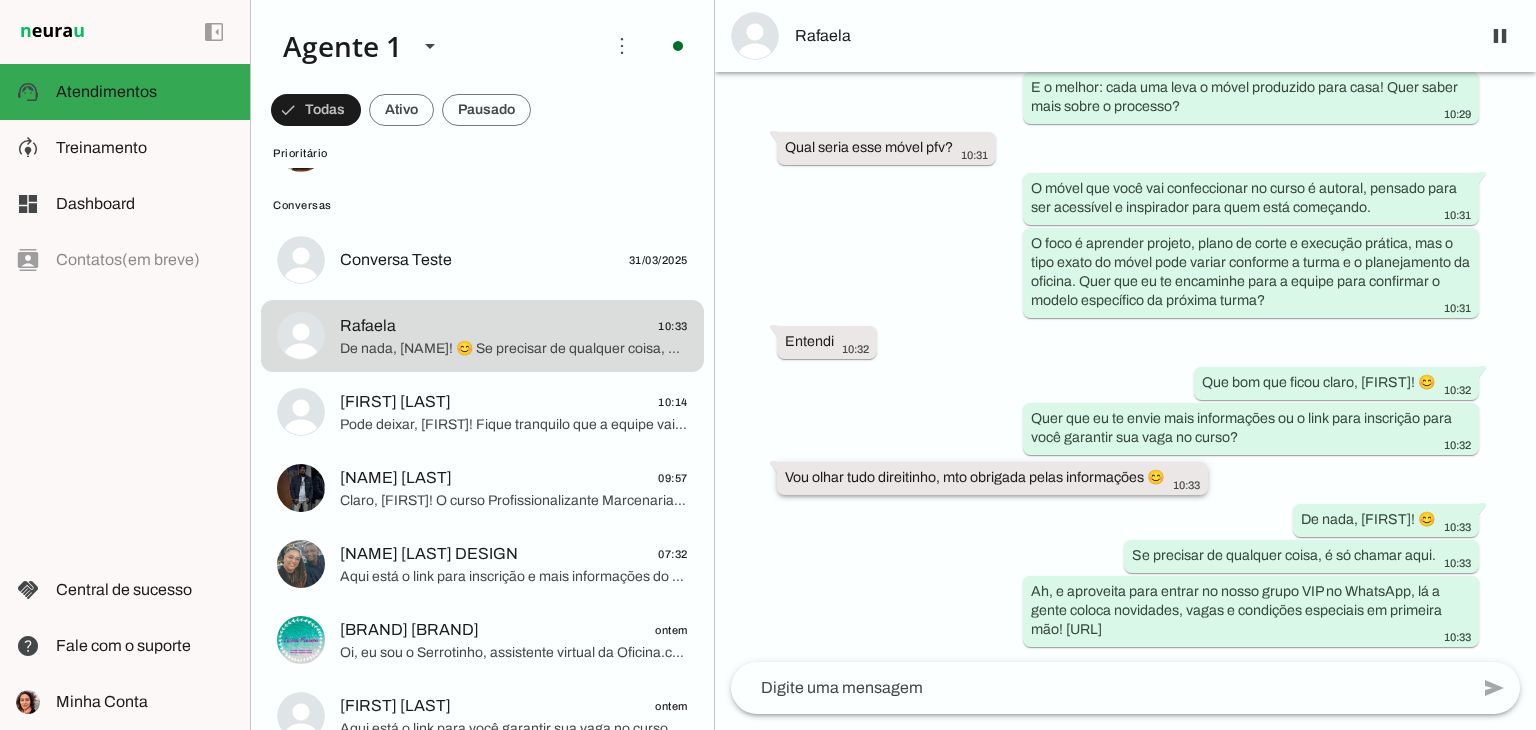 drag, startPoint x: 1024, startPoint y: 469, endPoint x: 1154, endPoint y: 472, distance: 130.0346 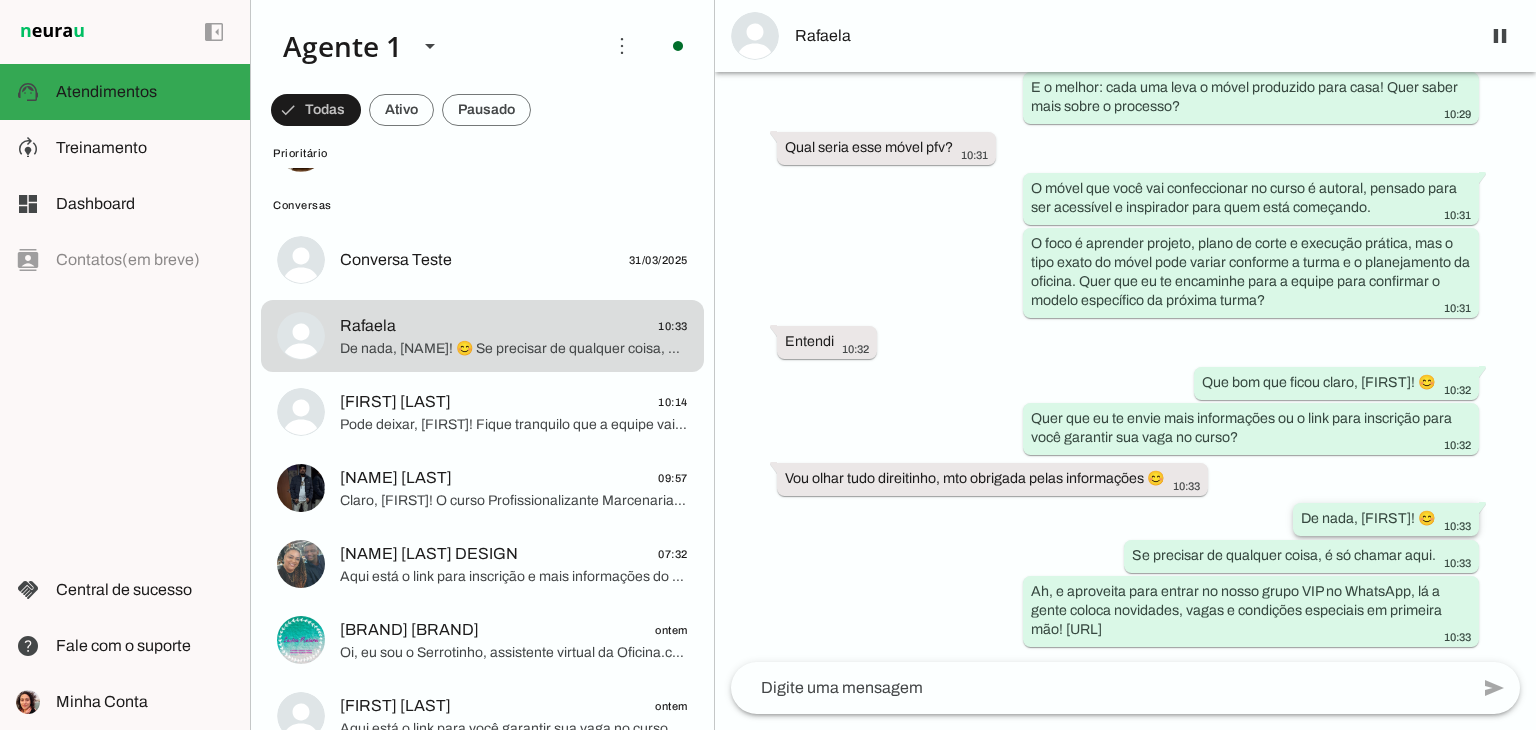 click on "De nada, [FIRST]! 😊" 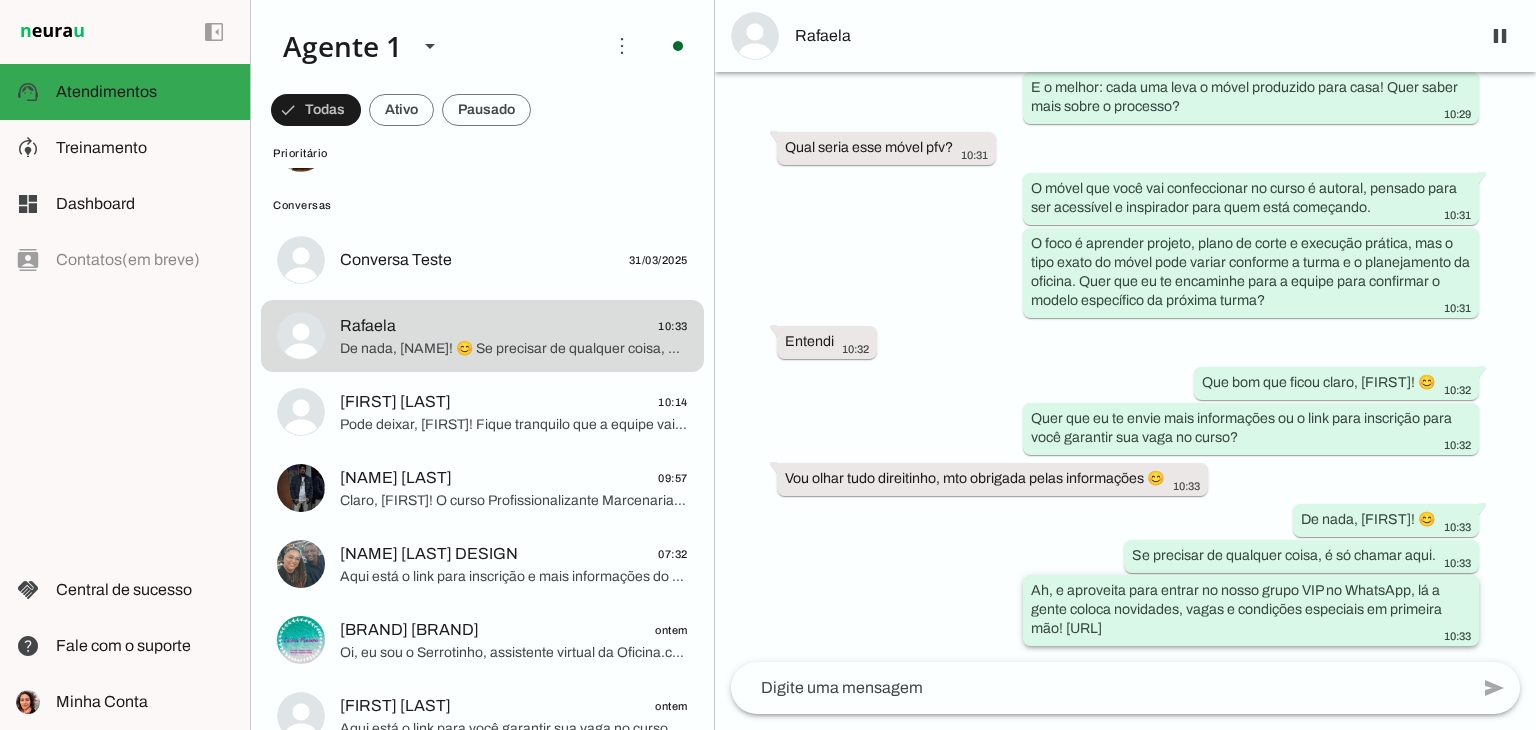 drag, startPoint x: 1235, startPoint y: 561, endPoint x: 1393, endPoint y: 574, distance: 158.5339 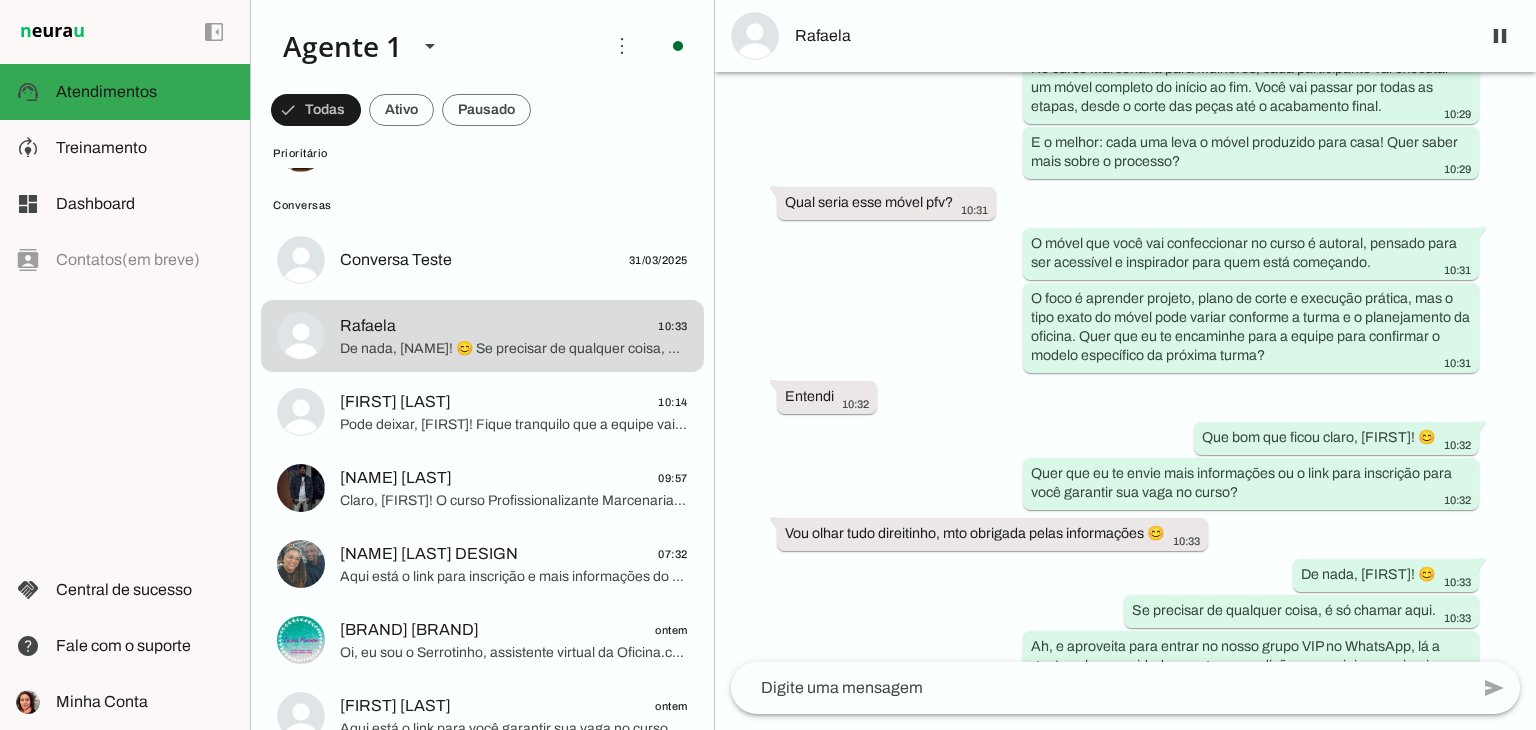 scroll, scrollTop: 980, scrollLeft: 0, axis: vertical 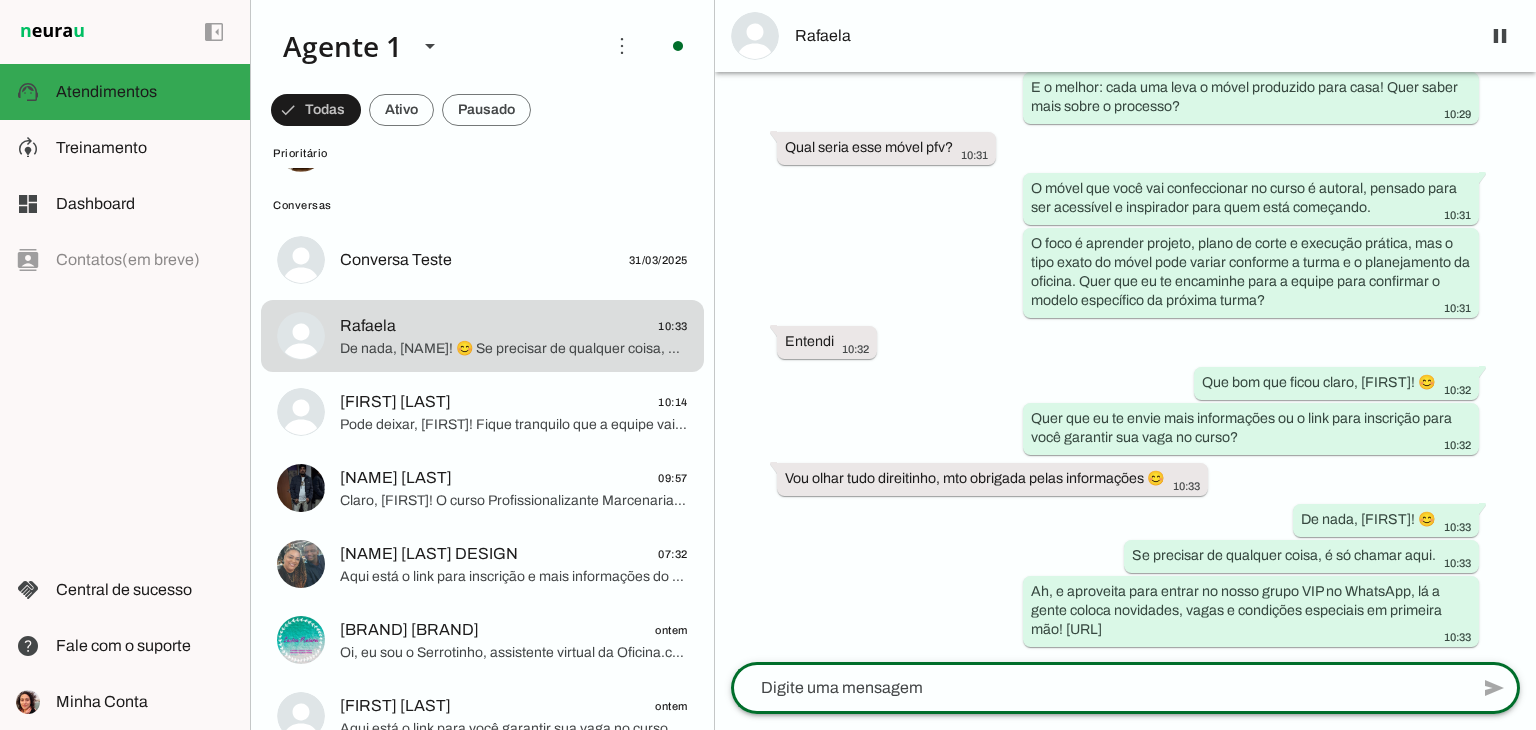 click 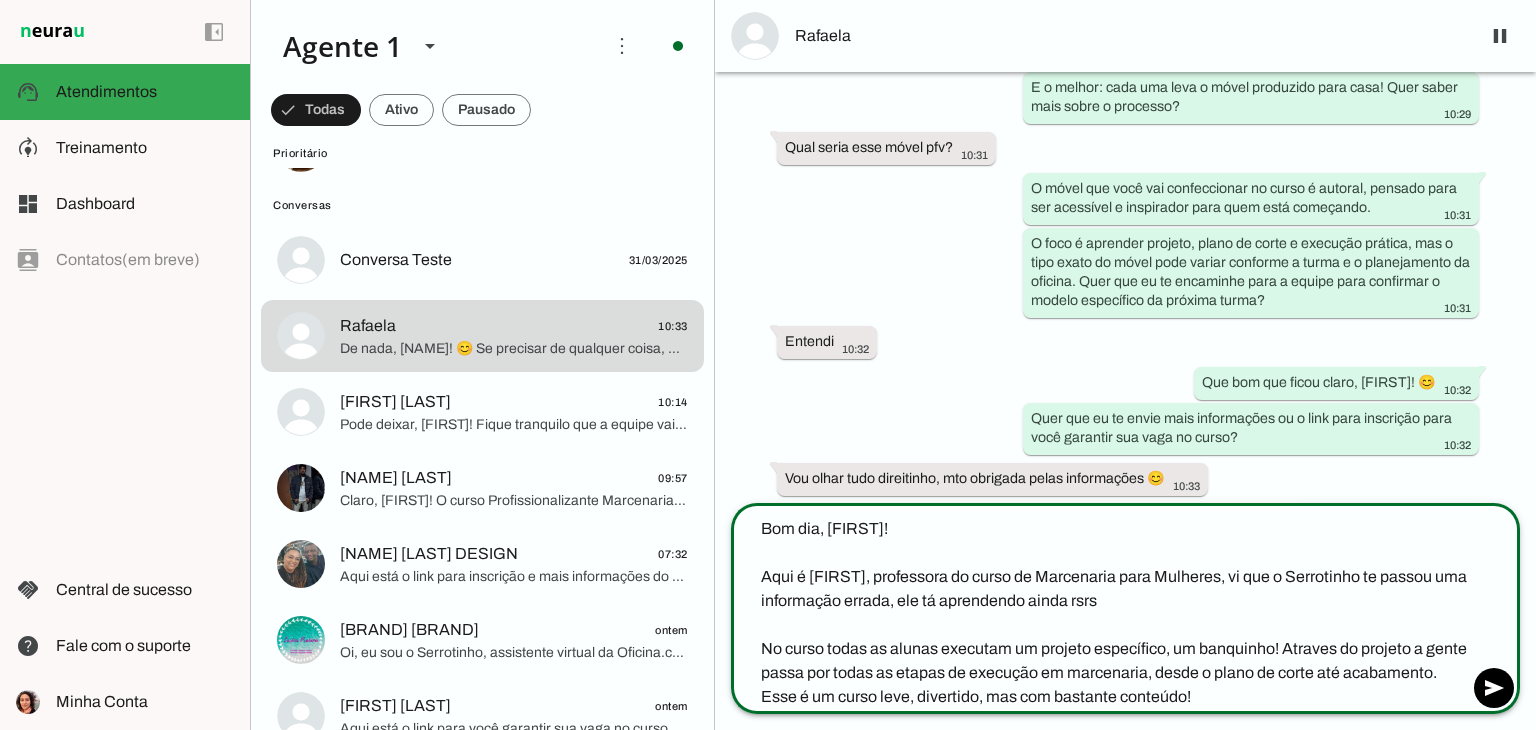 scroll, scrollTop: 20, scrollLeft: 0, axis: vertical 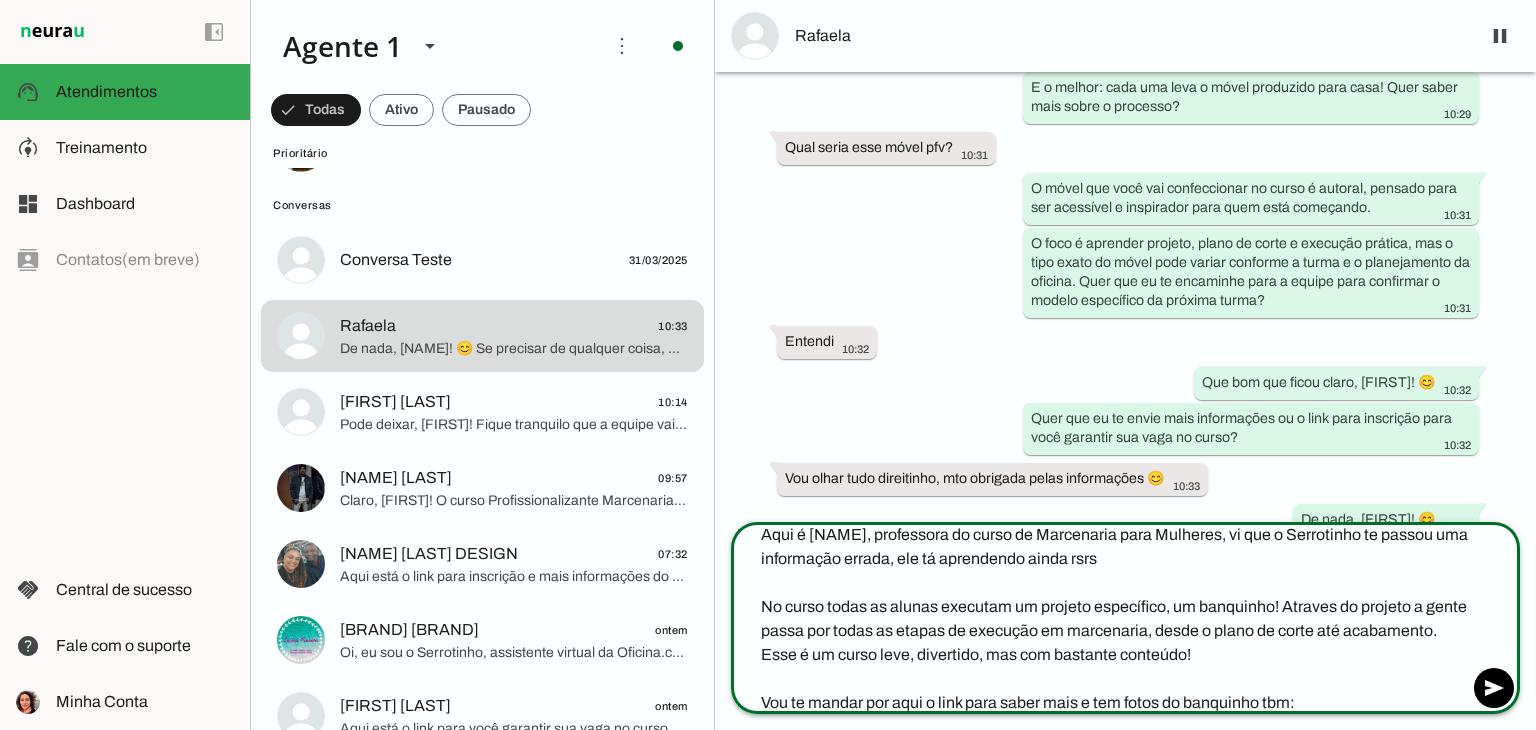 type on "Bom dia, [NAME]!
Aqui é [NAME], professora do curso de Marcenaria para Mulheres, vi que o Serrotinho te passou uma informação errada, ele tá aprendendo ainda rsrs
No curso todas as alunas executam um projeto específico, um banquinho! Atraves do projeto a gente passa por todas as etapas de execução em marcenaria, desde o plano de corte até acabamento. Esse é um curso leve, divertido, mas com bastante conteúdo!
Vou te mandar por aqui o link para saber mais e tem fotos do banquinho tbm:" 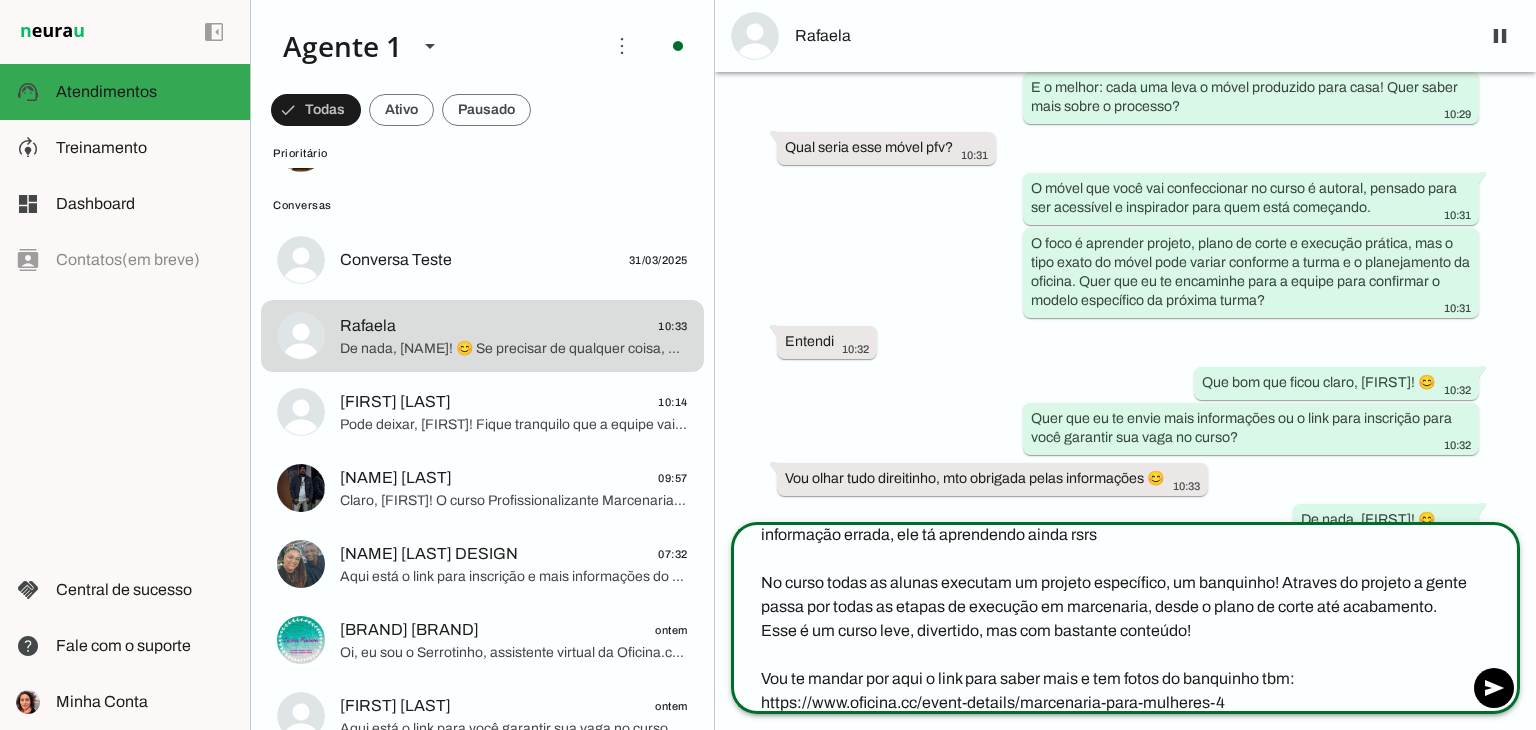 scroll, scrollTop: 68, scrollLeft: 0, axis: vertical 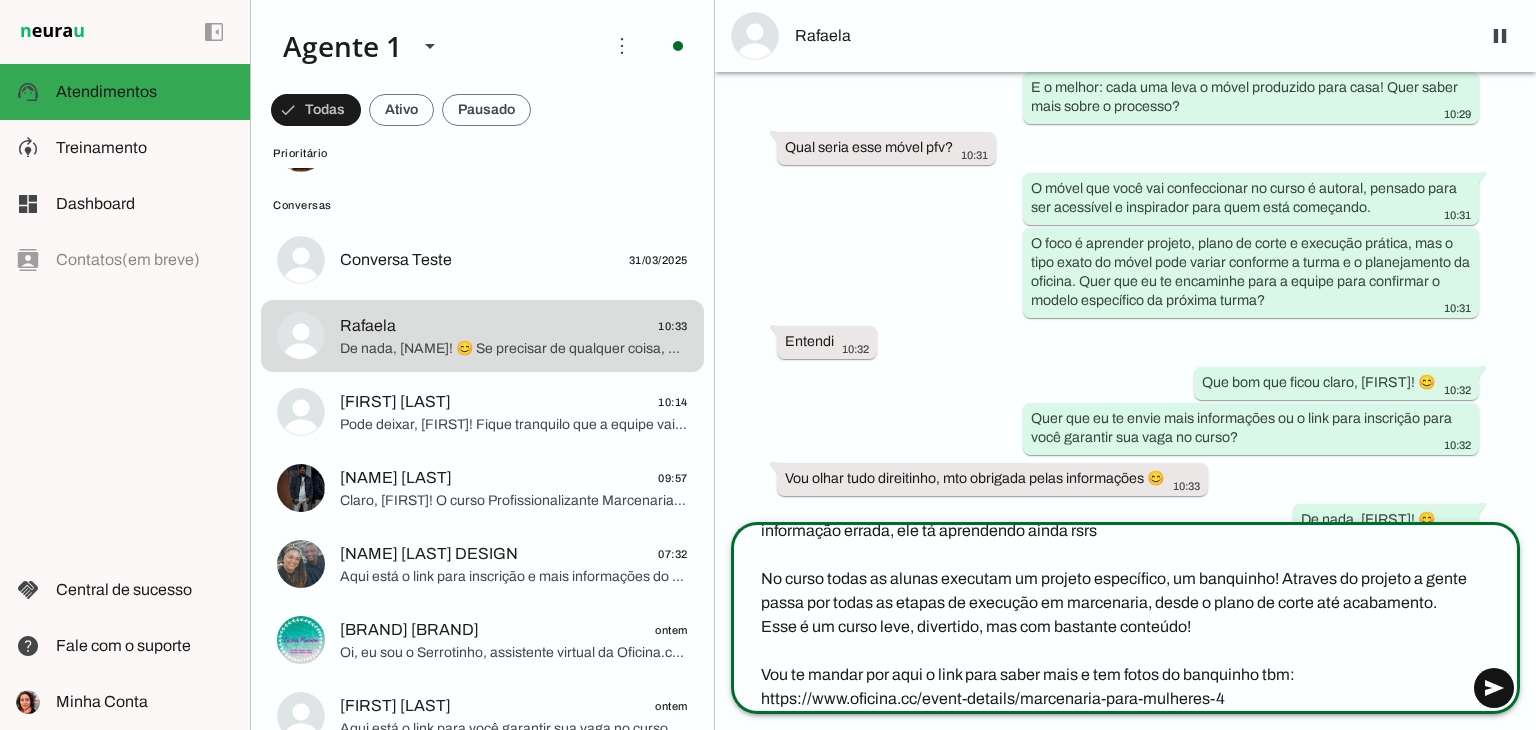type on "Bom dia, [NAME]!
Aqui é [NAME], professora do curso de Marcenaria para Mulheres, vi que o Serrotinho te passou uma informação errada, ele tá aprendendo ainda rsrs
No curso todas as alunas executam um projeto específico, um banquinho! Atraves do projeto a gente passa por todas as etapas de execução em marcenaria, desde o plano de corte até acabamento. Esse é um curso leve, divertido, mas com bastante conteúdo!
Vou te mandar por aqui o link para saber mais e tem fotos do banquinho tbm: https://www.oficina.cc/event-details/marcenaria-para-mulheres-4" 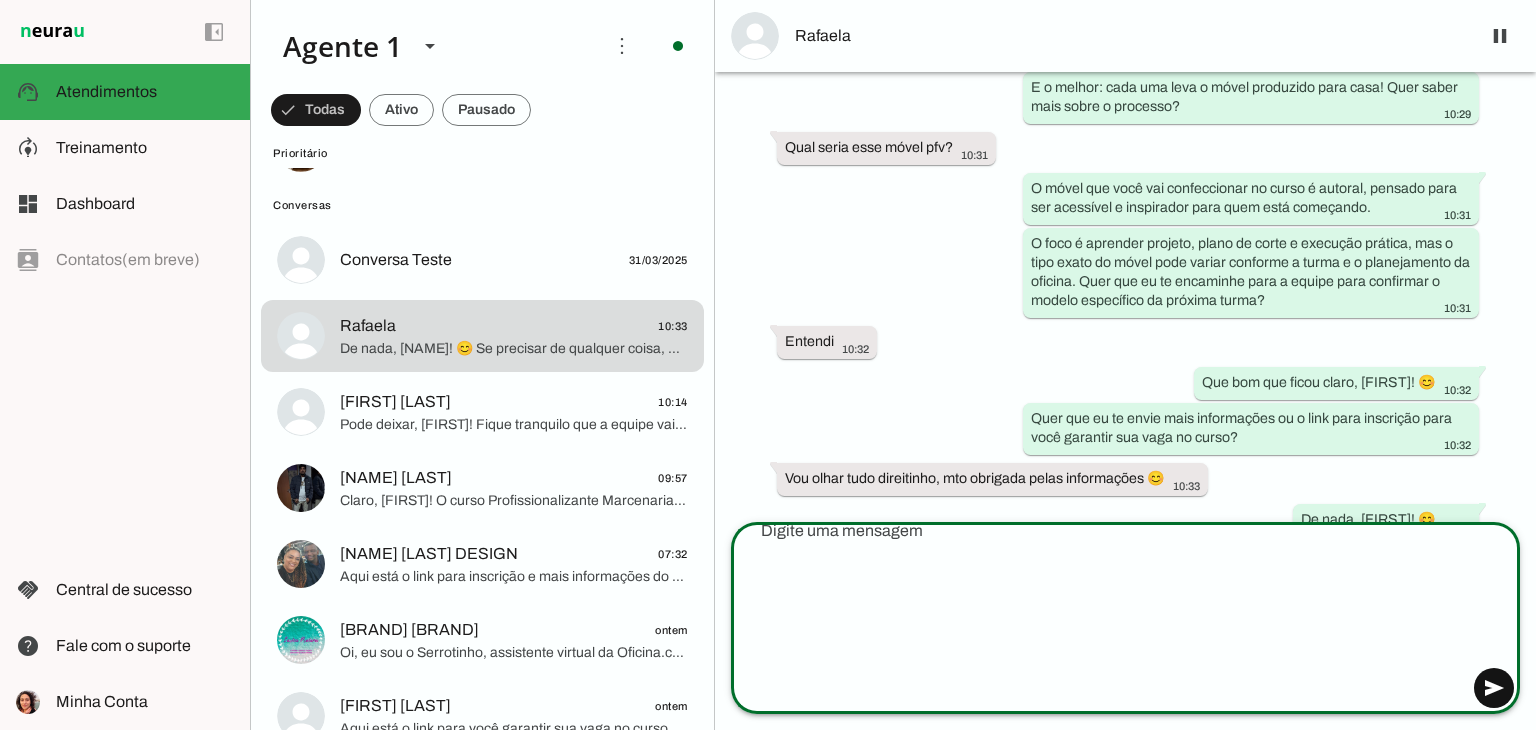 scroll, scrollTop: 0, scrollLeft: 0, axis: both 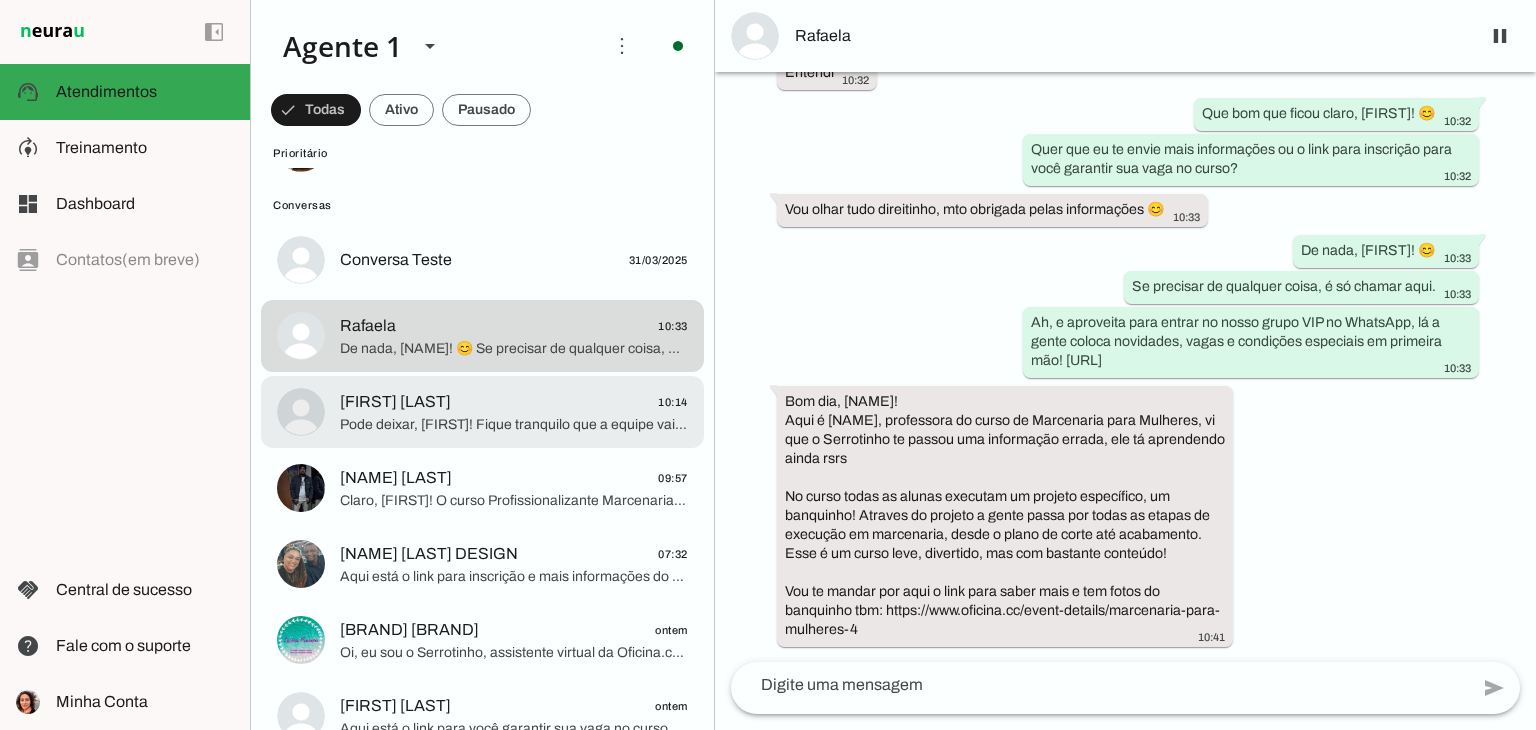 click on "[NAME] [LAST_NAME]
10:14" 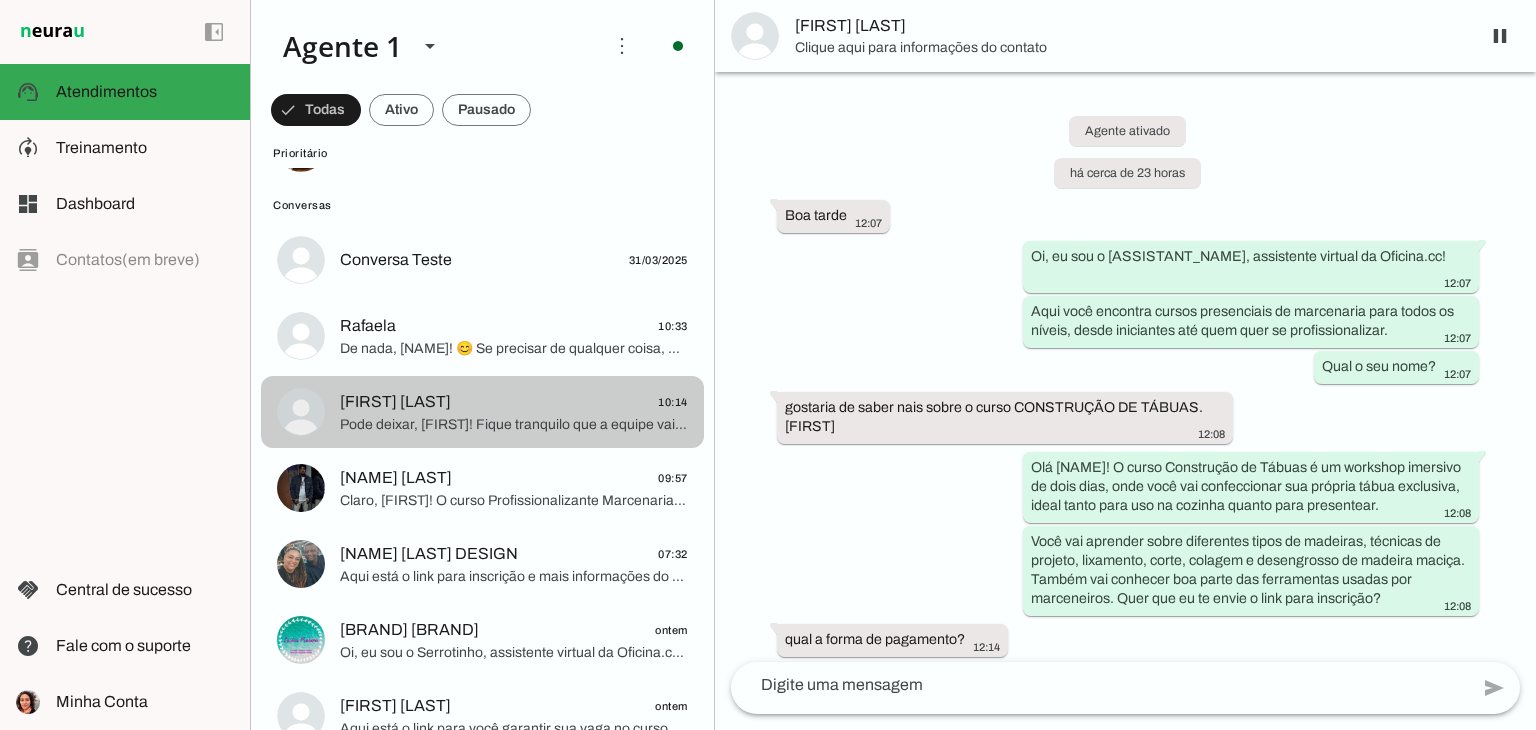 scroll, scrollTop: 1849, scrollLeft: 0, axis: vertical 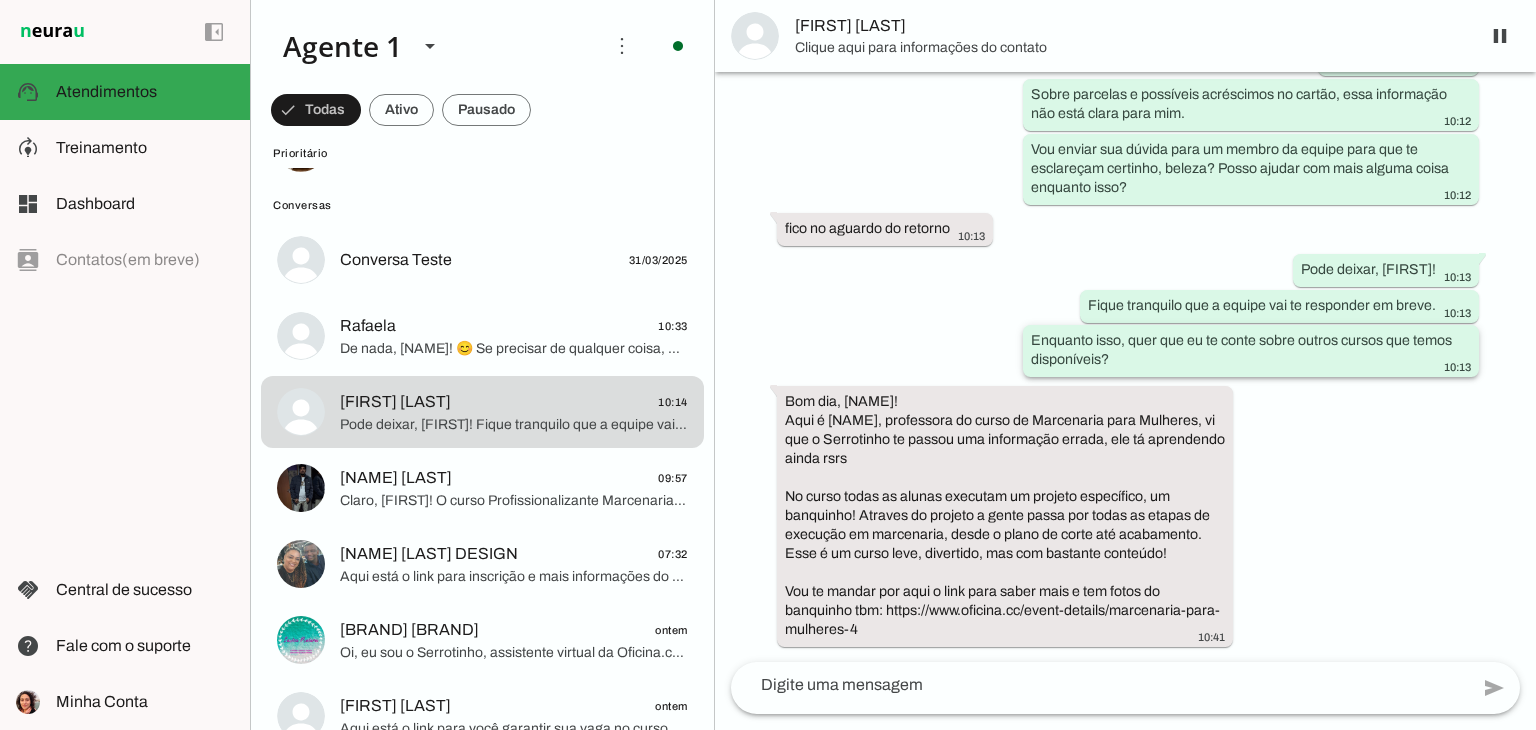 drag, startPoint x: 1036, startPoint y: 321, endPoint x: 1175, endPoint y: 334, distance: 139.60658 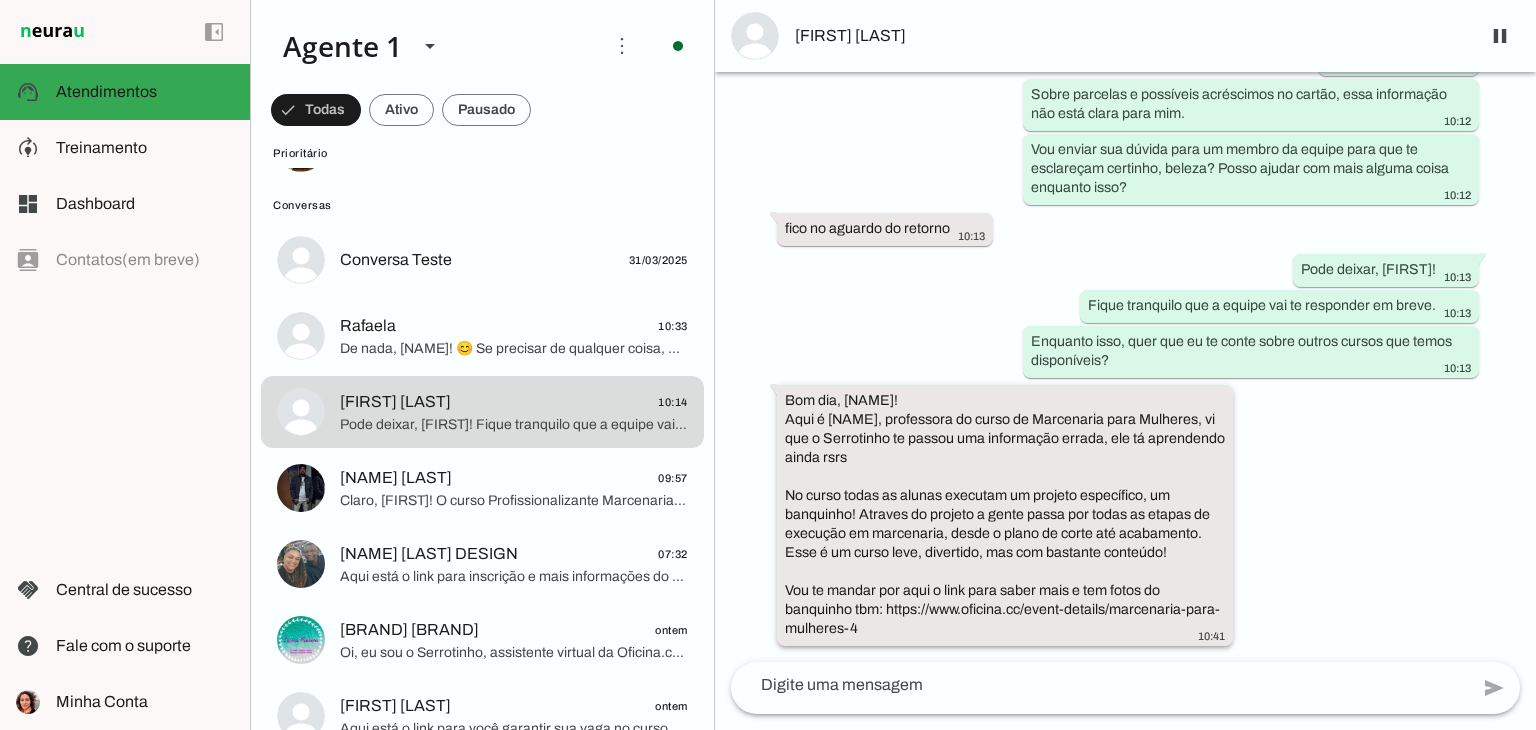 drag, startPoint x: 783, startPoint y: 381, endPoint x: 1030, endPoint y: 625, distance: 347.19592 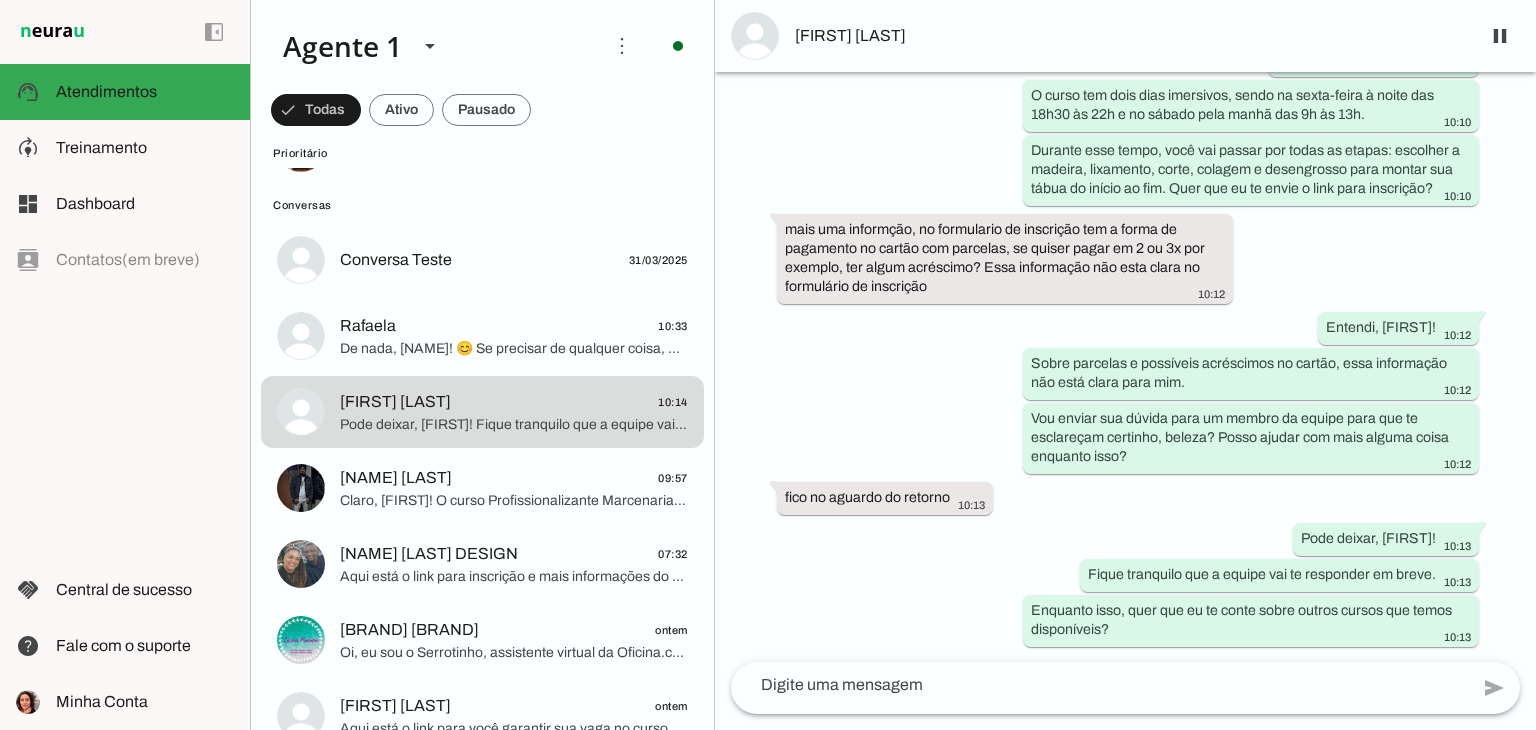 scroll, scrollTop: 1561, scrollLeft: 0, axis: vertical 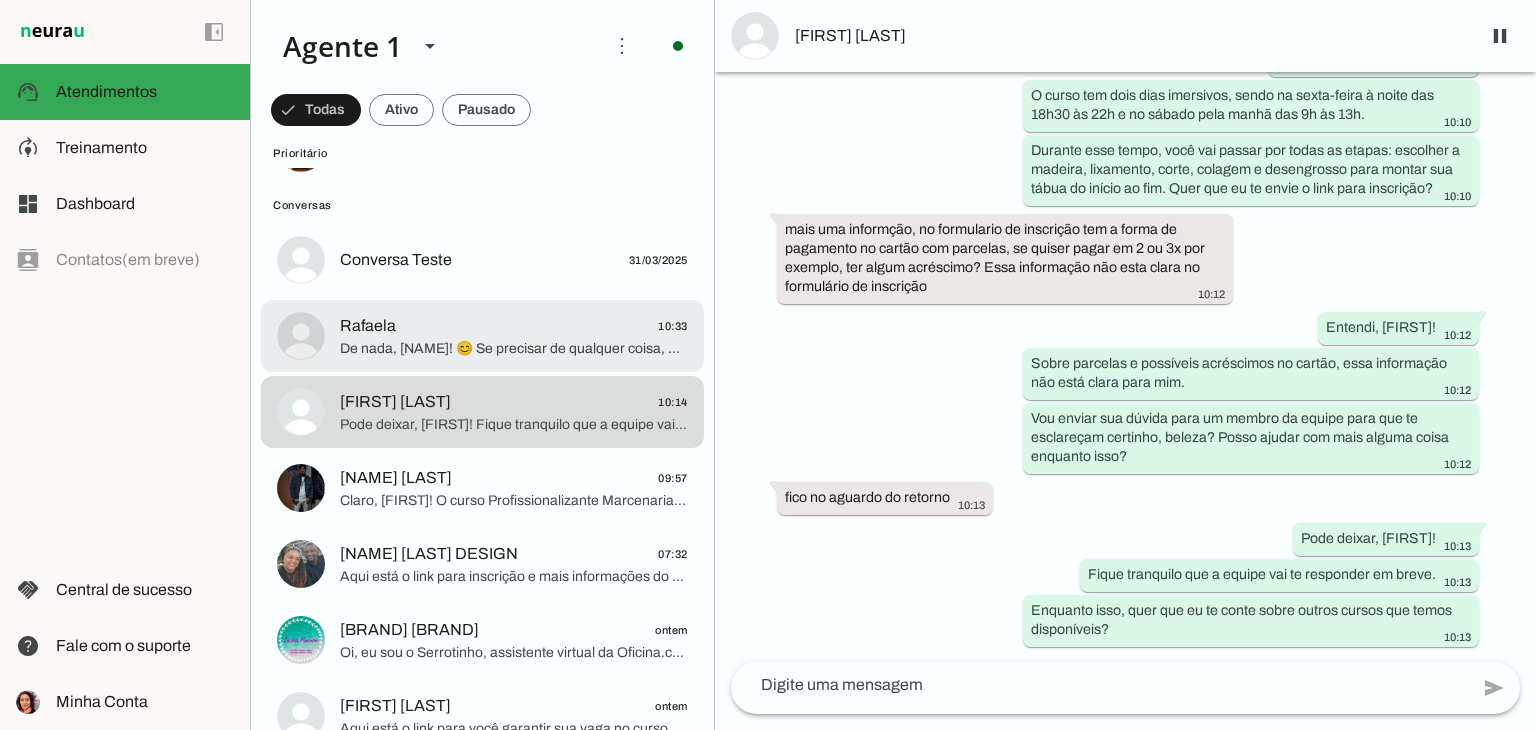 click on "De nada, [NAME]! 😊
Se precisar de qualquer coisa, é só chamar aqui.
Ah, e aproveita para entrar no nosso grupo VIP no WhatsApp, lá a gente coloca novidades, vagas e condições especiais em primeira mão! [URL]" 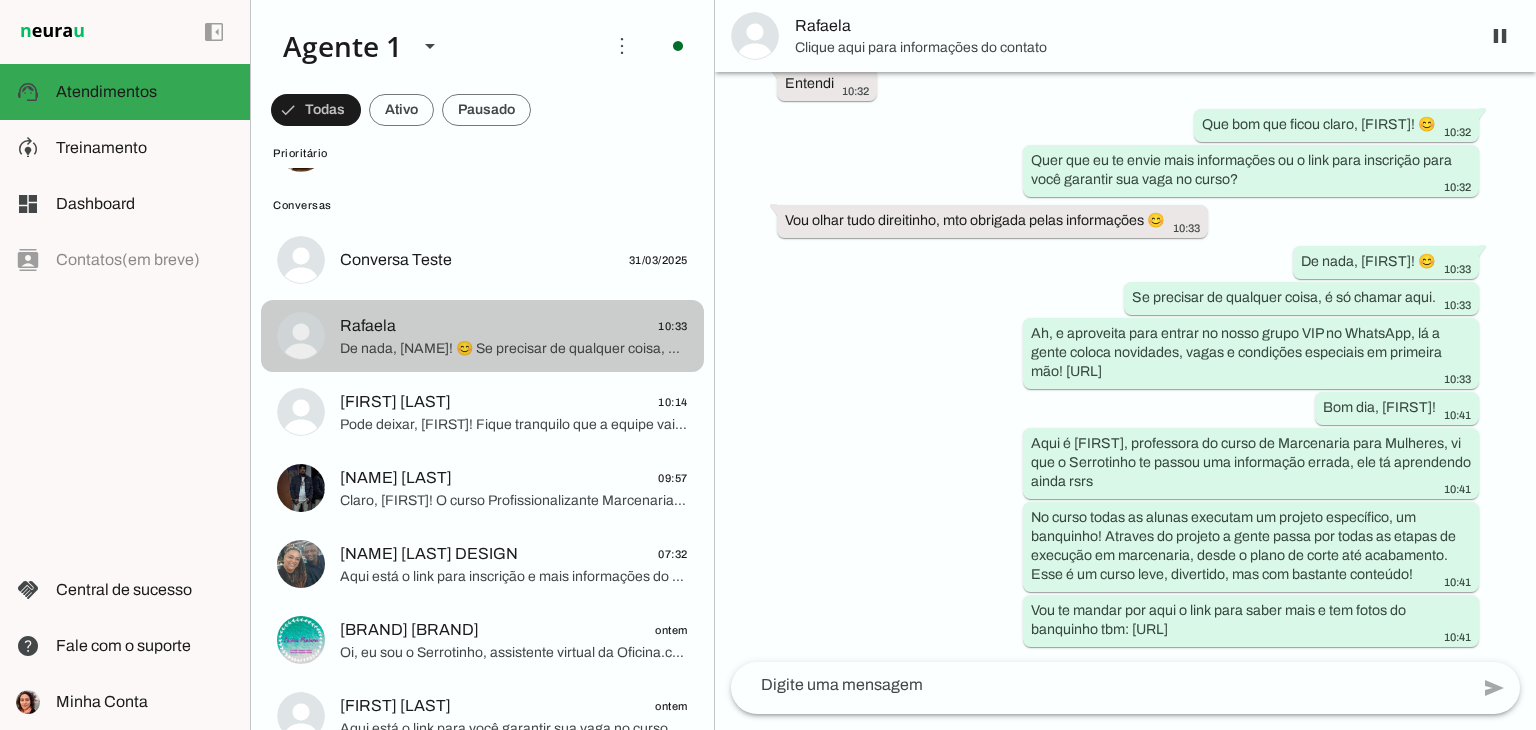 scroll, scrollTop: 1257, scrollLeft: 0, axis: vertical 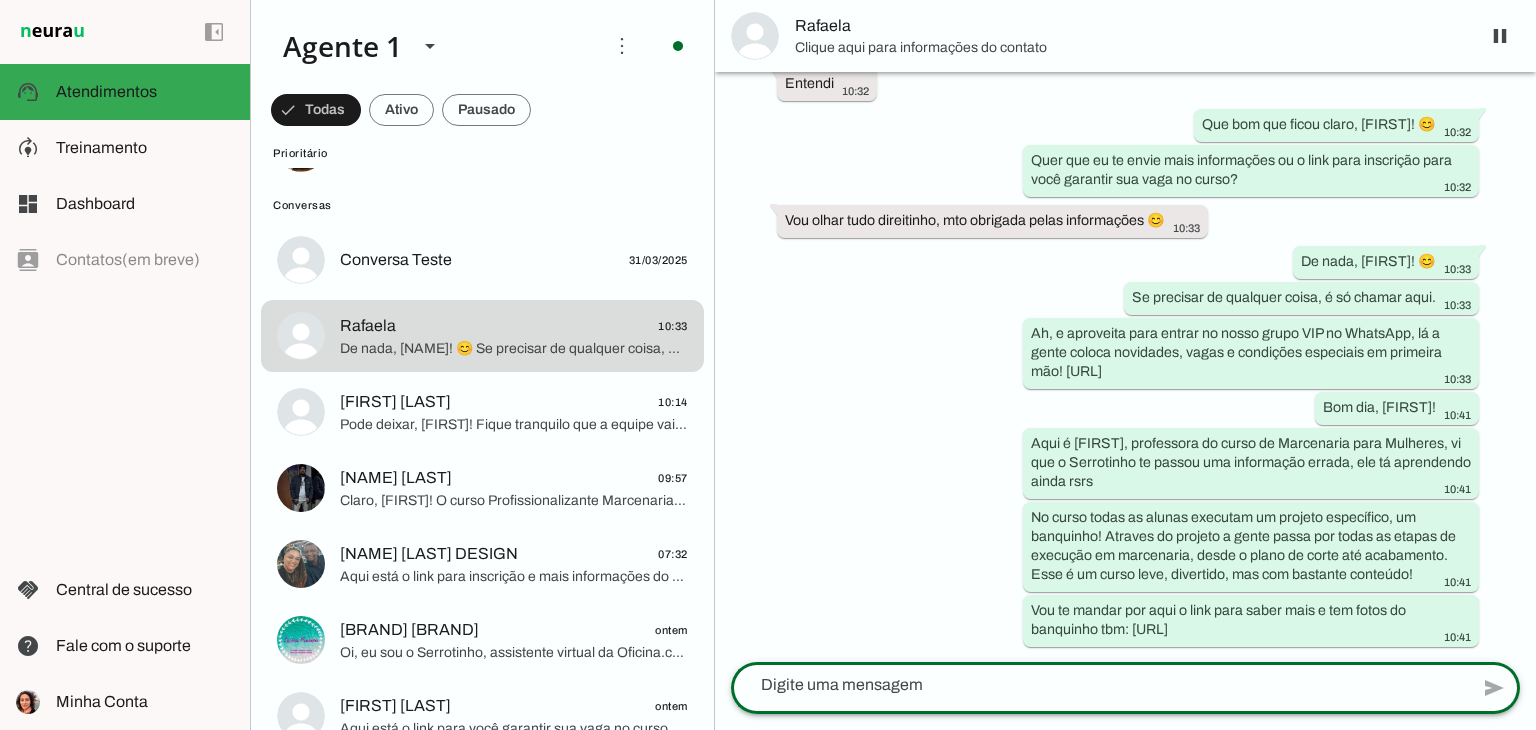click 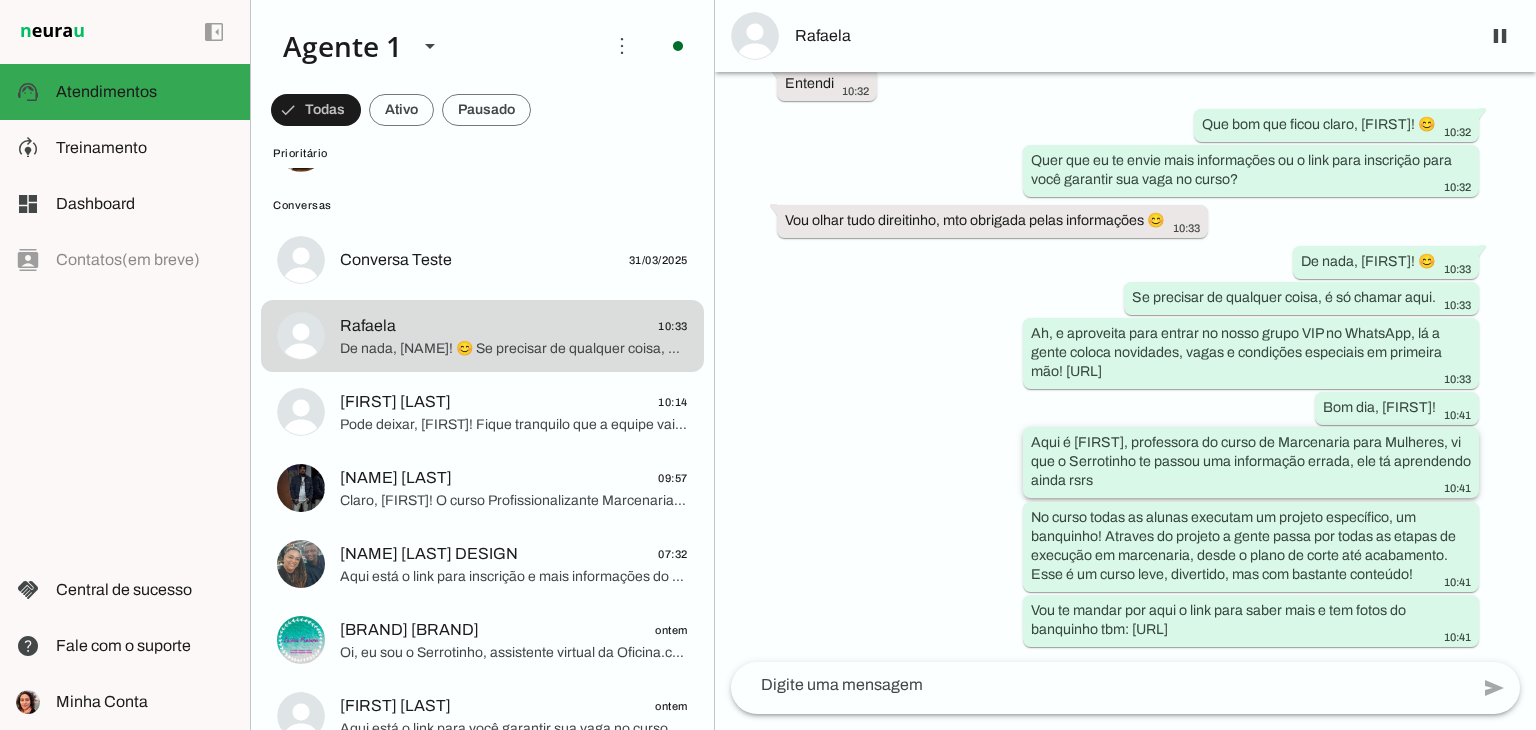drag, startPoint x: 1038, startPoint y: 416, endPoint x: 1275, endPoint y: 459, distance: 240.86926 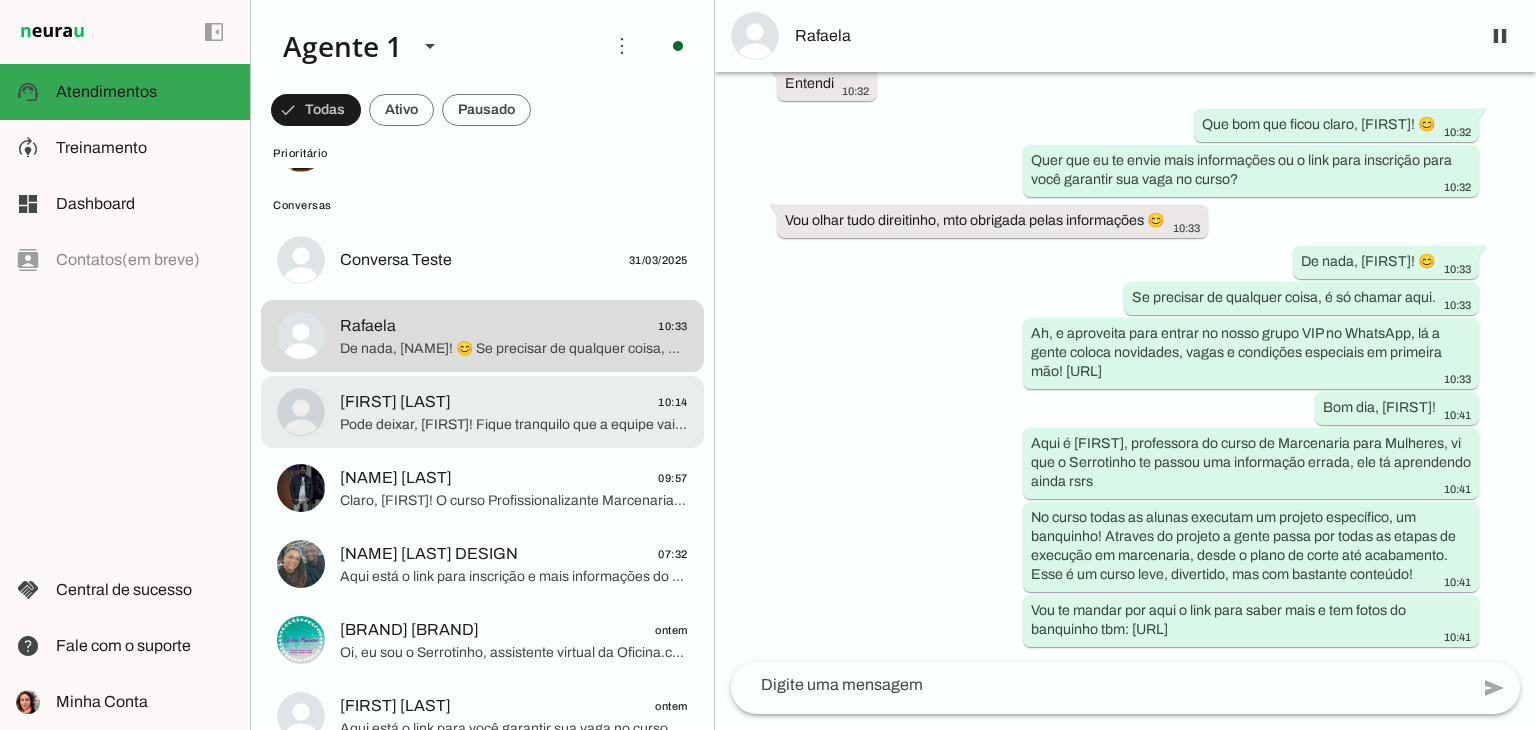 click at bounding box center (514, 148) 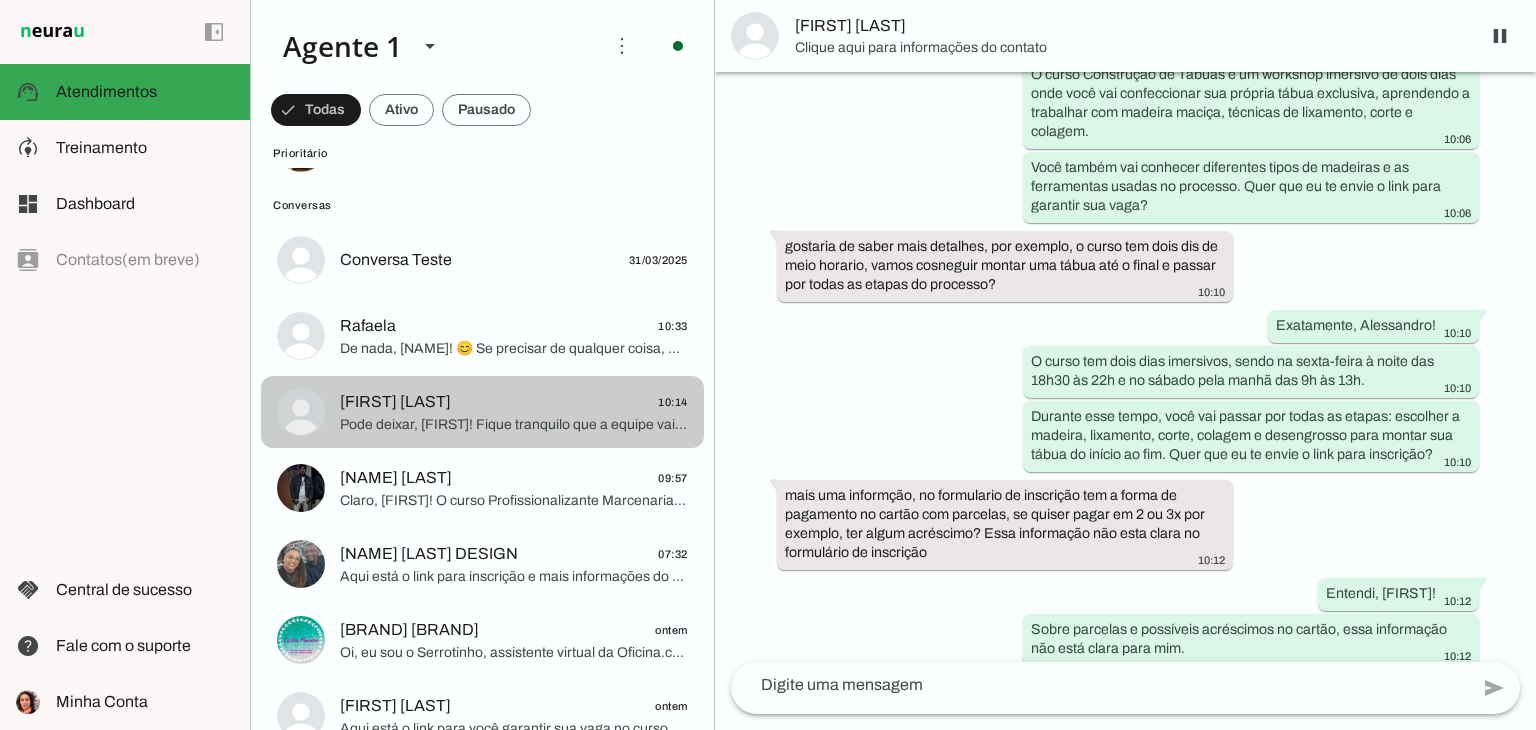 scroll, scrollTop: 1561, scrollLeft: 0, axis: vertical 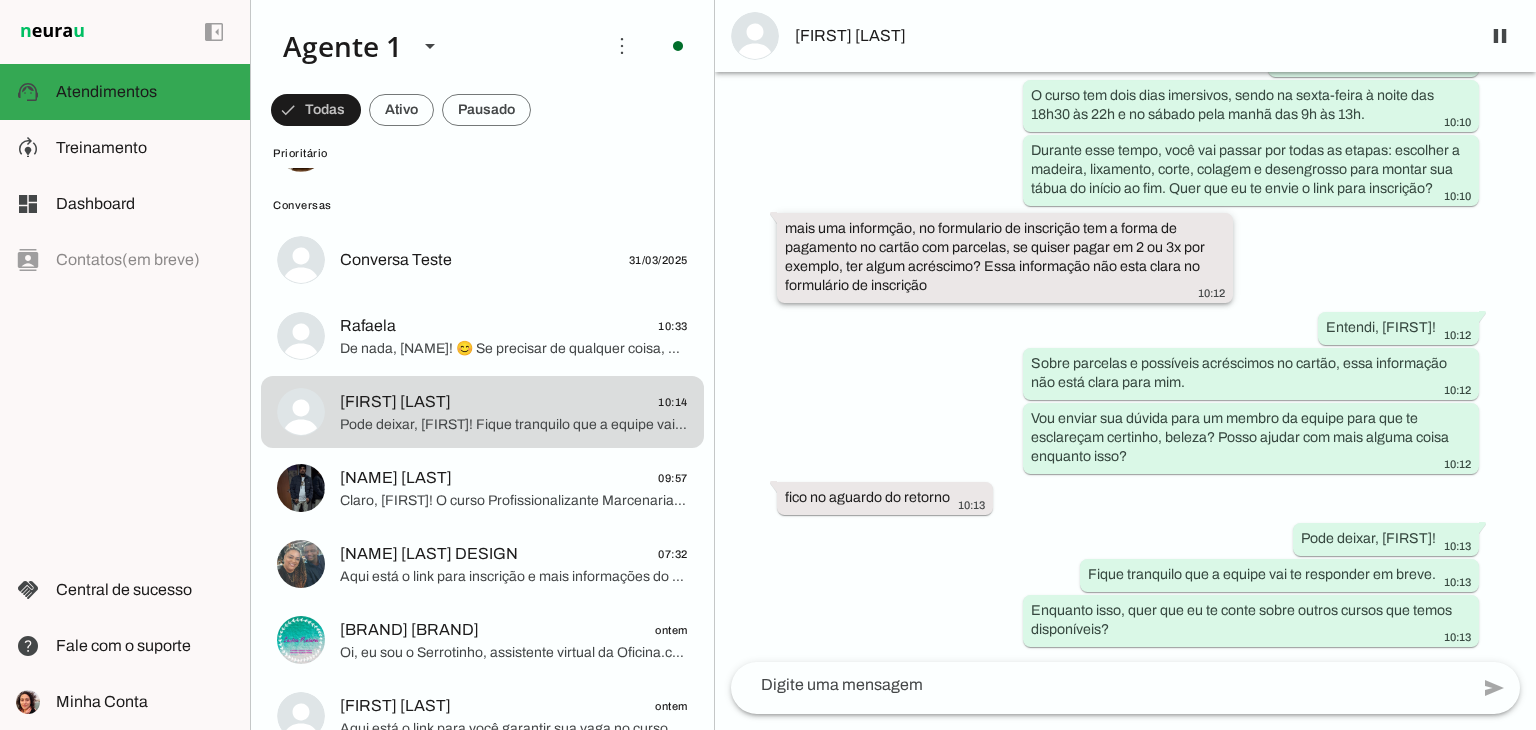 drag, startPoint x: 787, startPoint y: 233, endPoint x: 1031, endPoint y: 280, distance: 248.48541 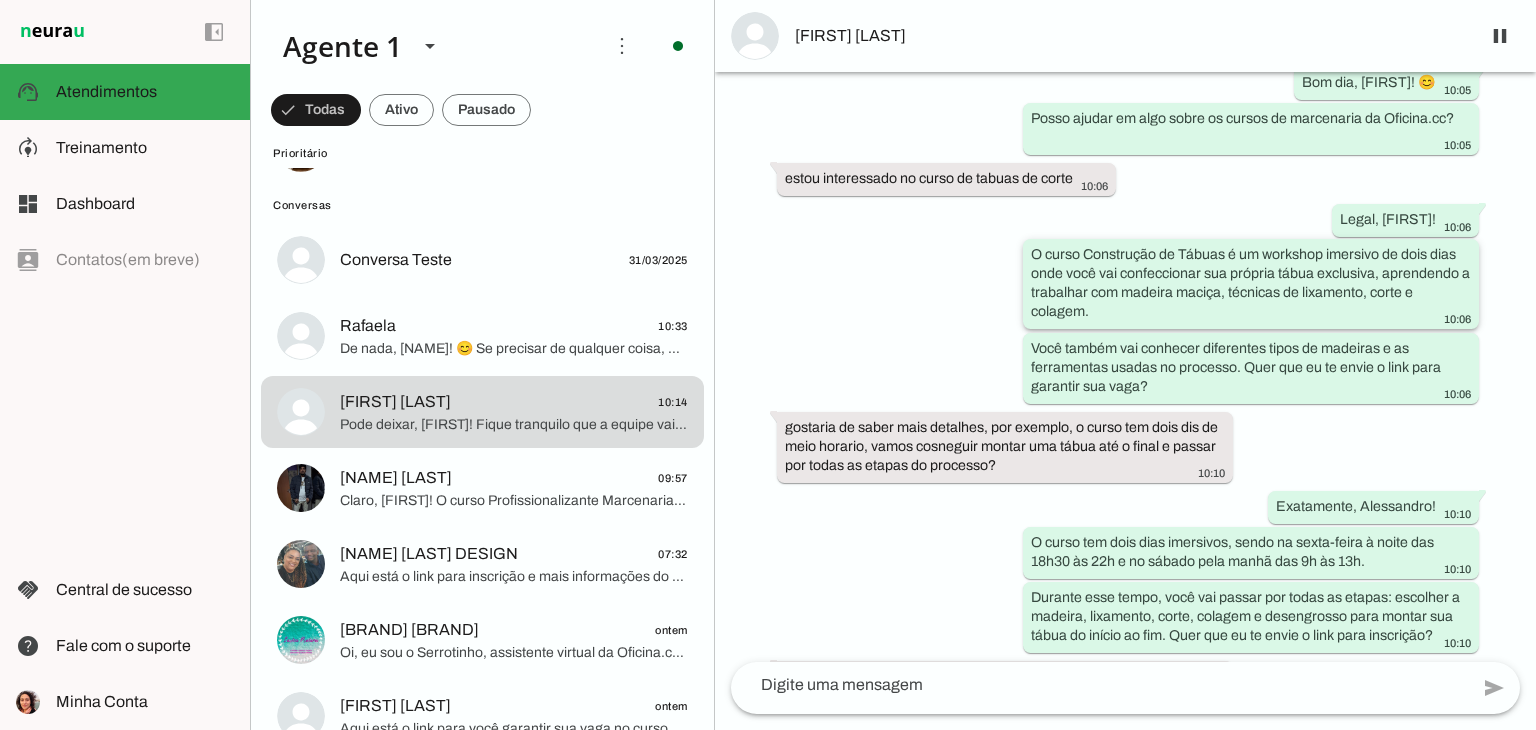 scroll, scrollTop: 1096, scrollLeft: 0, axis: vertical 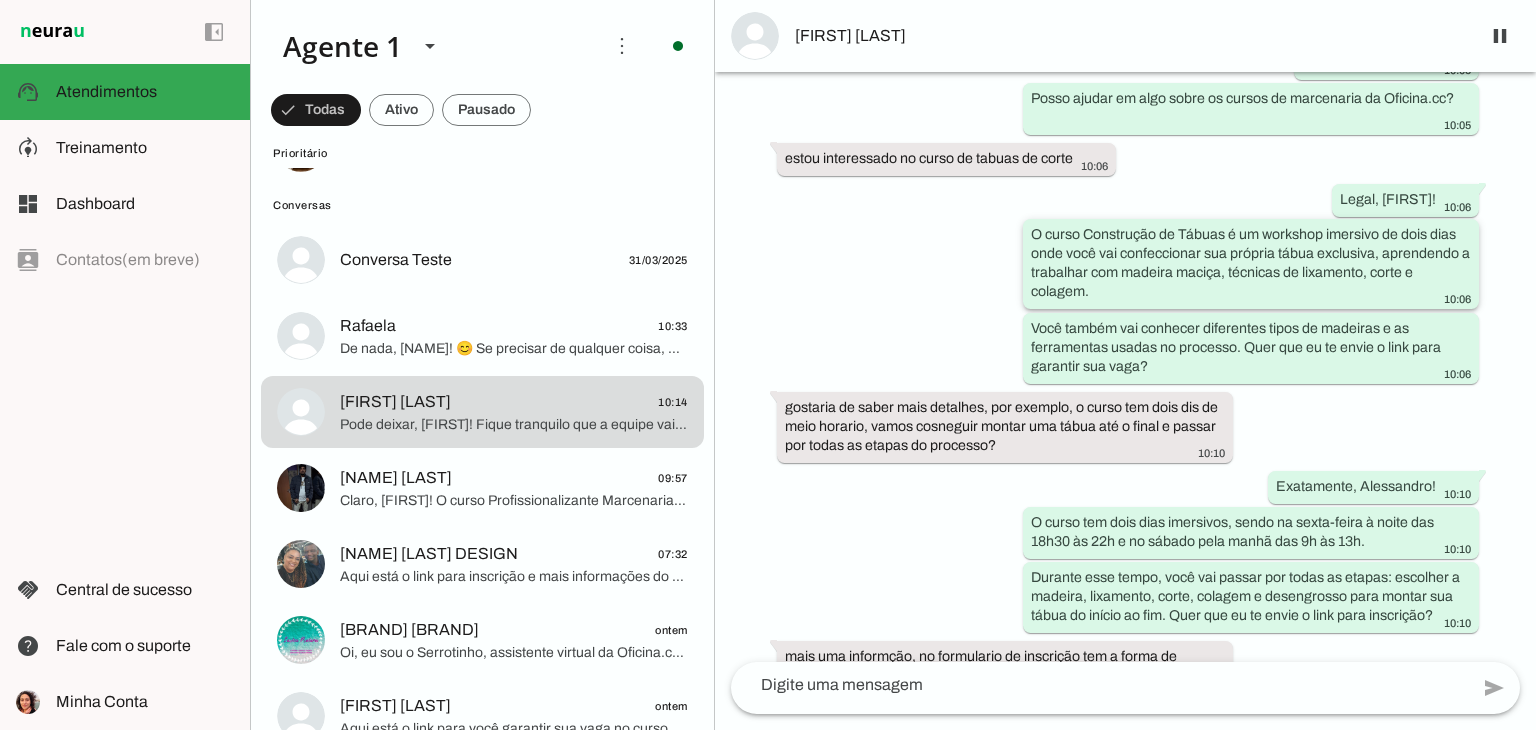 drag, startPoint x: 1034, startPoint y: 277, endPoint x: 1184, endPoint y: 284, distance: 150.16324 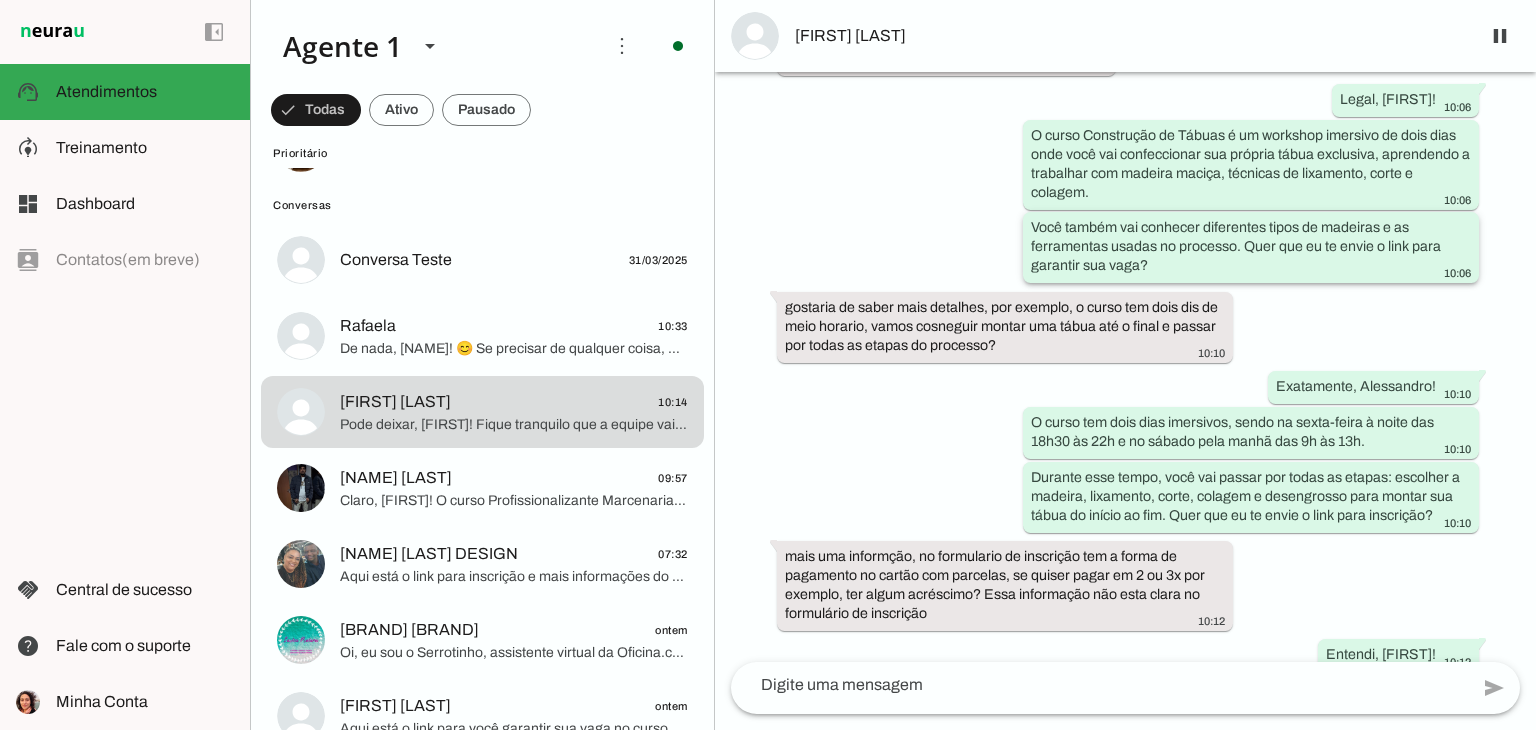 scroll, scrollTop: 1215, scrollLeft: 0, axis: vertical 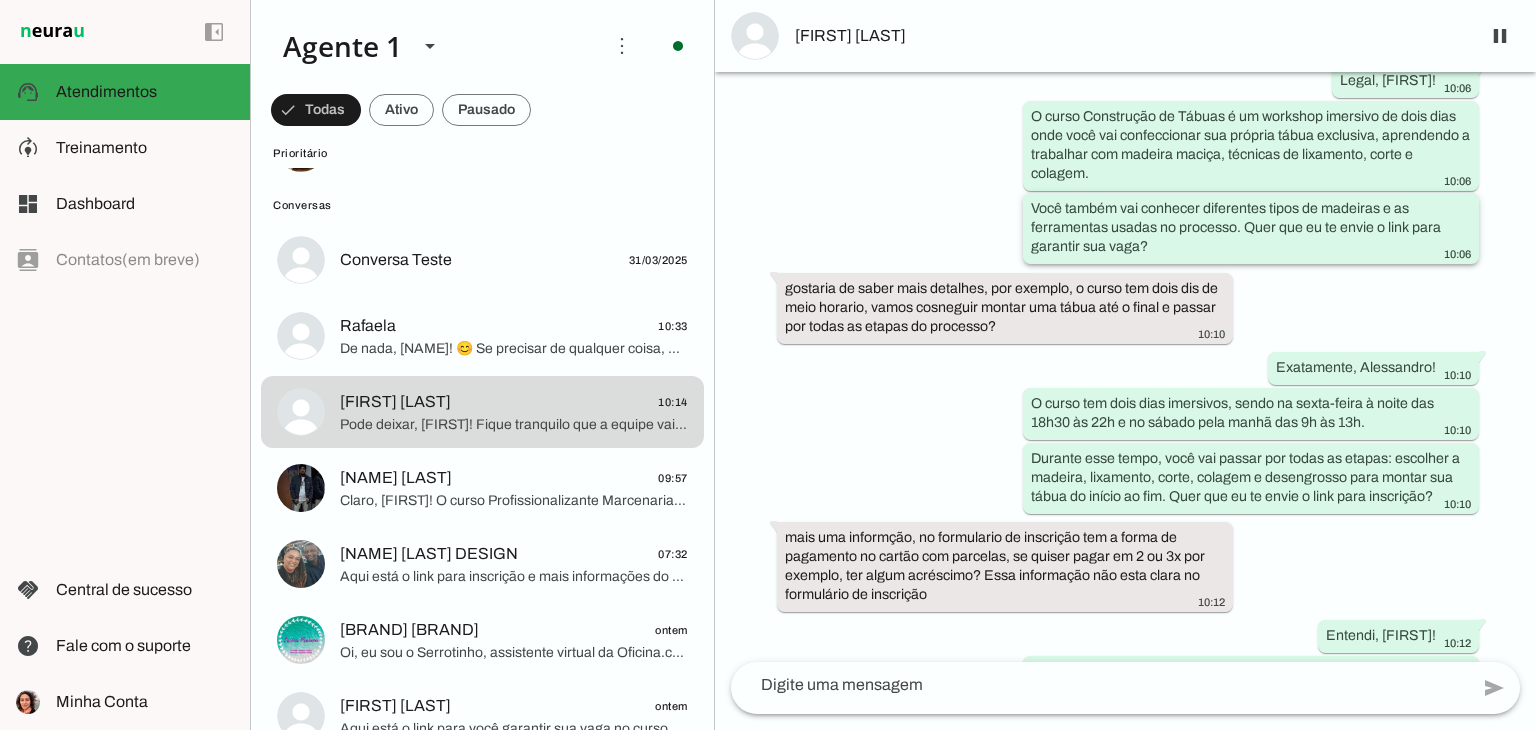 drag, startPoint x: 1034, startPoint y: 229, endPoint x: 1167, endPoint y: 261, distance: 136.79547 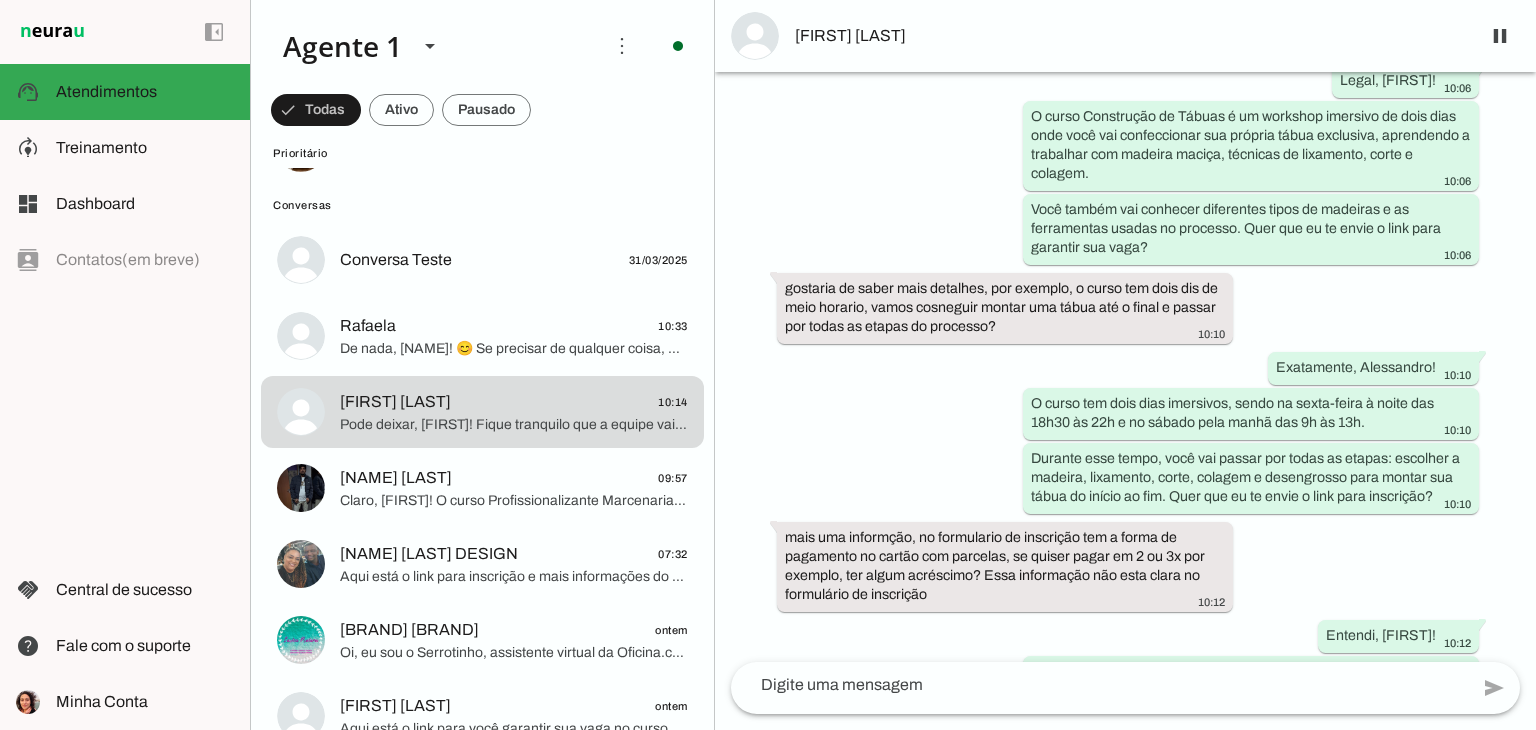 drag, startPoint x: 1171, startPoint y: 261, endPoint x: 992, endPoint y: 210, distance: 186.12361 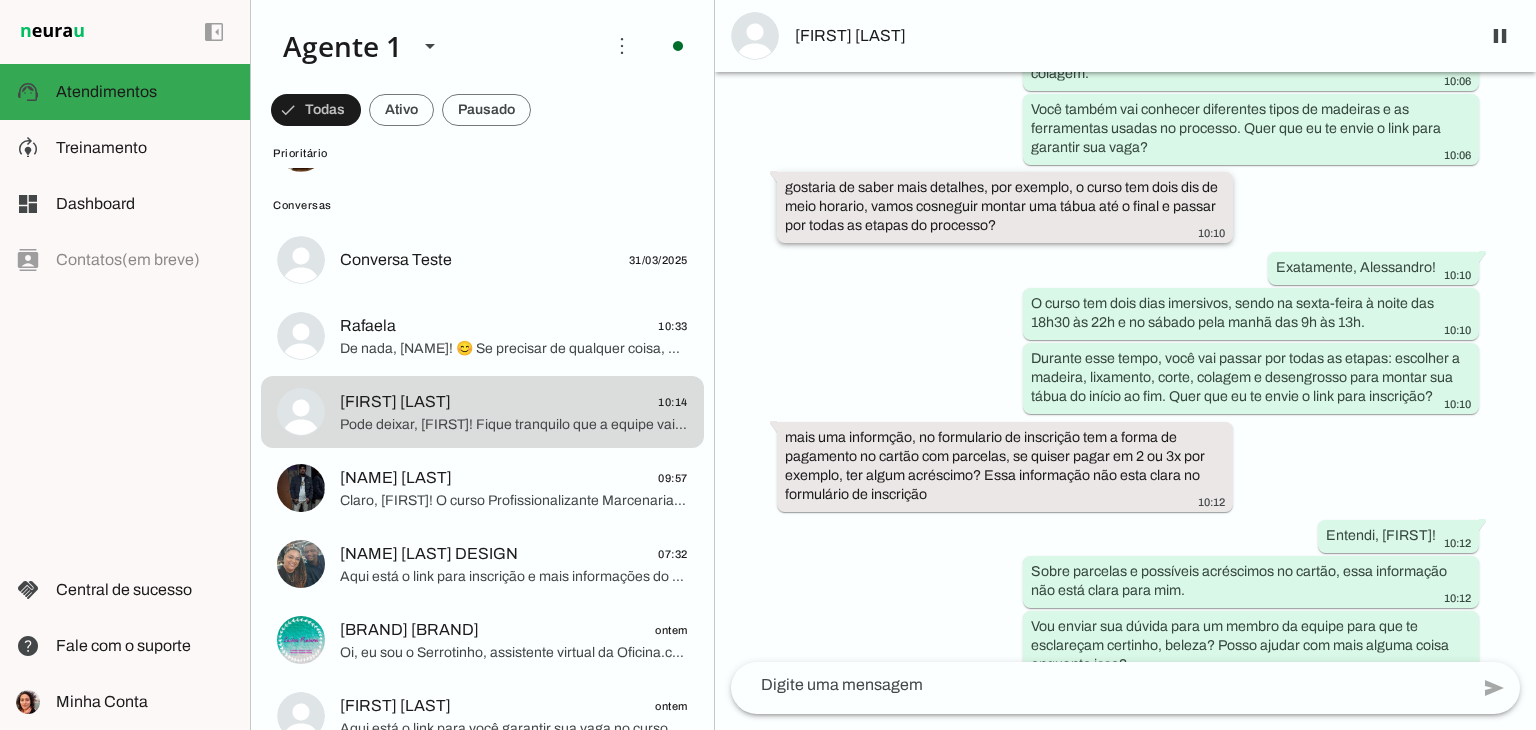 scroll, scrollTop: 1334, scrollLeft: 0, axis: vertical 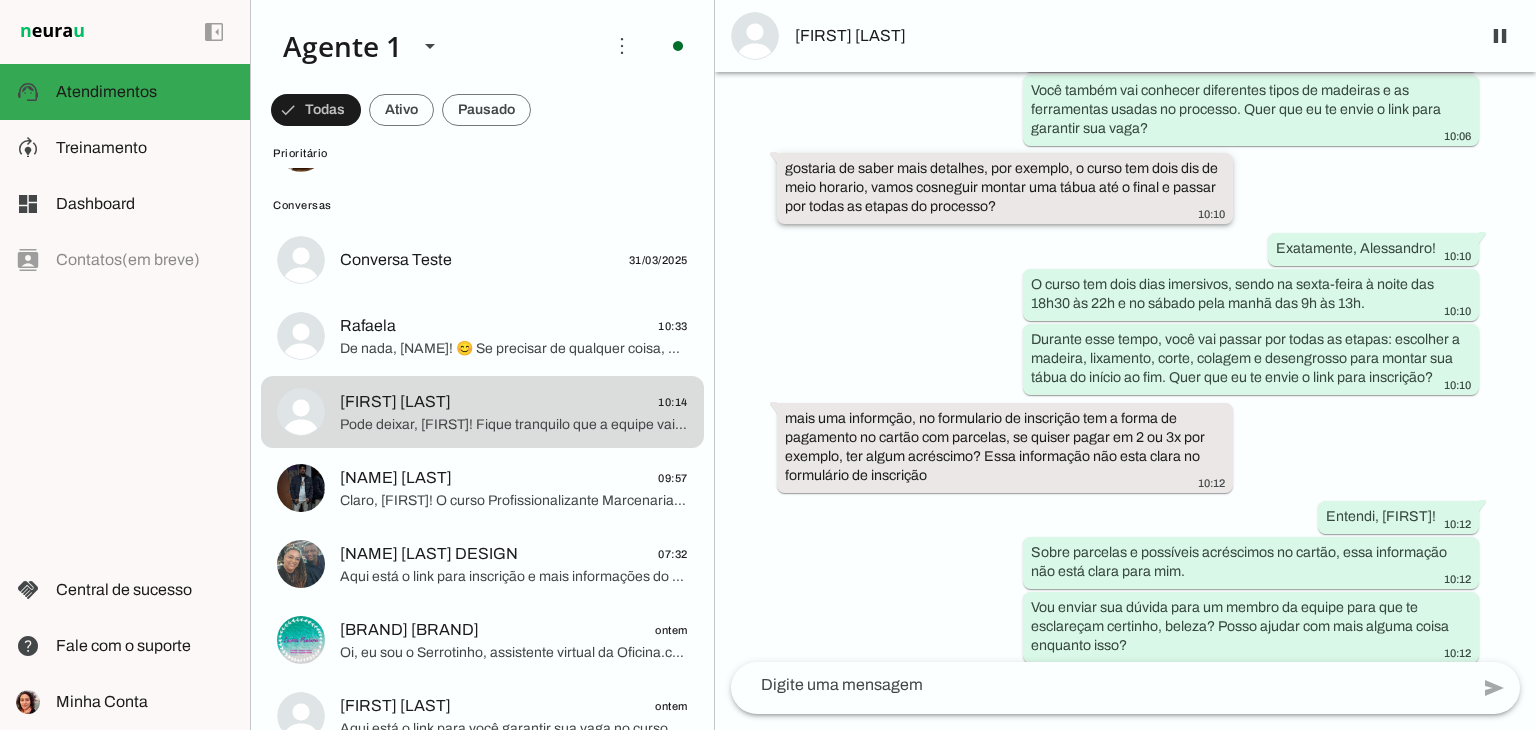 drag, startPoint x: 788, startPoint y: 192, endPoint x: 1054, endPoint y: 226, distance: 268.16412 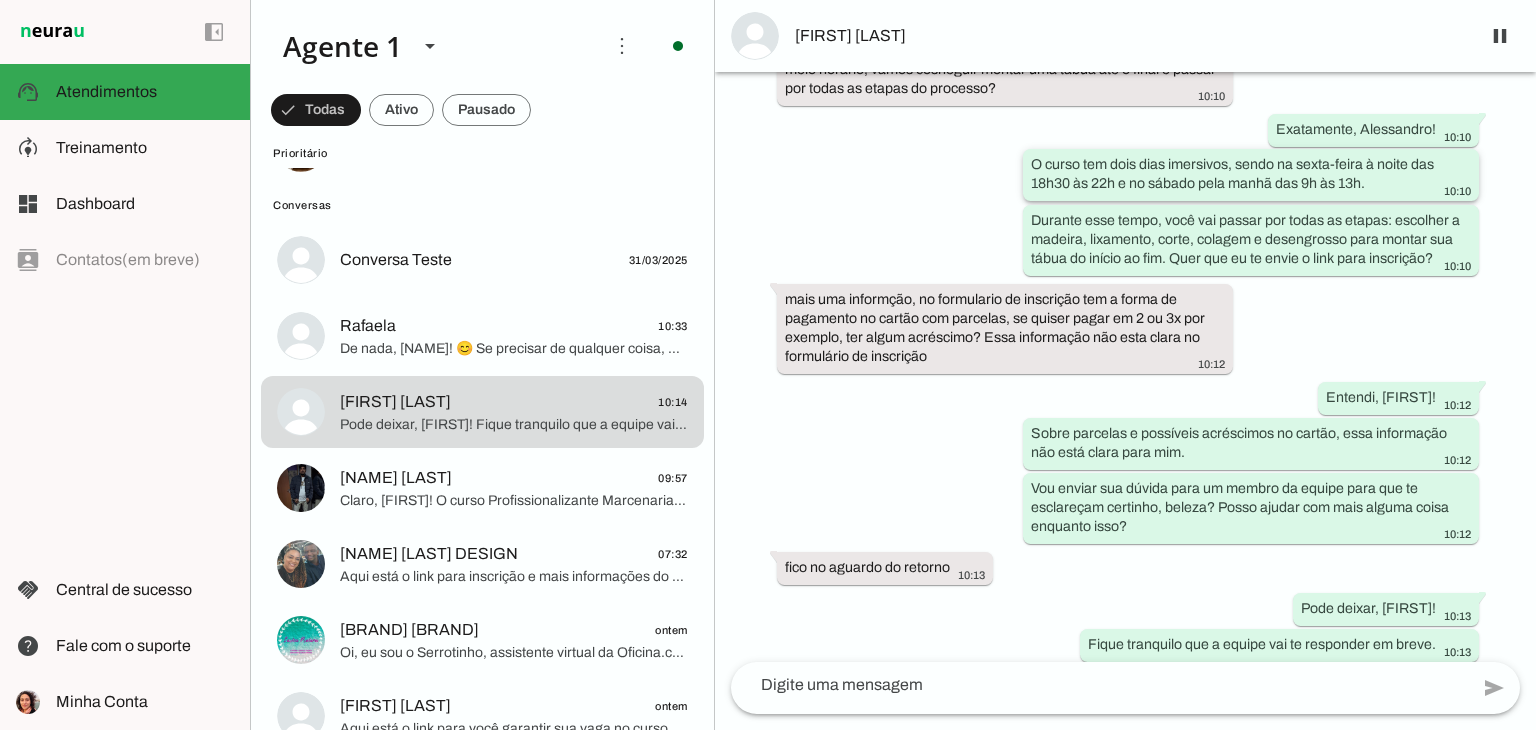 scroll, scrollTop: 1472, scrollLeft: 0, axis: vertical 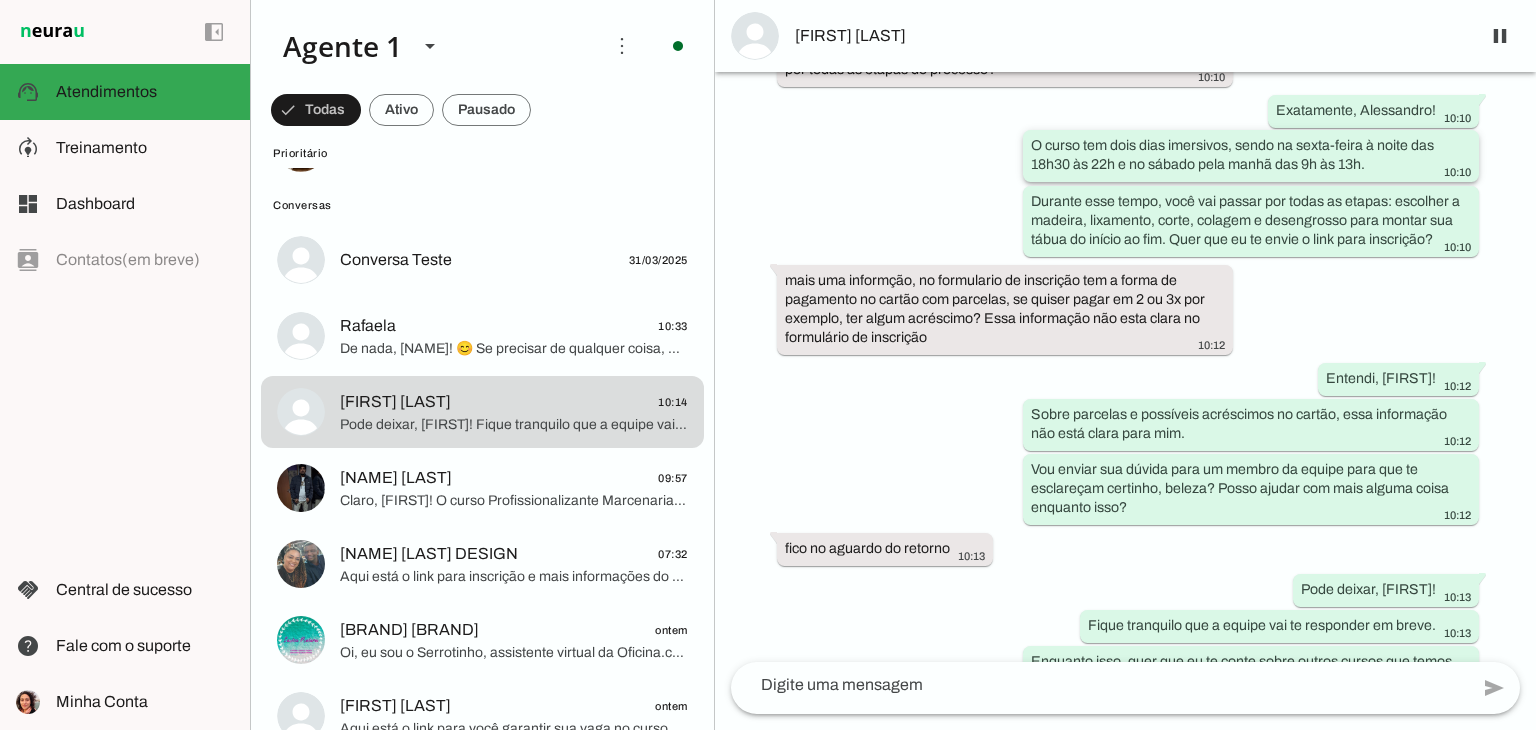 drag, startPoint x: 1078, startPoint y: 173, endPoint x: 1361, endPoint y: 185, distance: 283.2543 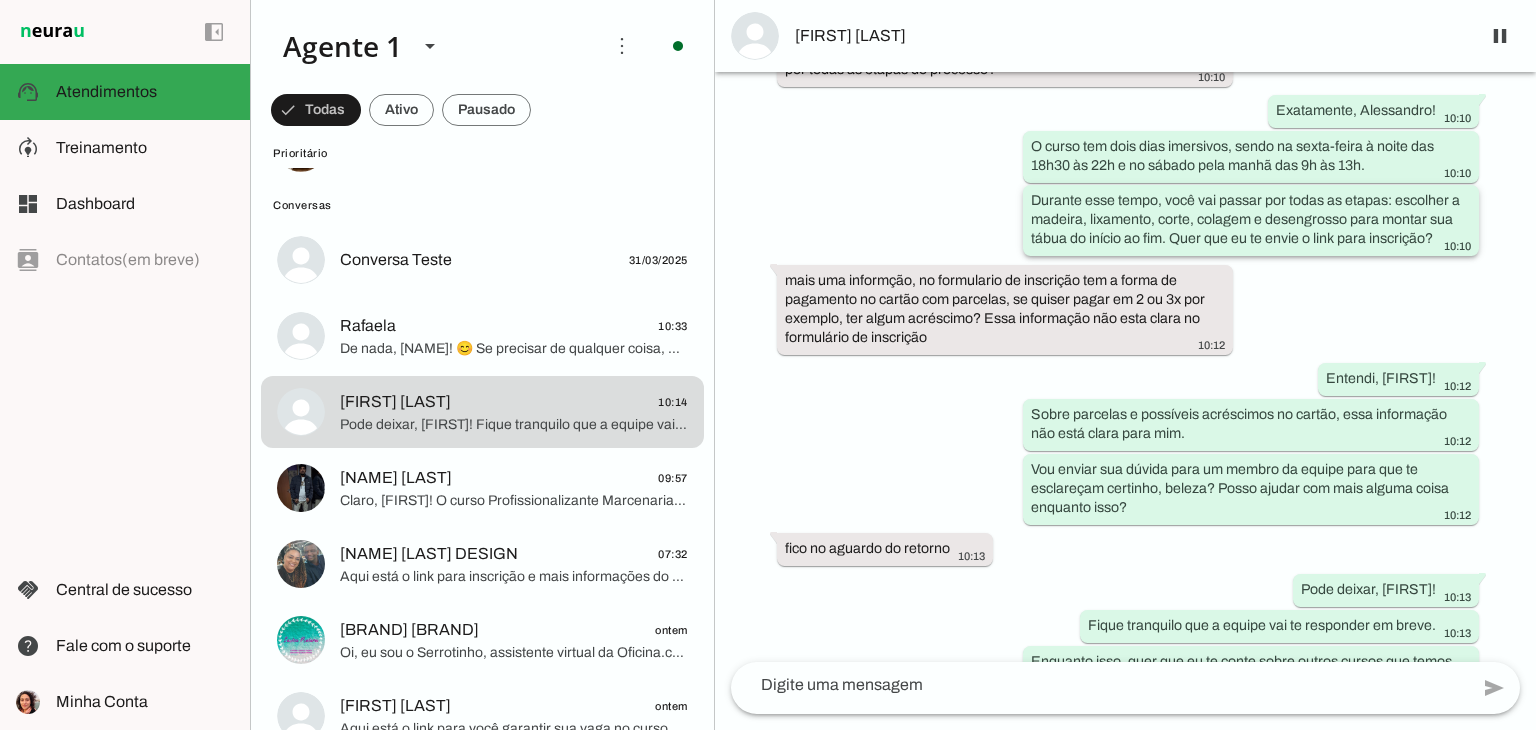 drag, startPoint x: 1040, startPoint y: 211, endPoint x: 1206, endPoint y: 241, distance: 168.68906 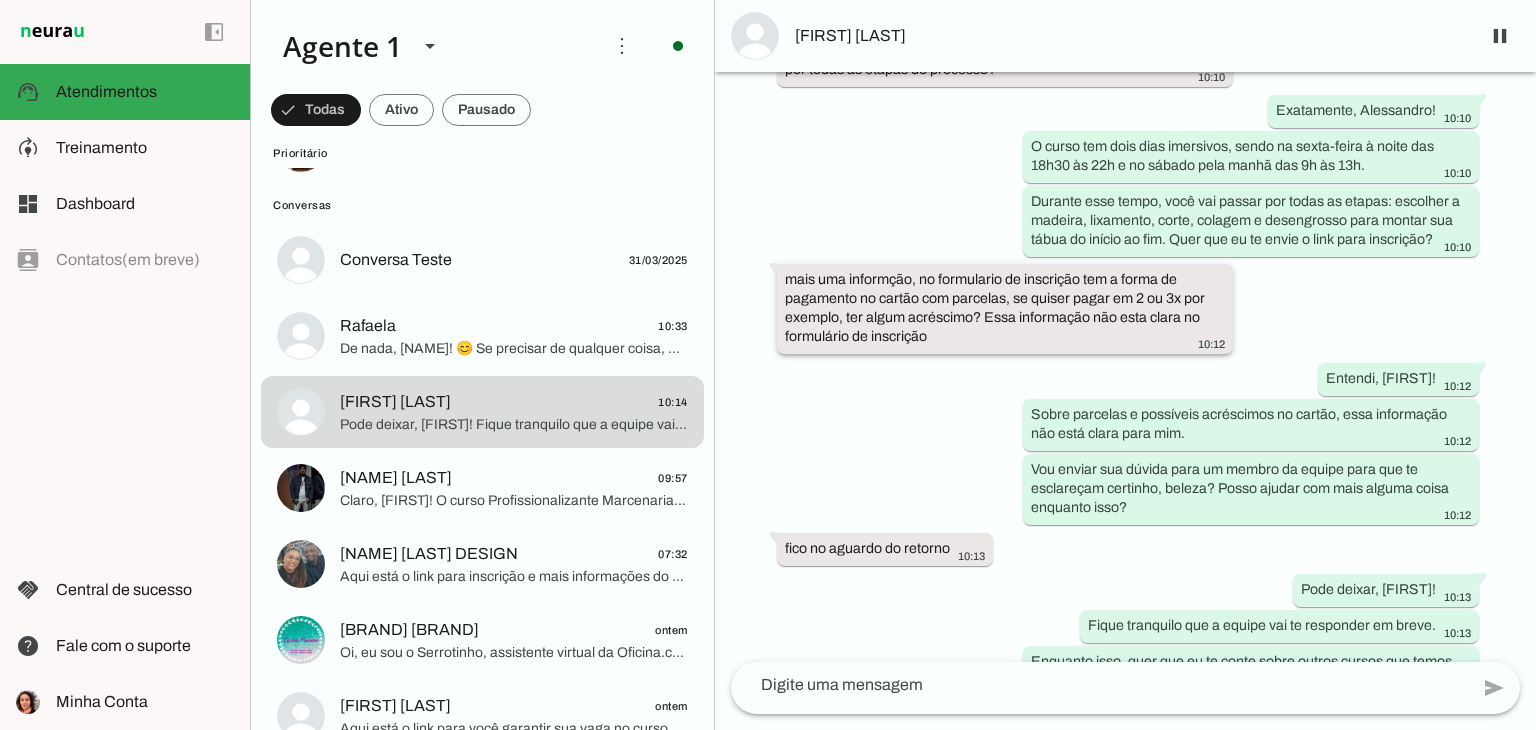 drag, startPoint x: 876, startPoint y: 315, endPoint x: 988, endPoint y: 363, distance: 121.85237 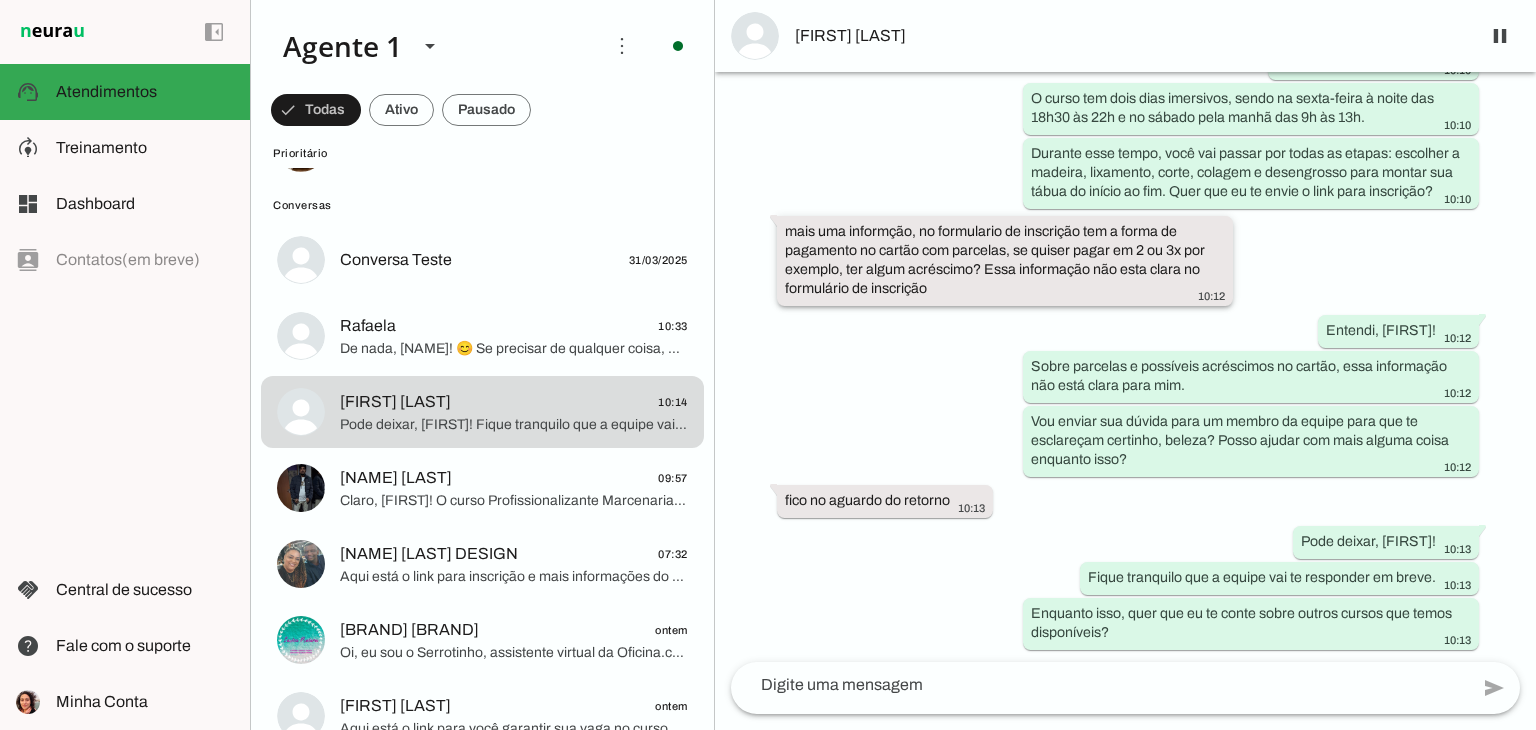 scroll, scrollTop: 1561, scrollLeft: 0, axis: vertical 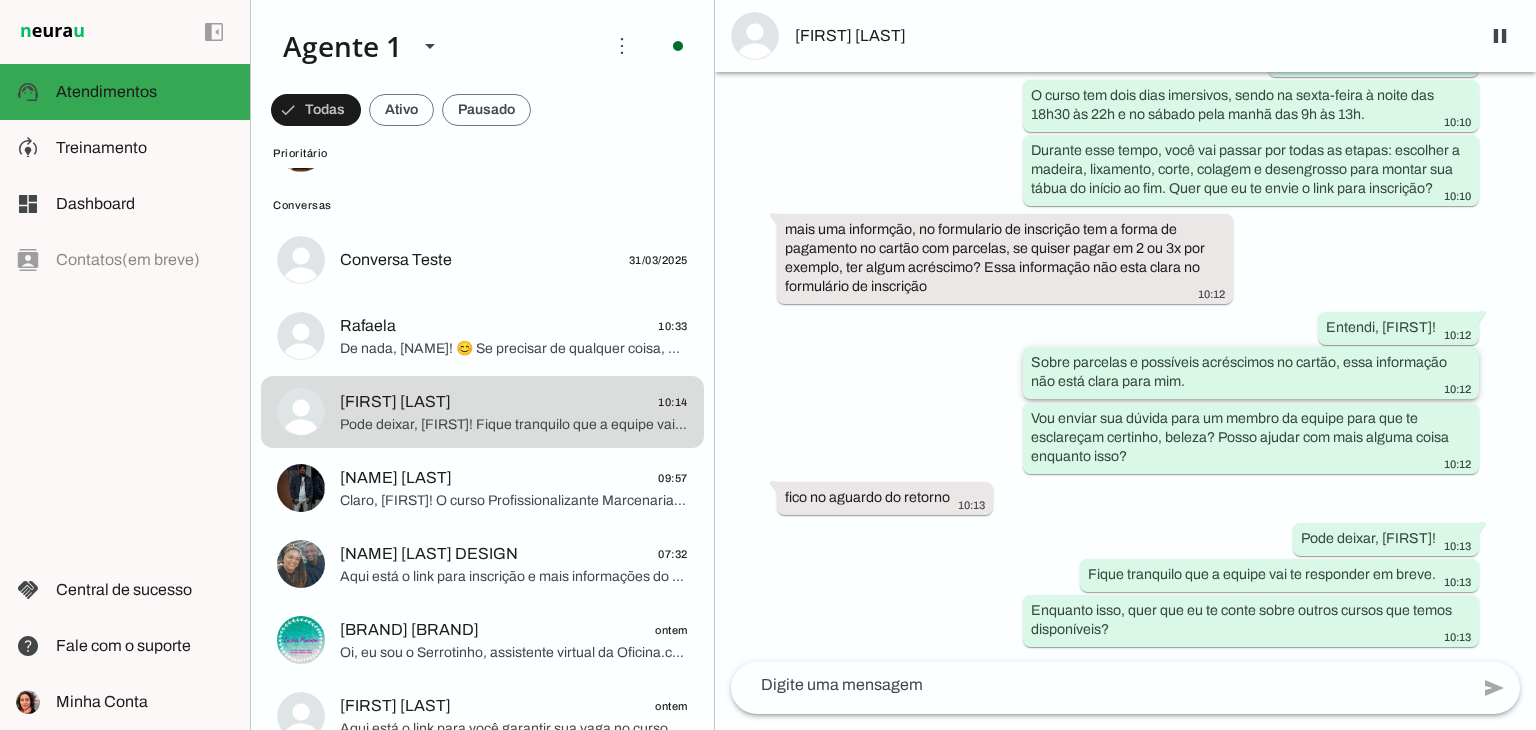 drag, startPoint x: 1090, startPoint y: 376, endPoint x: 1192, endPoint y: 384, distance: 102.31325 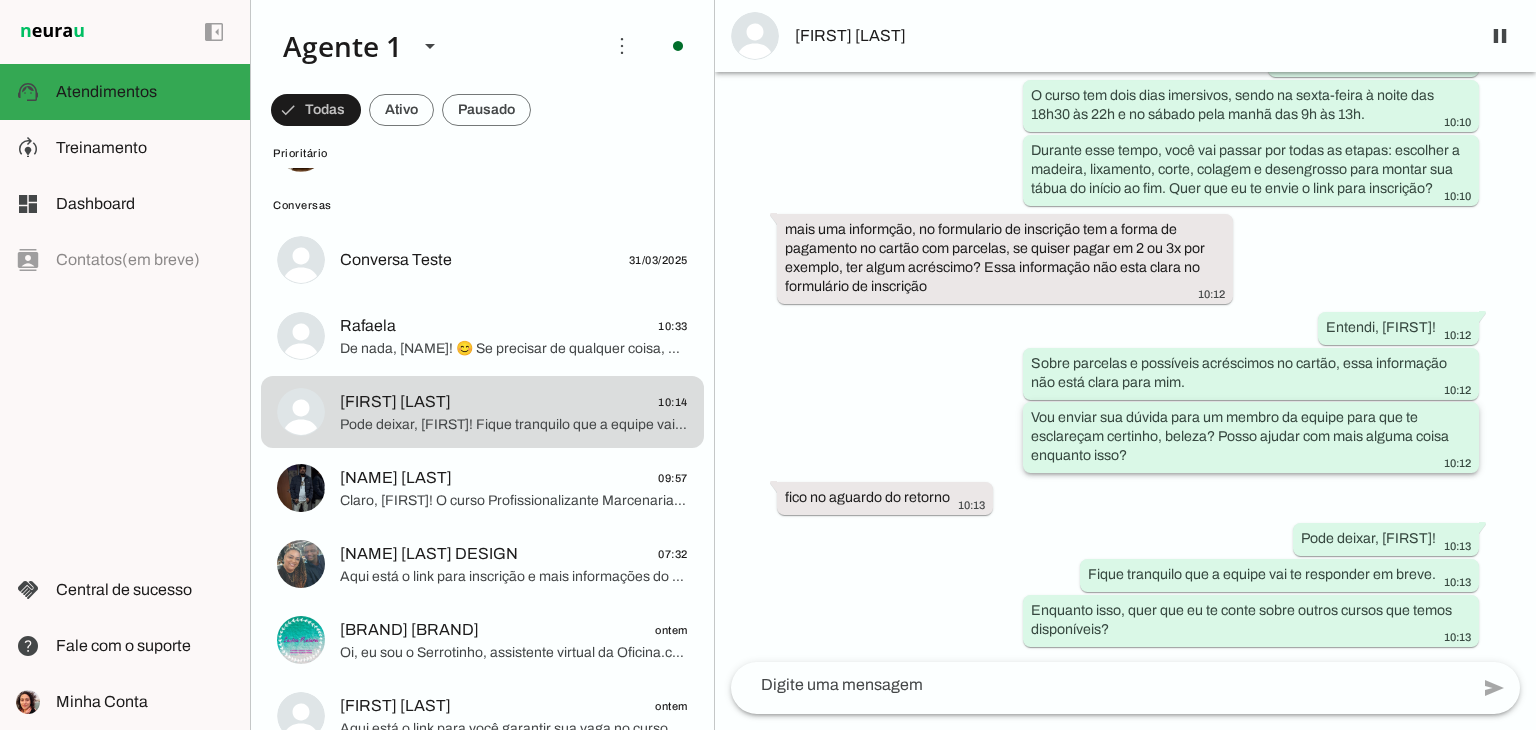 drag, startPoint x: 1039, startPoint y: 424, endPoint x: 1176, endPoint y: 454, distance: 140.24622 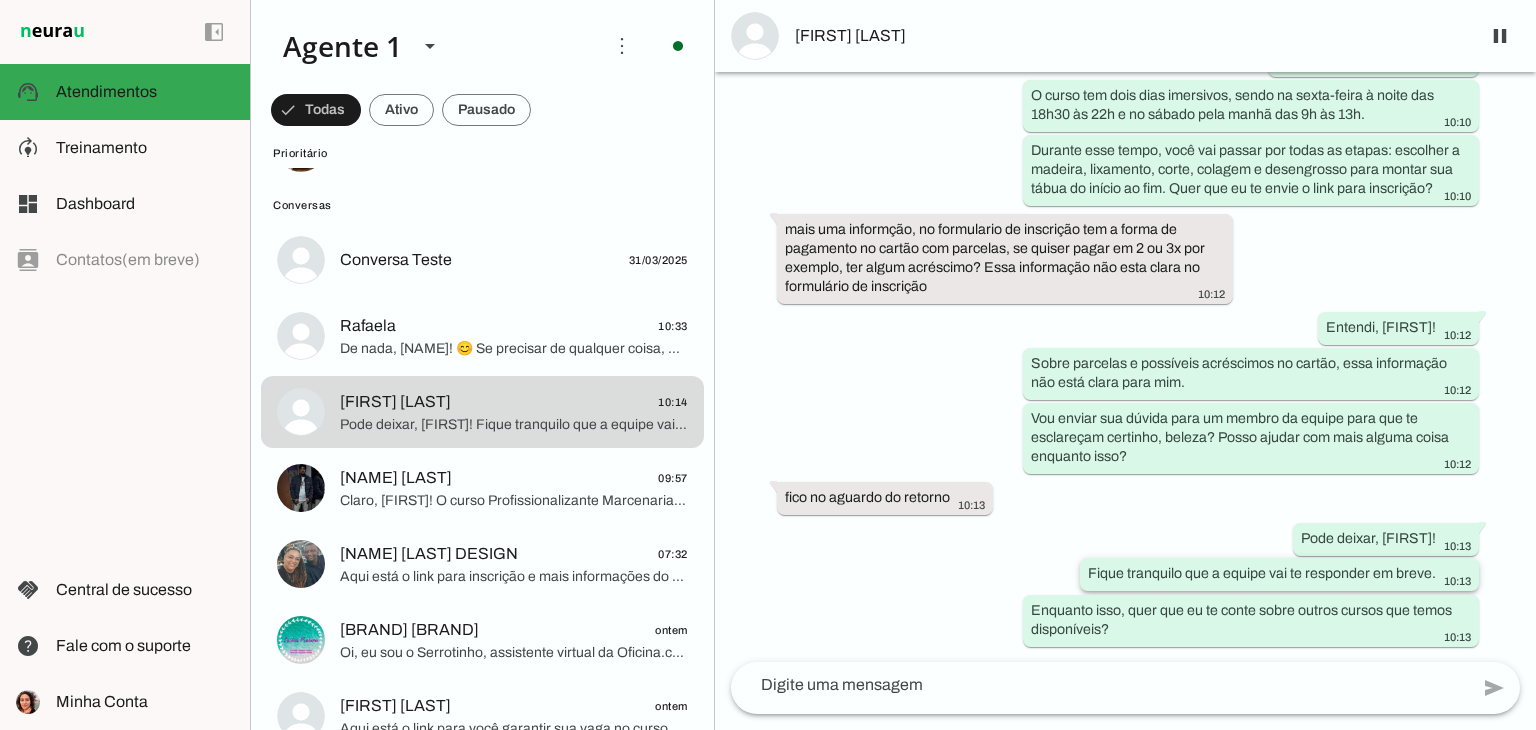 drag, startPoint x: 1160, startPoint y: 575, endPoint x: 1270, endPoint y: 583, distance: 110.29053 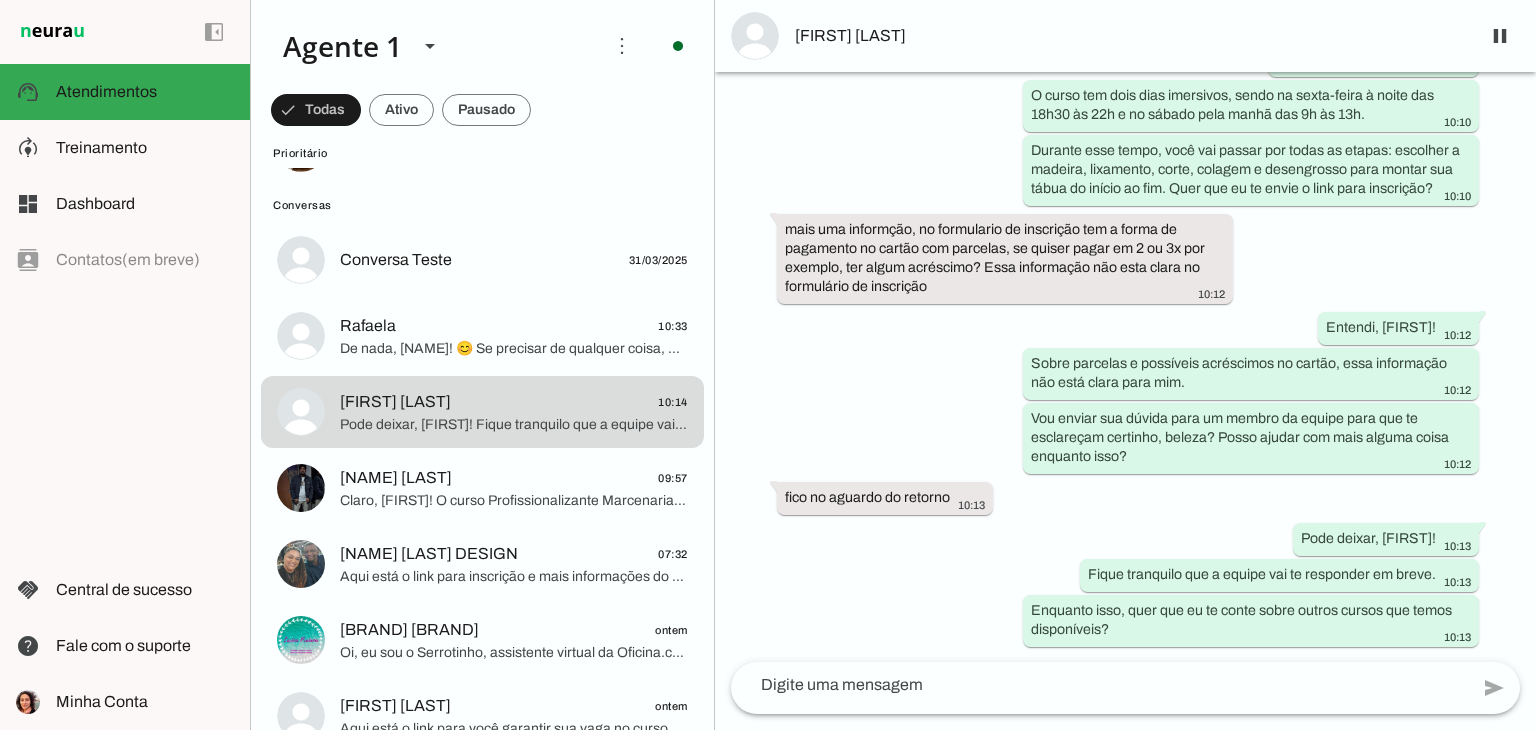 click on "Agente ativado
há cerca de 23 horas
Boa tarde 12:07
Oi, eu sou o Serrotinho, assistente virtual da Oficina.cc!  12:07 Aqui você encontra cursos presenciais de marcenaria para todos os níveis, desde iniciantes até quem quer se profissionalizar.  12:07 Qual o seu nome? 12:07
gostaria de saber nais sobre o curso CONSTRUÇÃO DE TÁBUAS. [FIRST] 12:08
Olá [FIRST]! O curso Construção de Tábuas é um workshop imersivo de dois dias, onde você vai confeccionar sua própria tábua exclusiva, ideal tanto para uso na cozinha quanto para presentear.   12:08 Você vai aprender sobre diferentes tipos de madeiras, técnicas de projeto, lixamento, corte, colagem e desengrosso de madeira maciça. Também vai conhecer boa parte das ferramentas usadas por marceneiros. Quer que eu te envie o link para inscrição? 12:08
qual a forma de pagamento? 12:14
sim" at bounding box center (1125, 367) 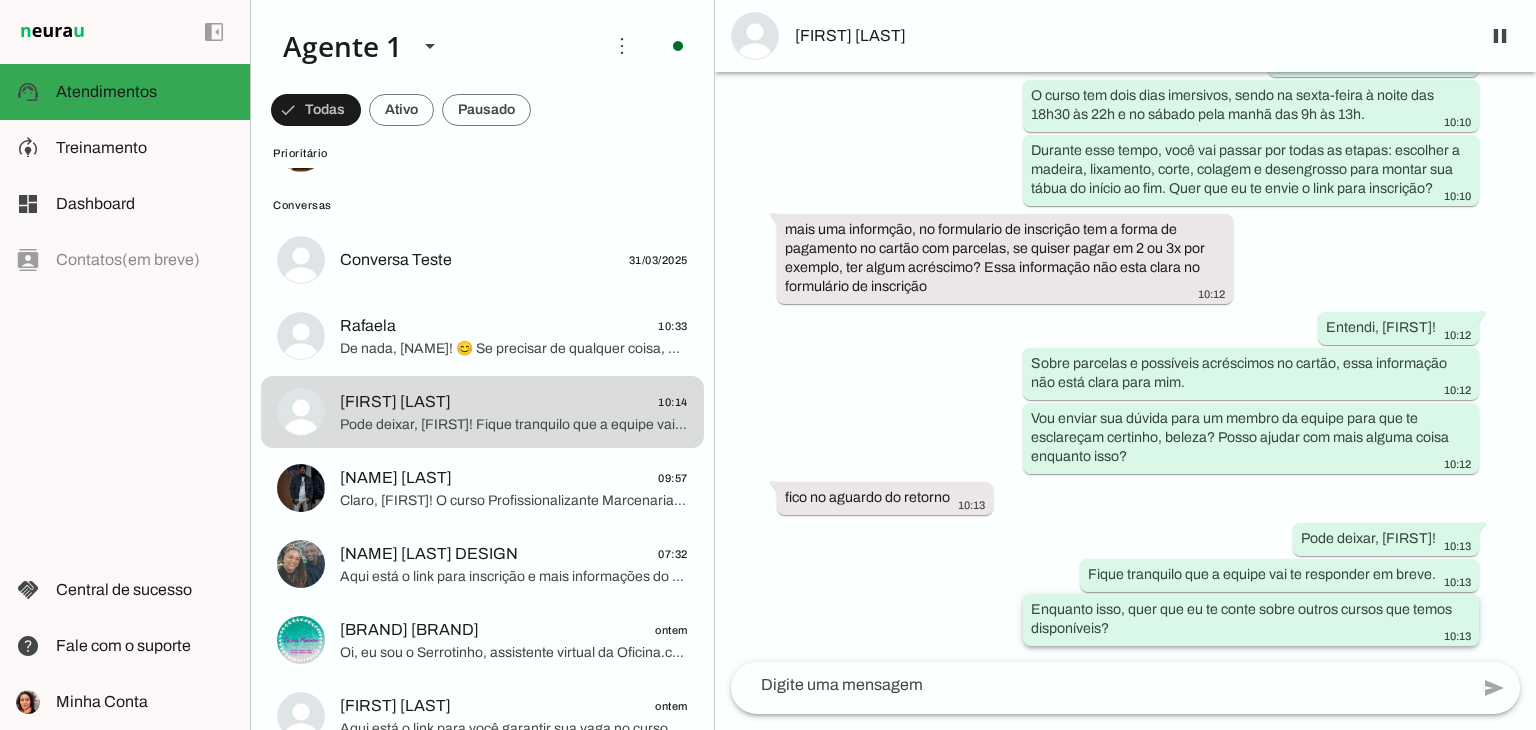 click on "Enquanto isso, quer que eu te conte sobre outros cursos que temos disponíveis?
10:13" 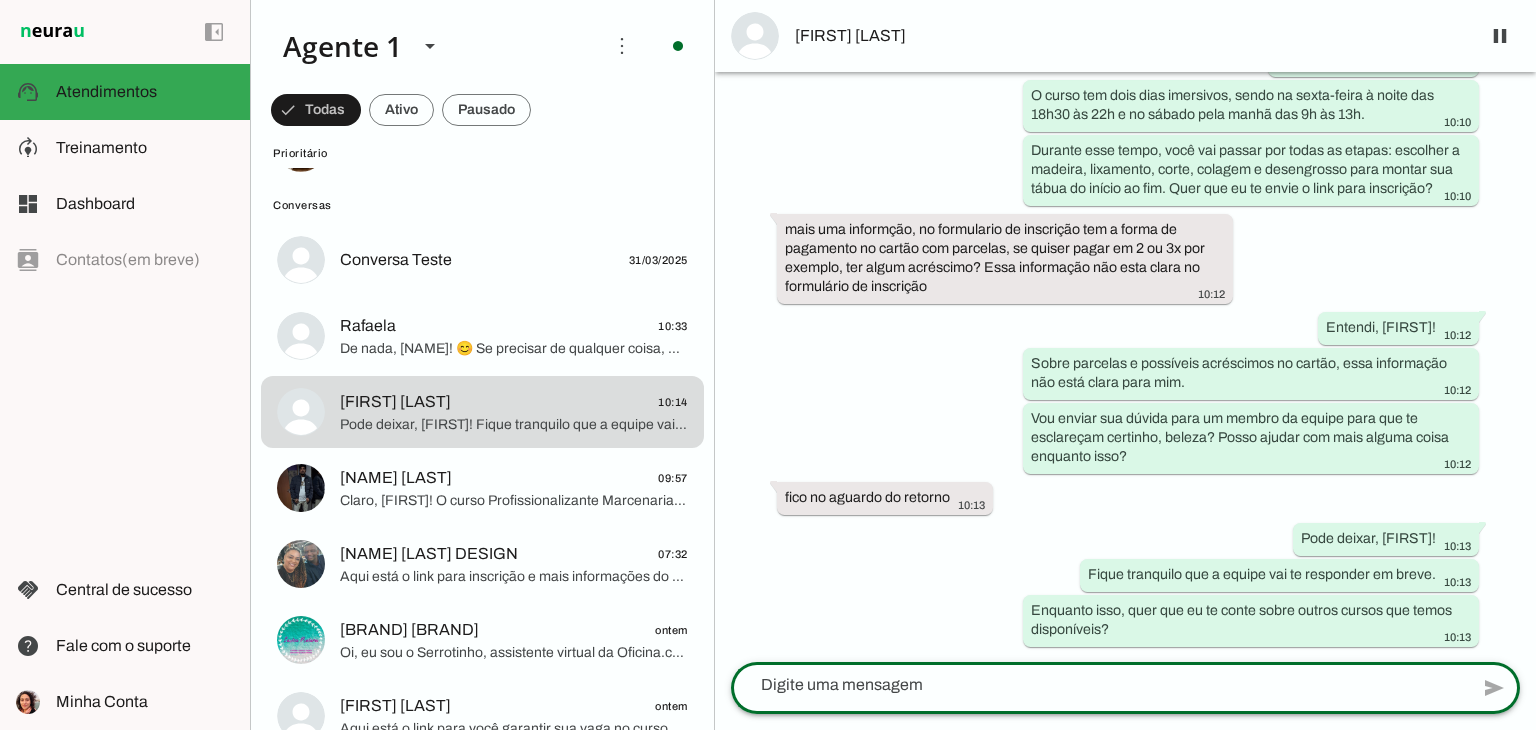 click 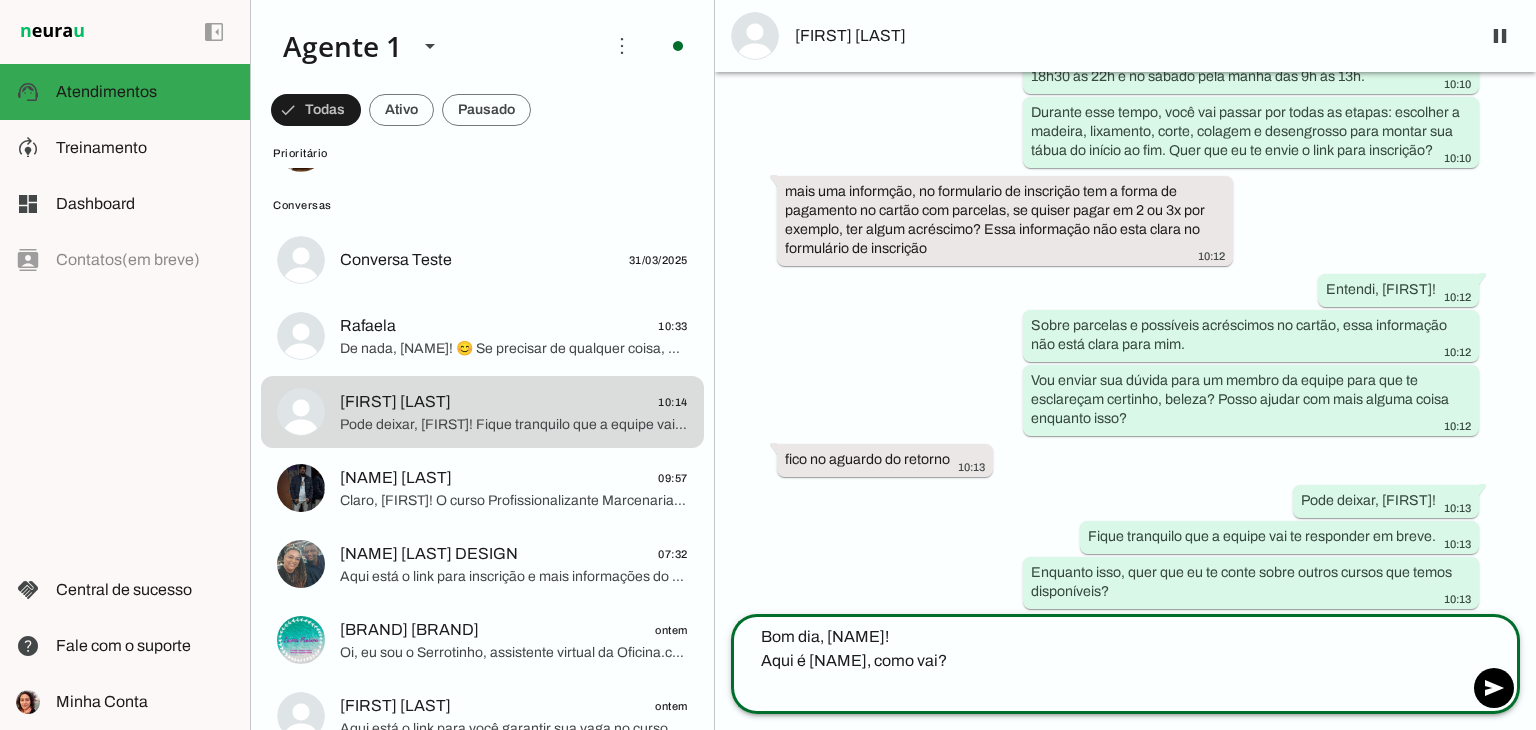 click on "Bom dia, [NAME]!
Aqui é [NAME], como vai?
Pelo nosso site você consegue fazer o pagamento parcelado sem juros, vou te mandar o link: https://www.oficina.cc/event-details/construcao-de-tabuas-2
Qualquer dúvida é só" 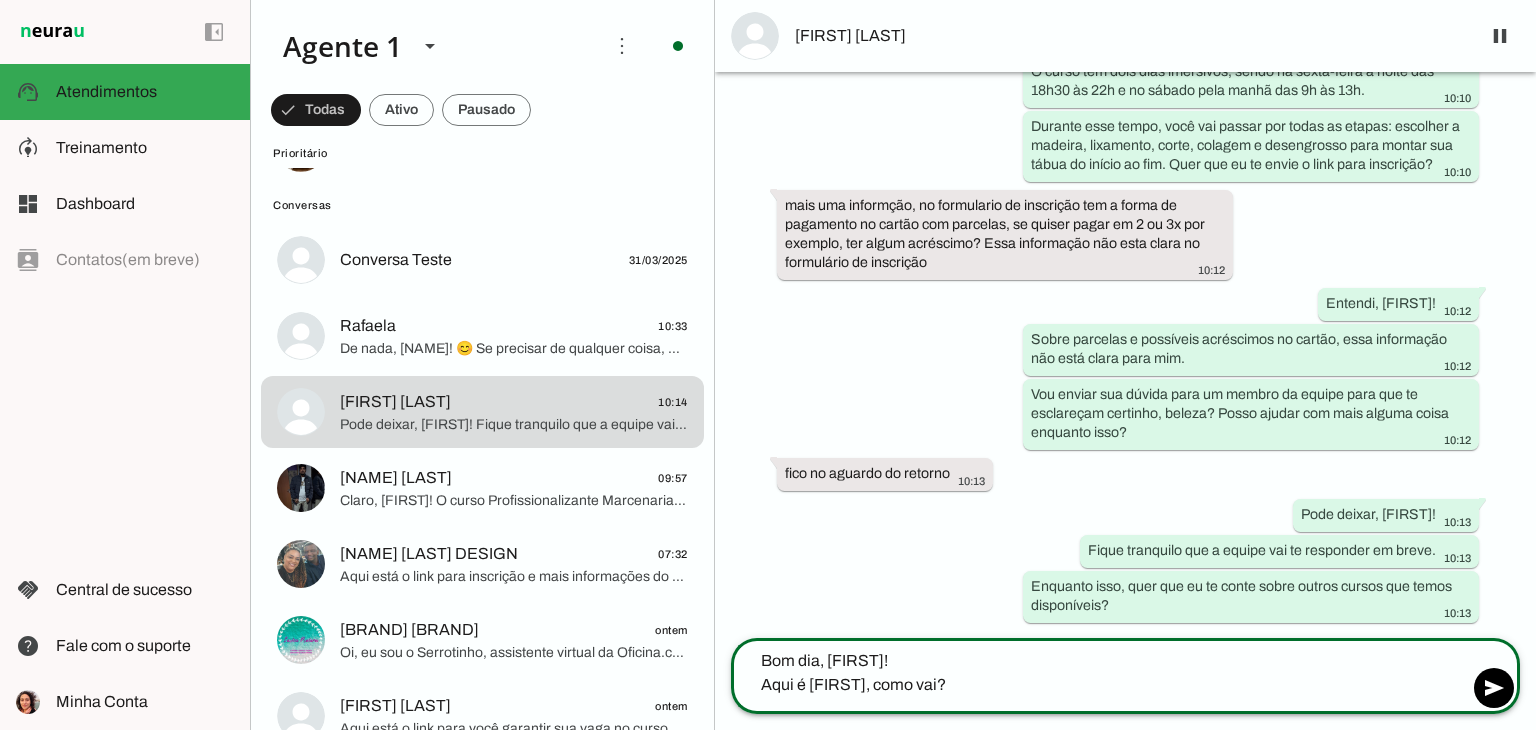 click on "Bom dia, [FIRST]!
Aqui é [FIRST], como vai?" 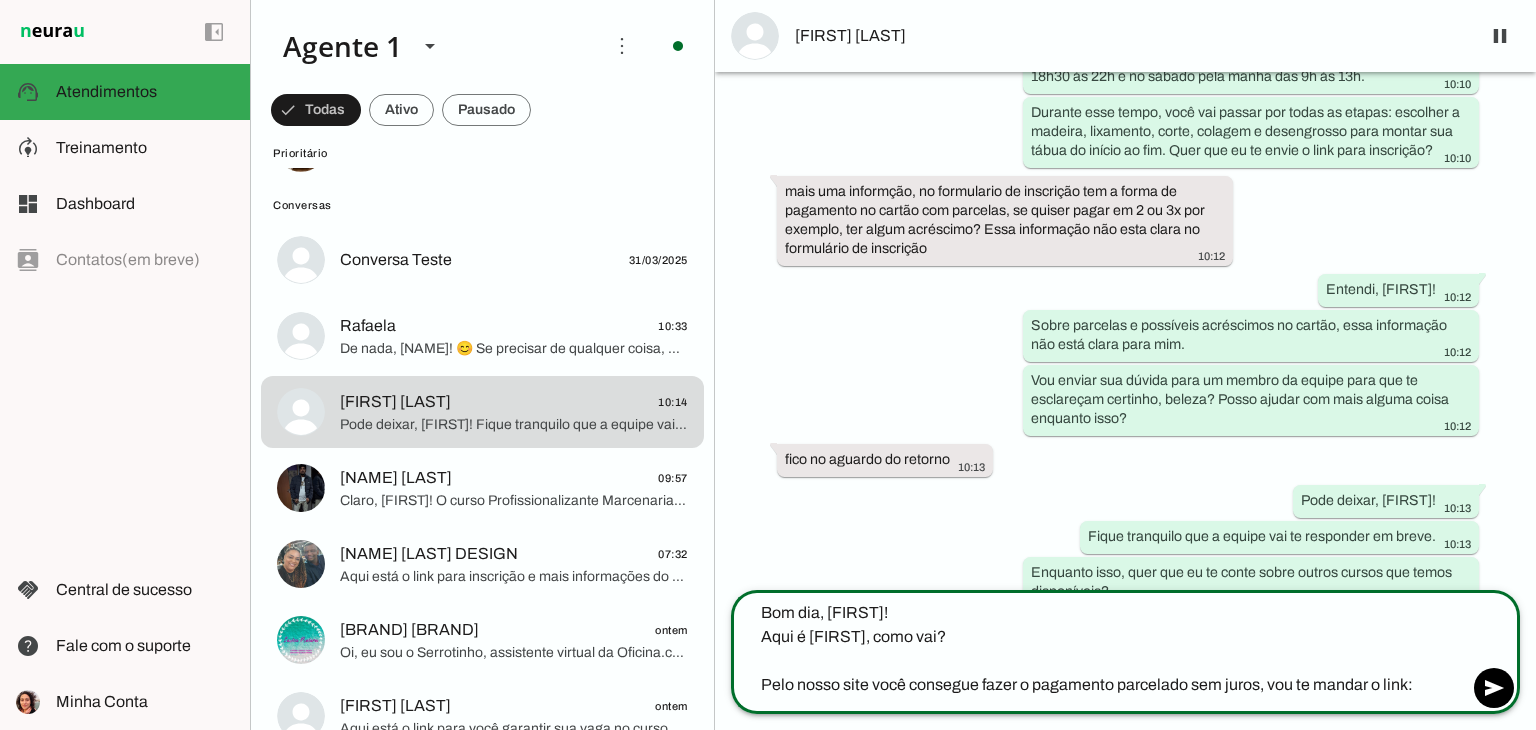 type on "Bom dia, [FIRST]!
Aqui é [FIRST], como vai?
Pelo nosso site você consegue fazer o pagamento parcelado sem juros, vou te mandar o link:" 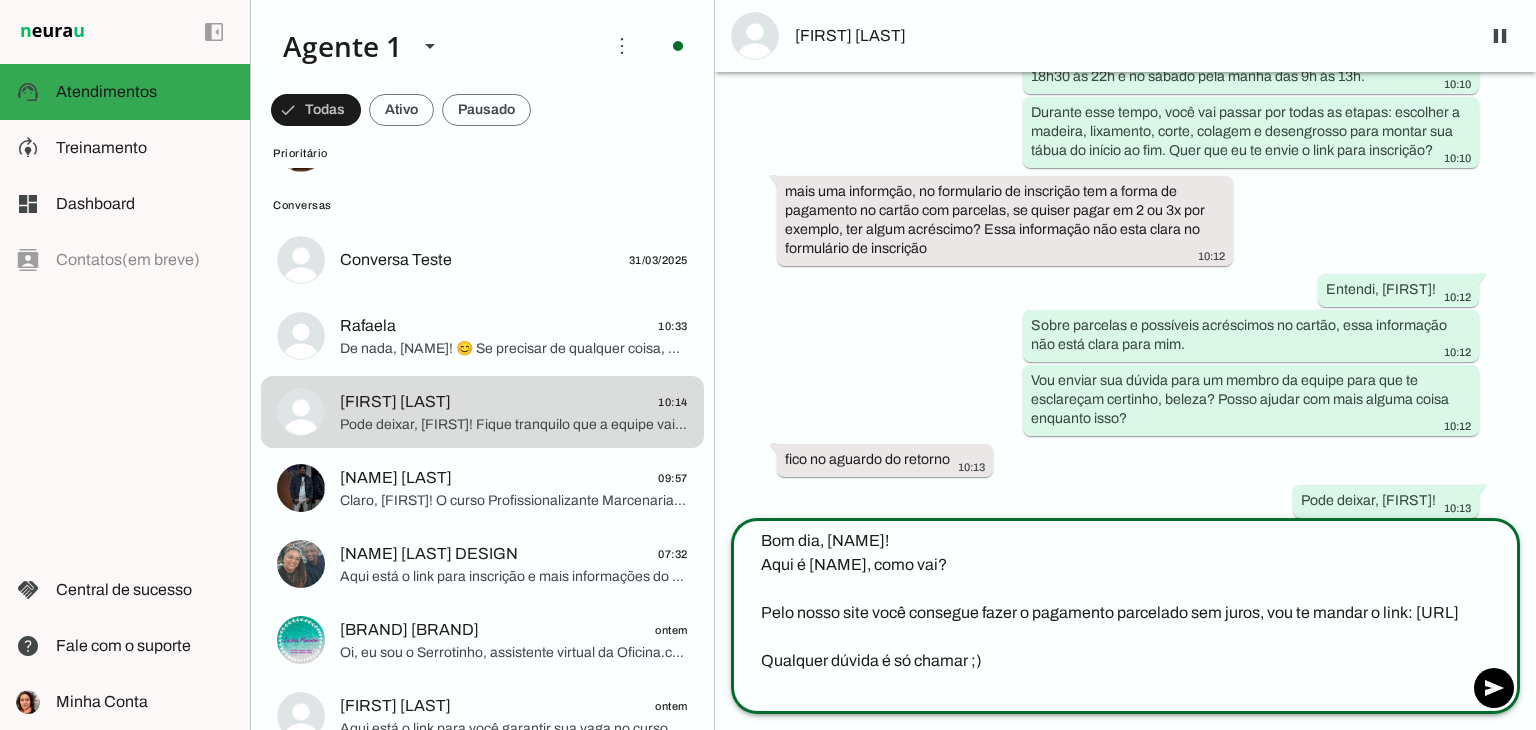type on "Bom dia, [NAME]!
Aqui é [NAME], como vai?
Pelo nosso site você consegue fazer o pagamento parcelado sem juros, vou te mandar o link: [URL]
Qualquer dúvida é só chamar ;)" 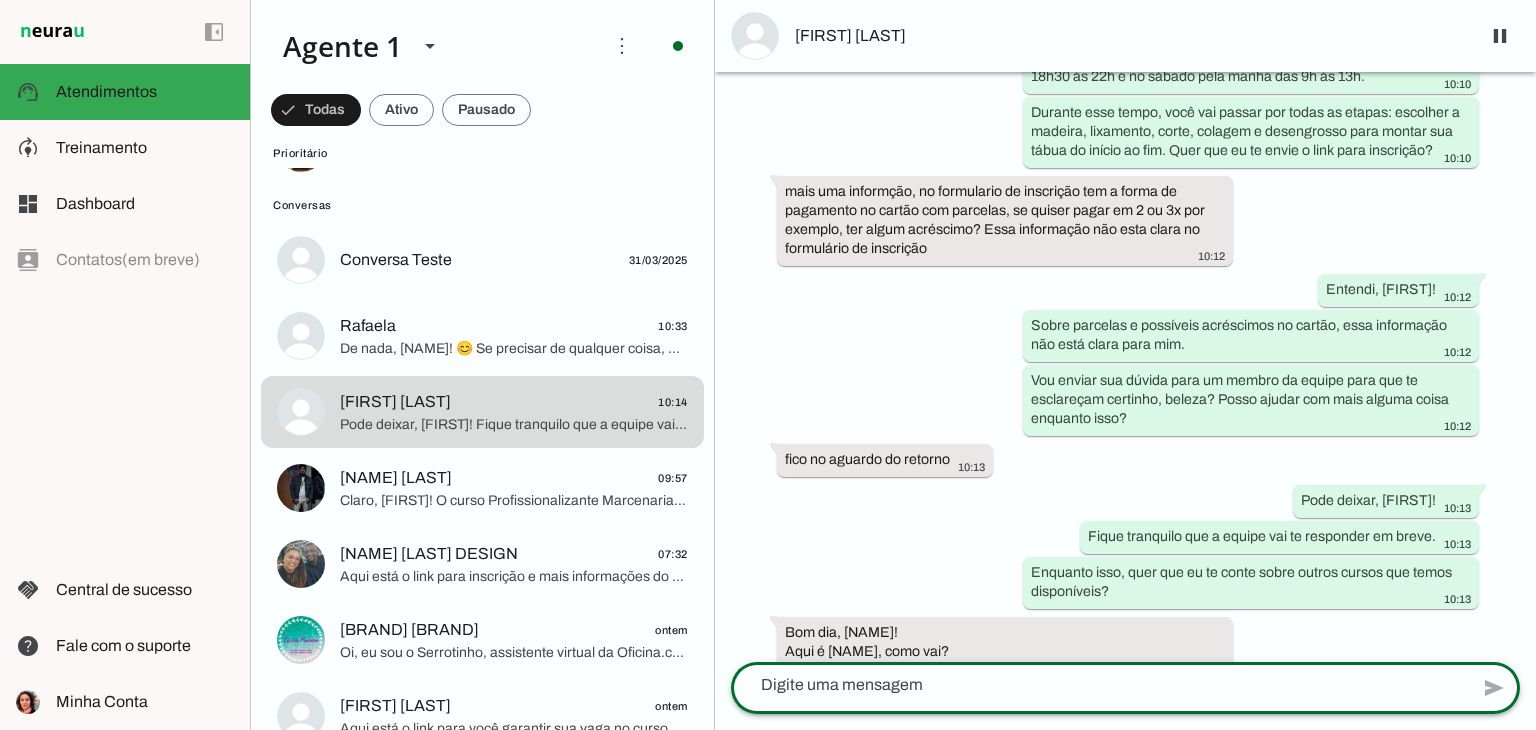 scroll, scrollTop: 1735, scrollLeft: 0, axis: vertical 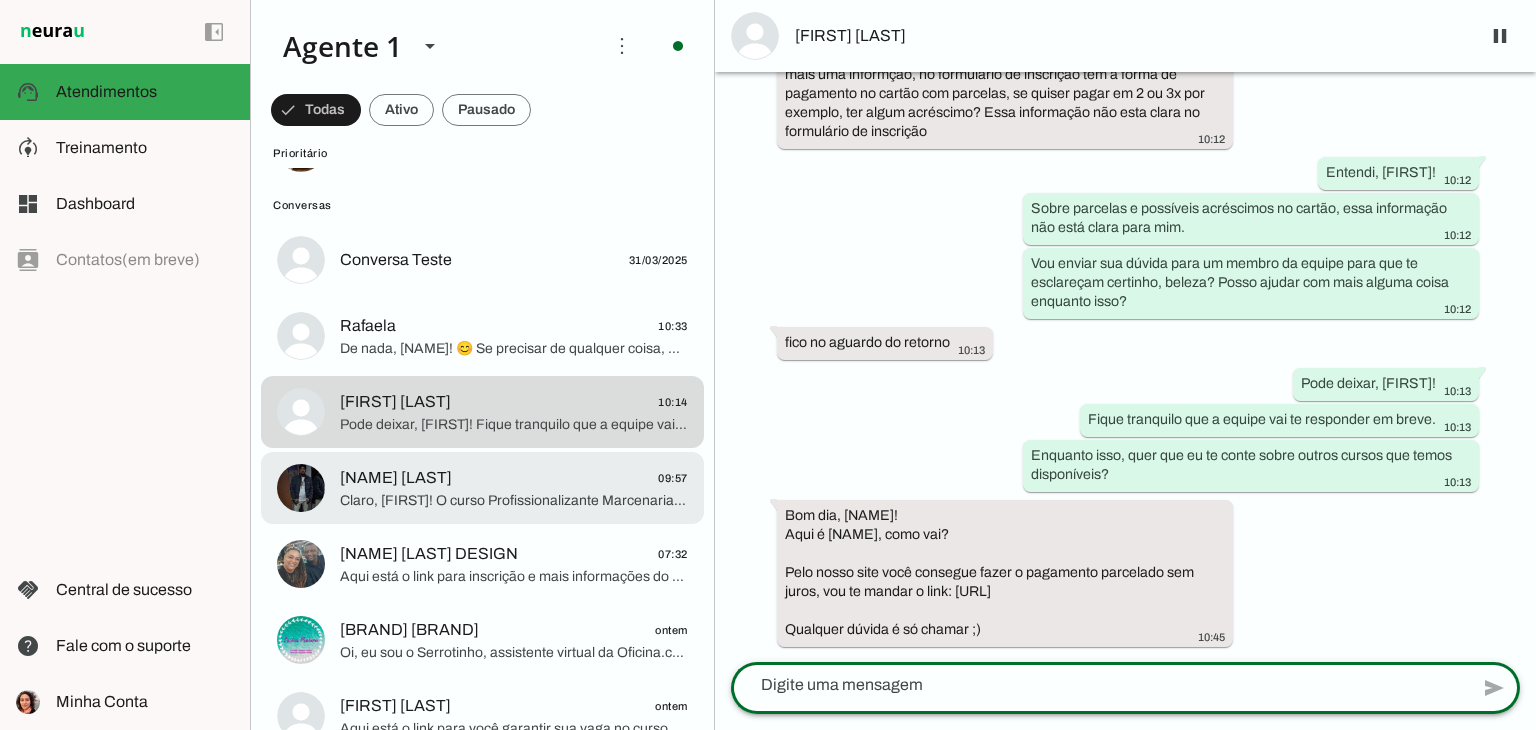 type 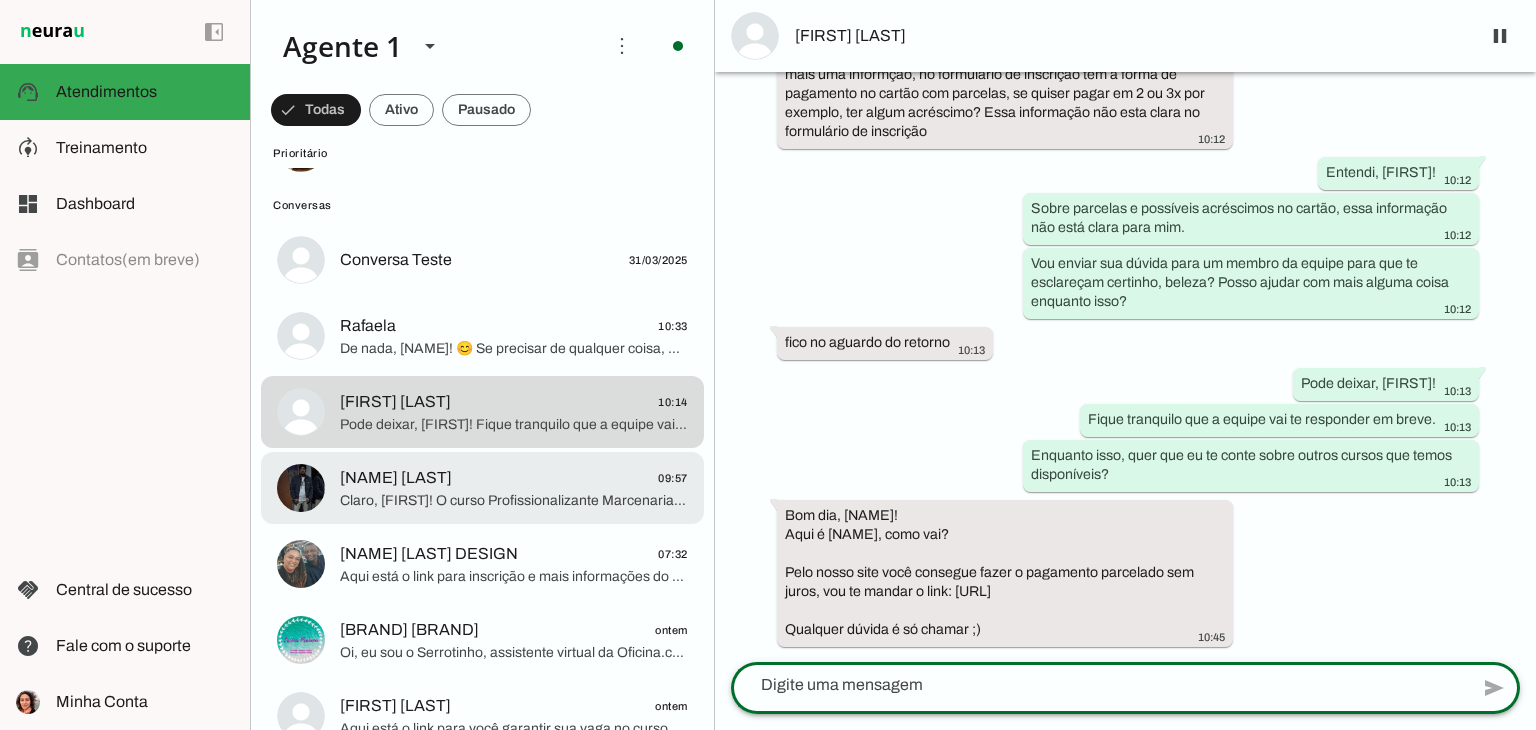 click on "Claro, [FIRST]! O curso Profissionalizante Marcenaria de Planejados é um mergulho intensivo e prático de dois meses.
Você aprende a construir três móveis planejados: gabinete, gaveteiro e armário aéreo, além de fundamentos como ergonomia, modularidade, materiais, ferragens e acabamentos.
As aulas são presenciais, todas as ferramentas e materiais estão inclusos, inclusive a madeira e chapas. Acontecem às terças e quintas das 18:30 às 22h, e dois sábados inteiros, das 9h às 18h.
Esse curso é ideal para quem quer se inserir no mercado com técnica, segurança e autonomia. Mas os móveis produzidos nesse curso não são levados para casa.
Quer que eu envie o link para inscrição e mais detalhes?" 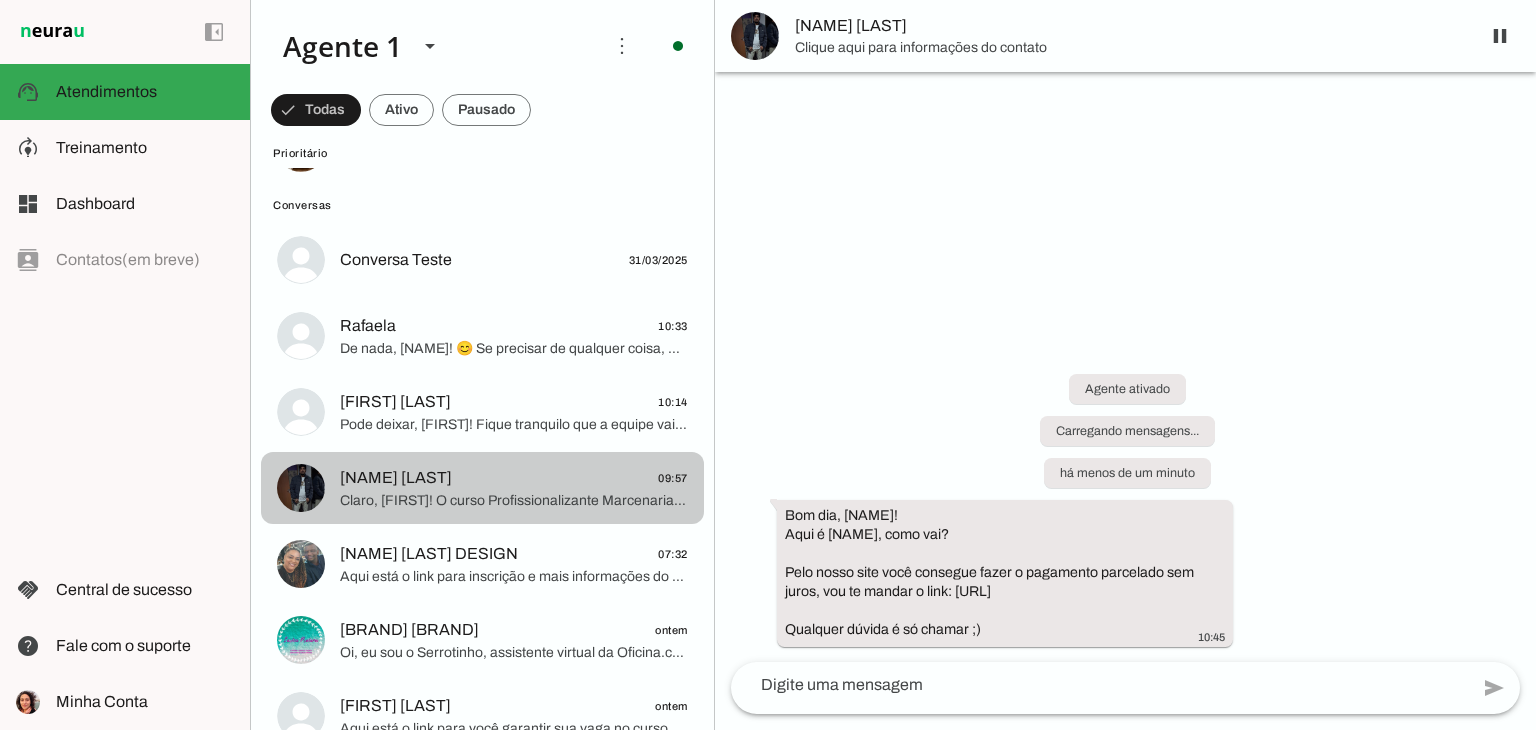scroll, scrollTop: 1221, scrollLeft: 0, axis: vertical 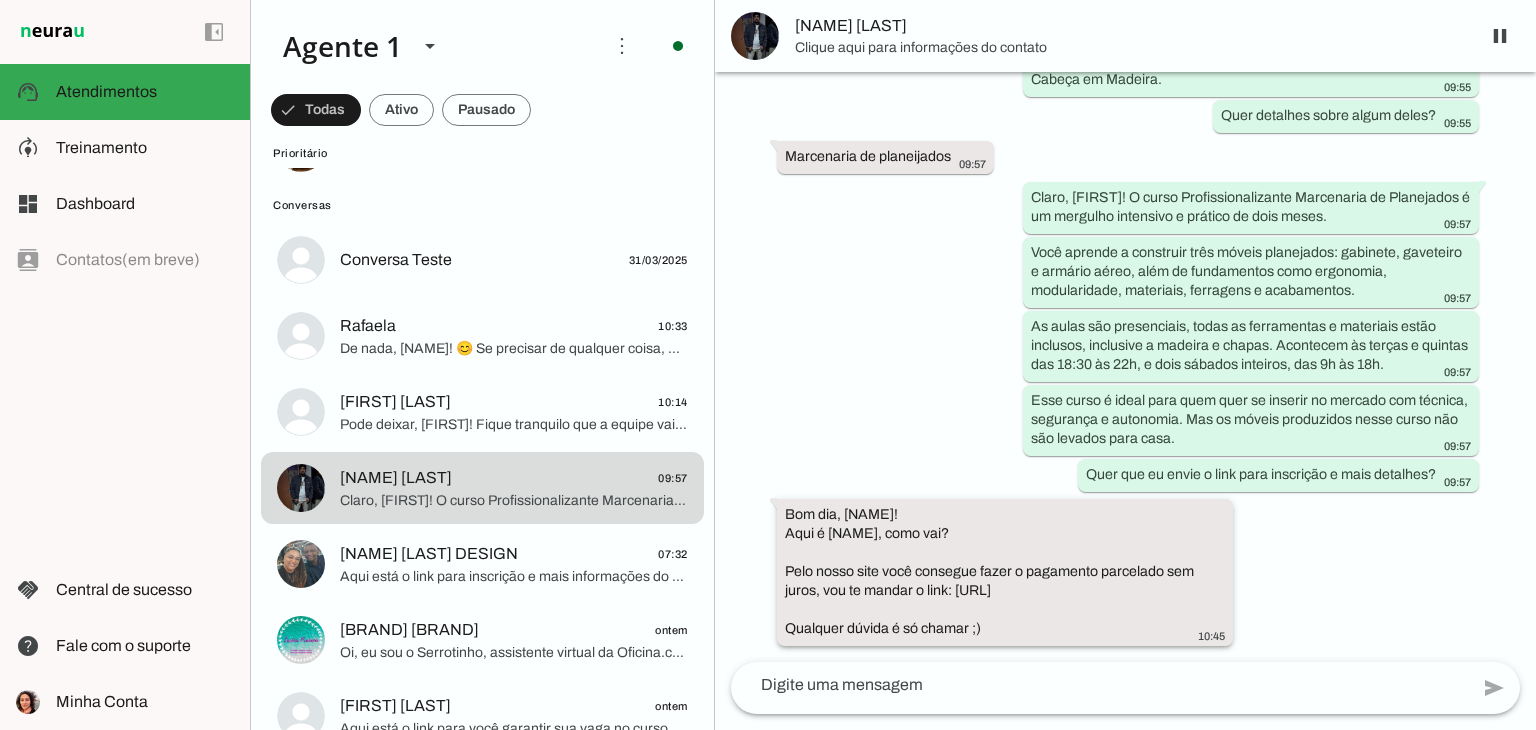 drag, startPoint x: 789, startPoint y: 496, endPoint x: 803, endPoint y: 531, distance: 37.696156 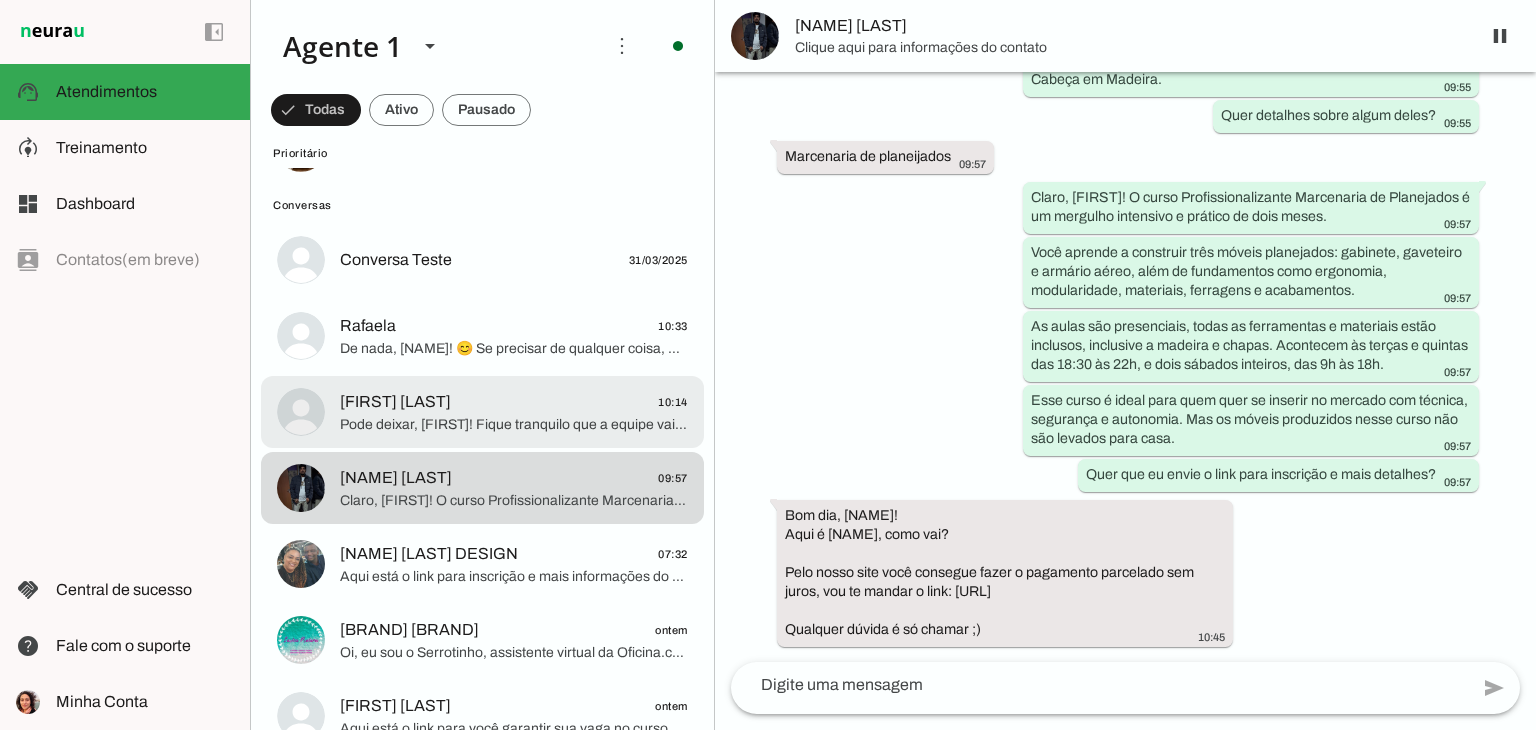 click on "Pode deixar, [FIRST]!
Fique tranquilo que a equipe vai te responder em breve.
Enquanto isso, quer que eu te conte sobre outros cursos que temos disponíveis?" 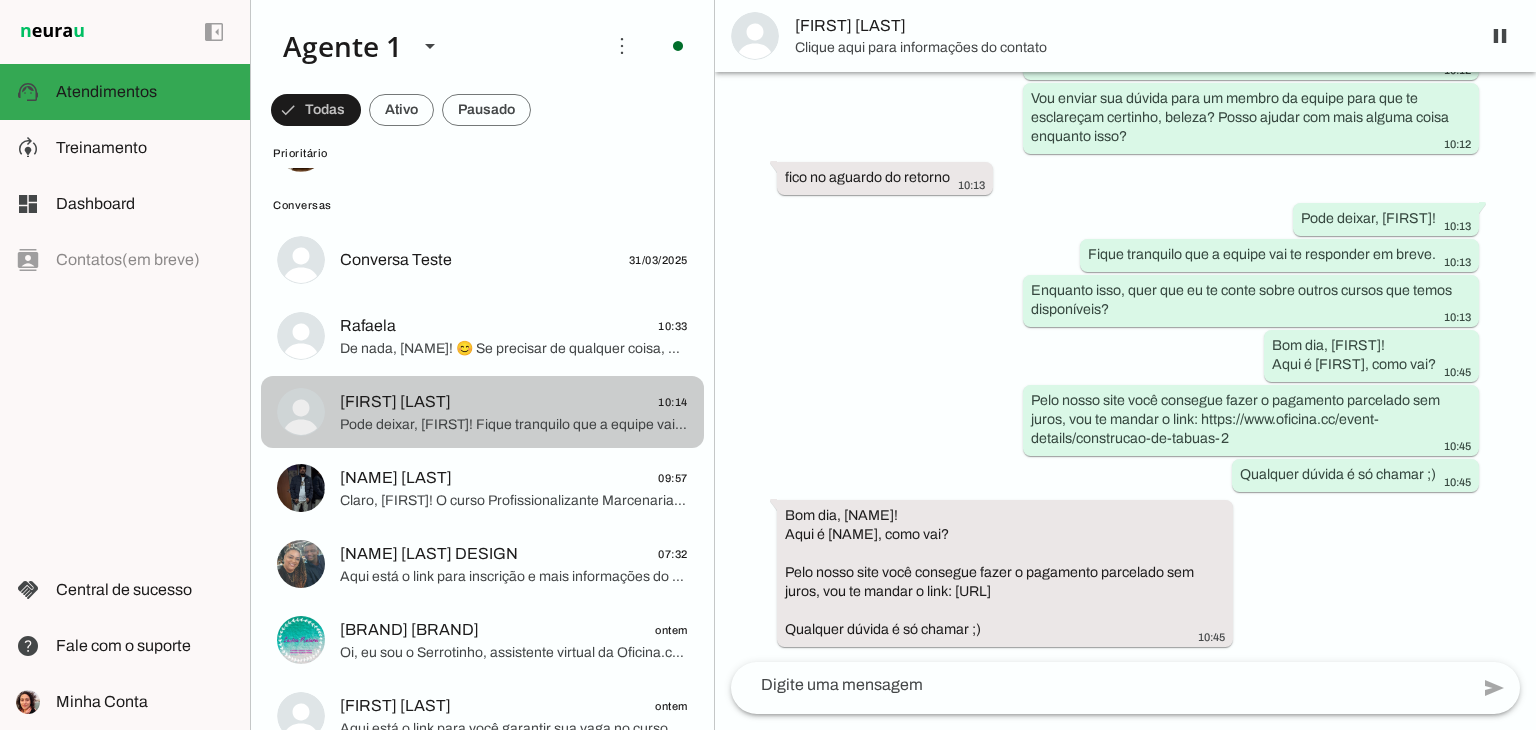 scroll, scrollTop: 1726, scrollLeft: 0, axis: vertical 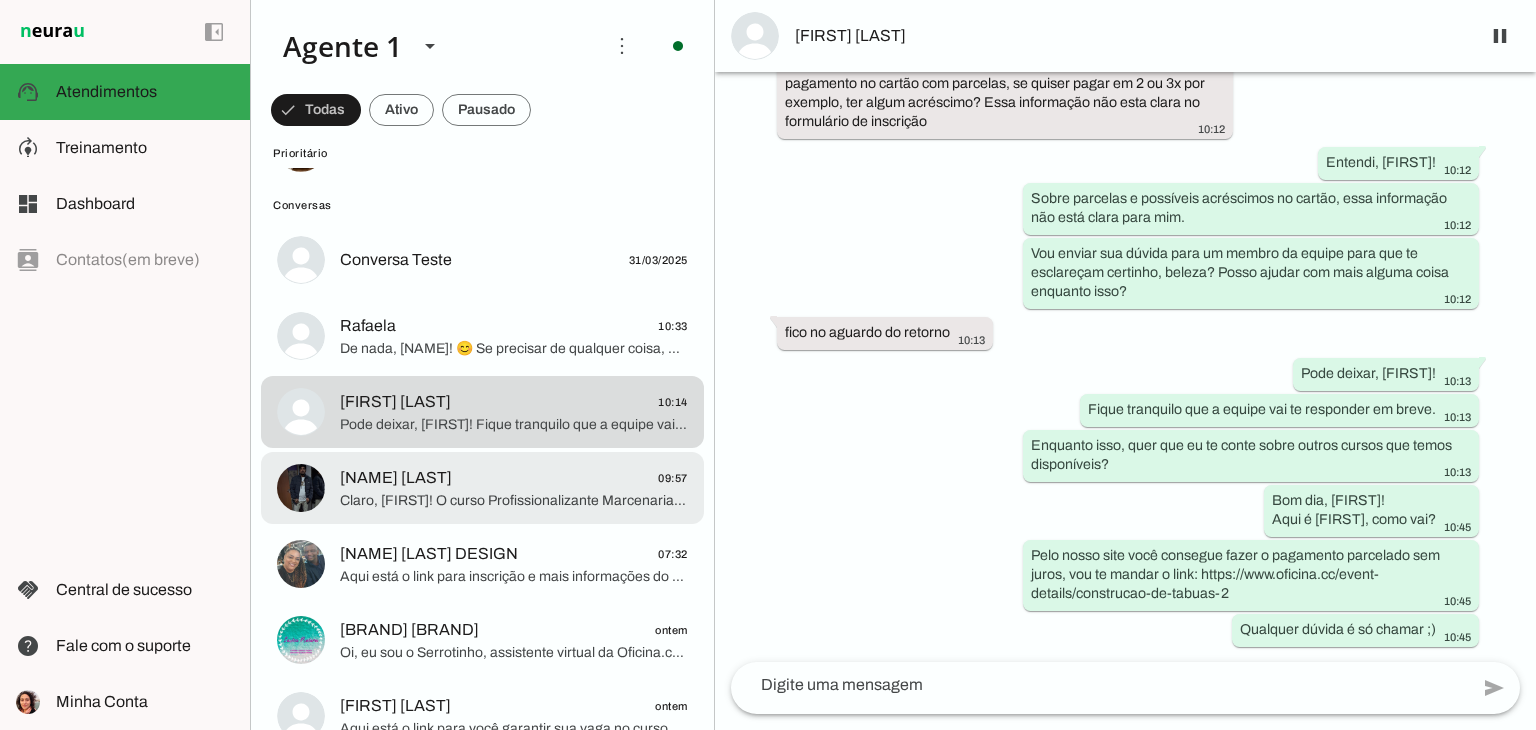 click on "[NAME] [LAST]
09:57" 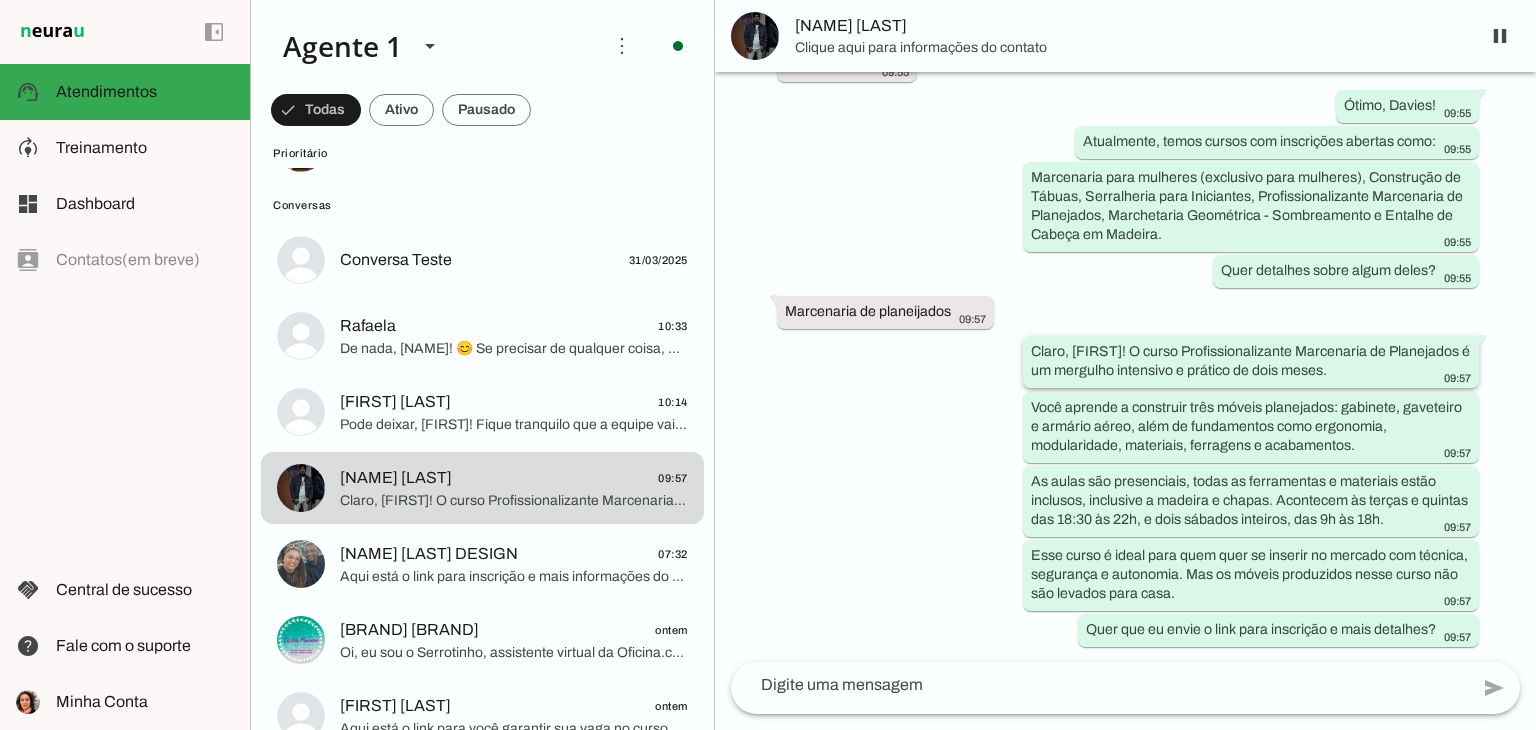 drag, startPoint x: 1123, startPoint y: 333, endPoint x: 1378, endPoint y: 357, distance: 256.12692 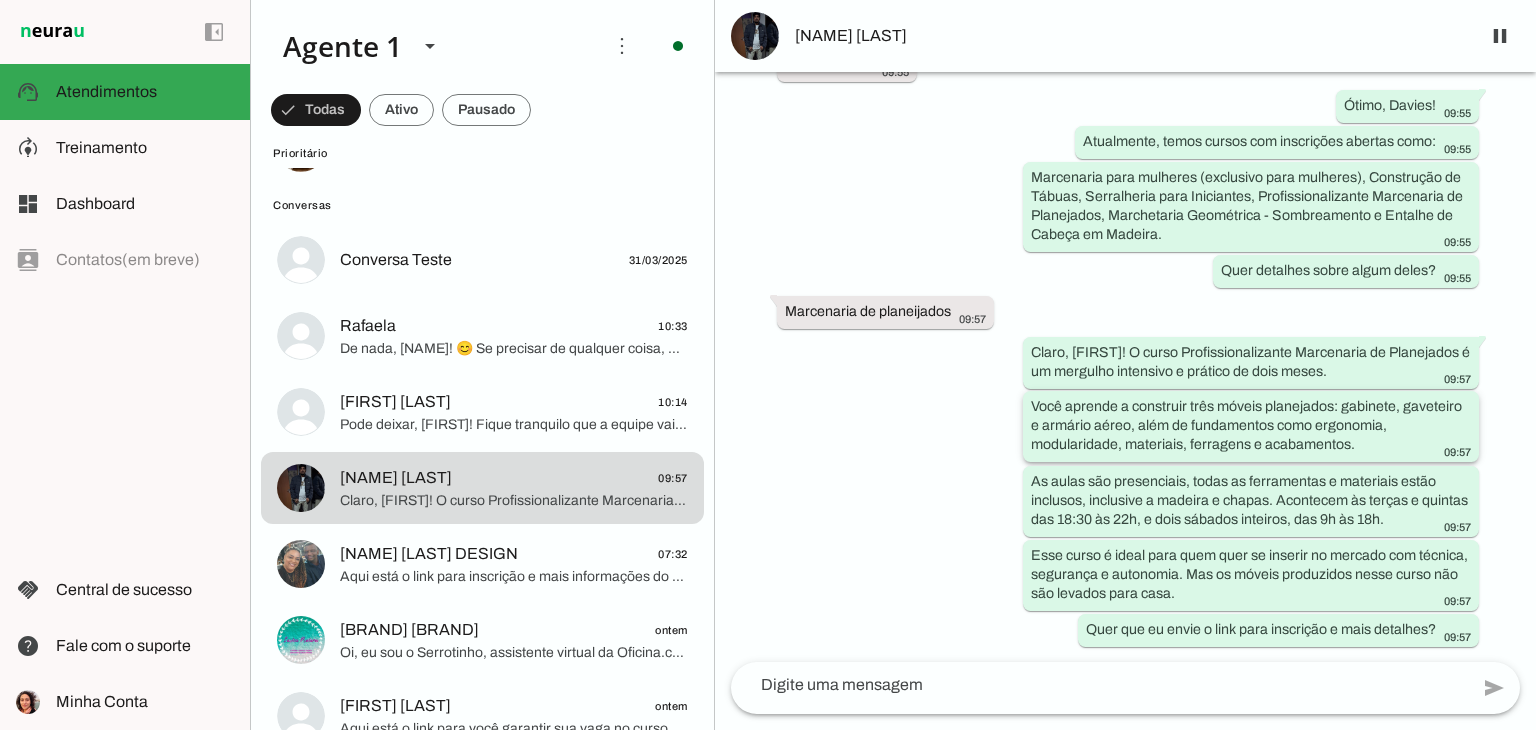 drag, startPoint x: 1028, startPoint y: 388, endPoint x: 1375, endPoint y: 427, distance: 349.18475 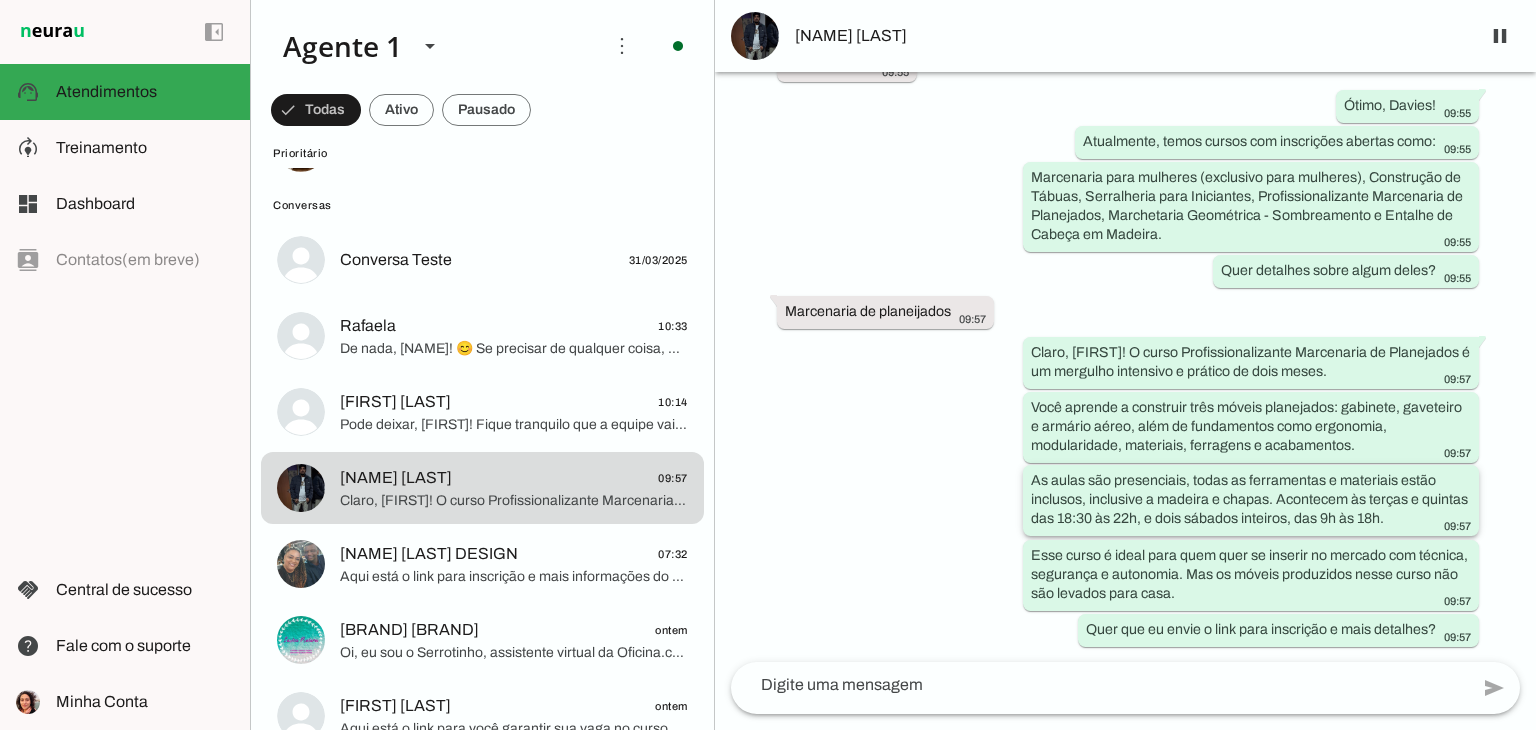 drag, startPoint x: 1116, startPoint y: 457, endPoint x: 1260, endPoint y: 510, distance: 153.4438 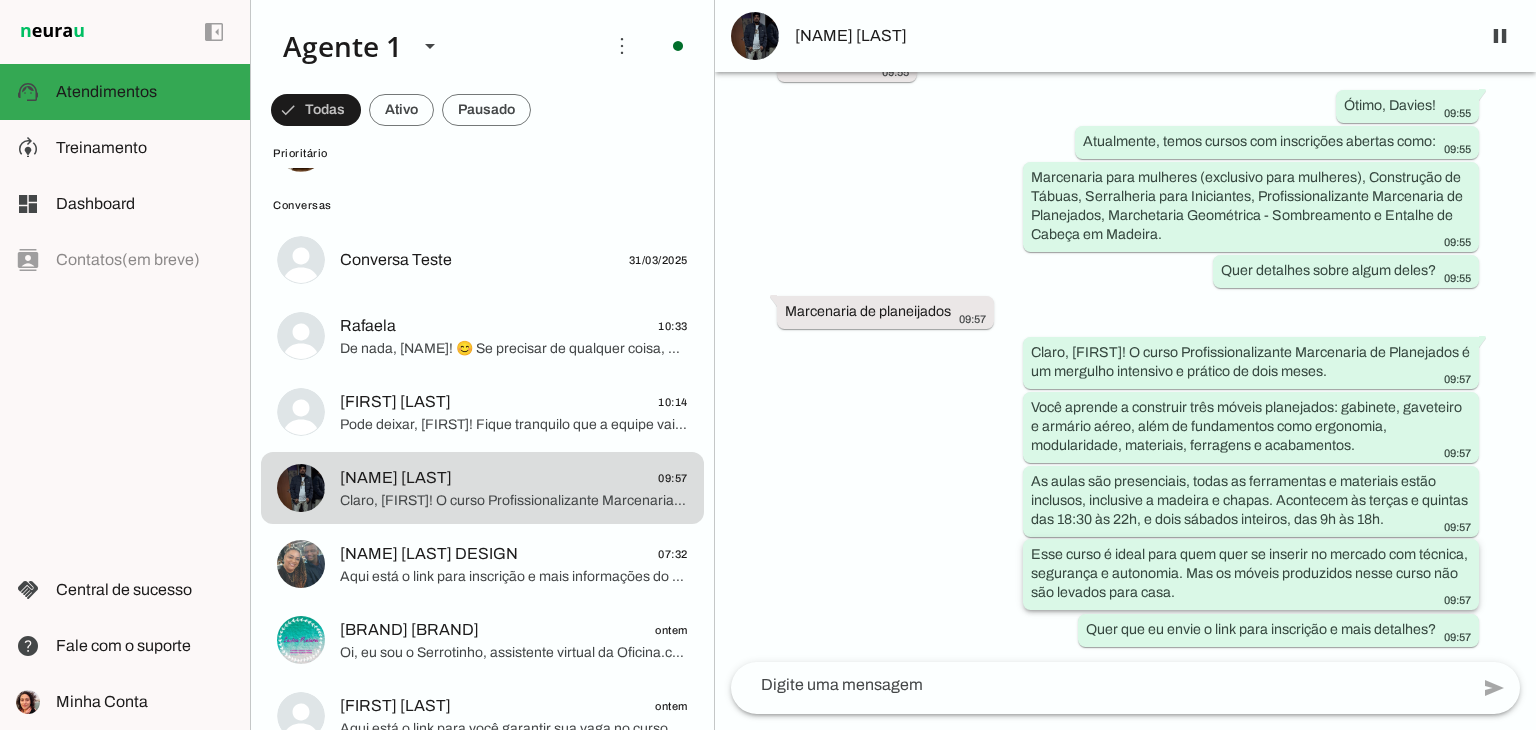 drag, startPoint x: 1070, startPoint y: 553, endPoint x: 1256, endPoint y: 588, distance: 189.26436 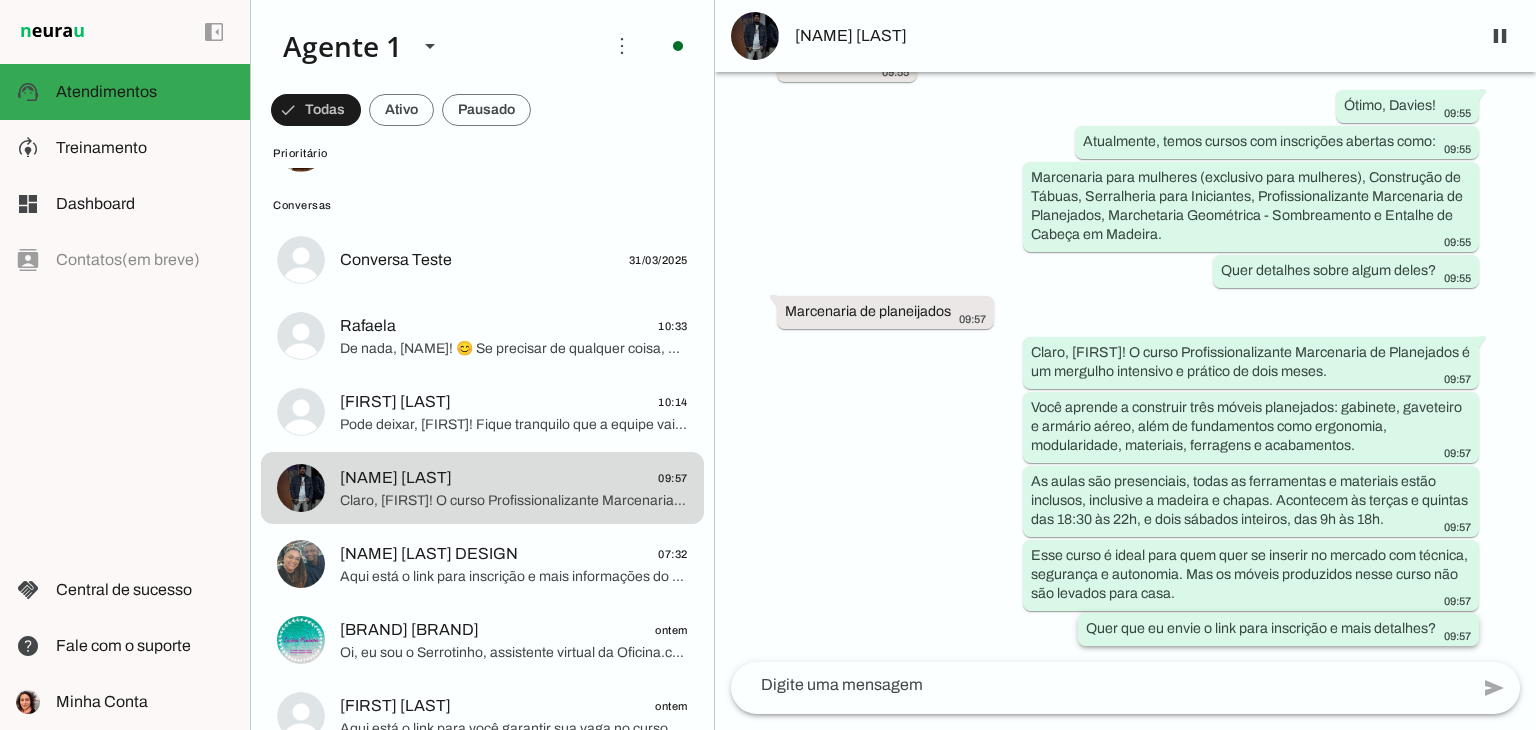 drag, startPoint x: 1126, startPoint y: 629, endPoint x: 1276, endPoint y: 629, distance: 150 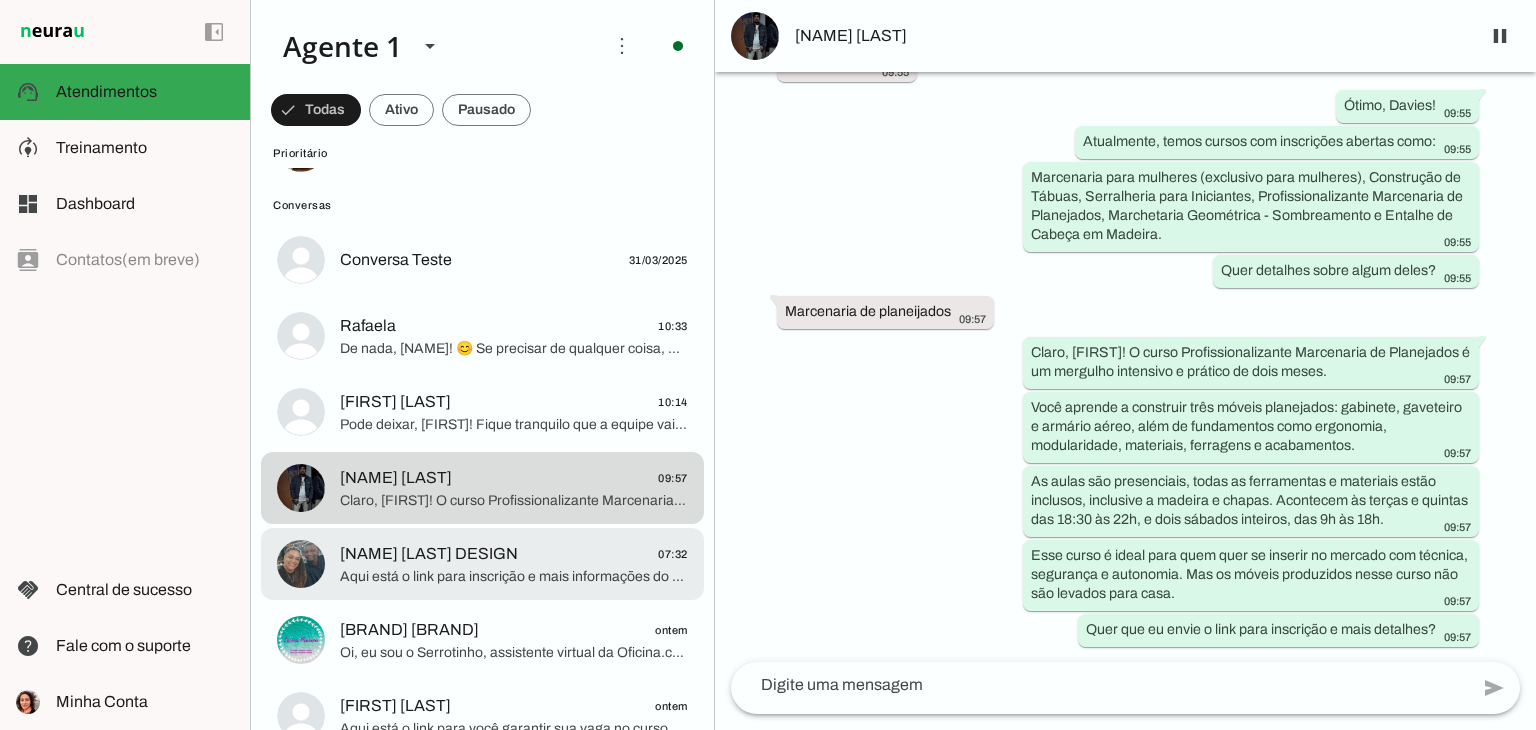 click on "[NAME] [LAST] DESIGN" 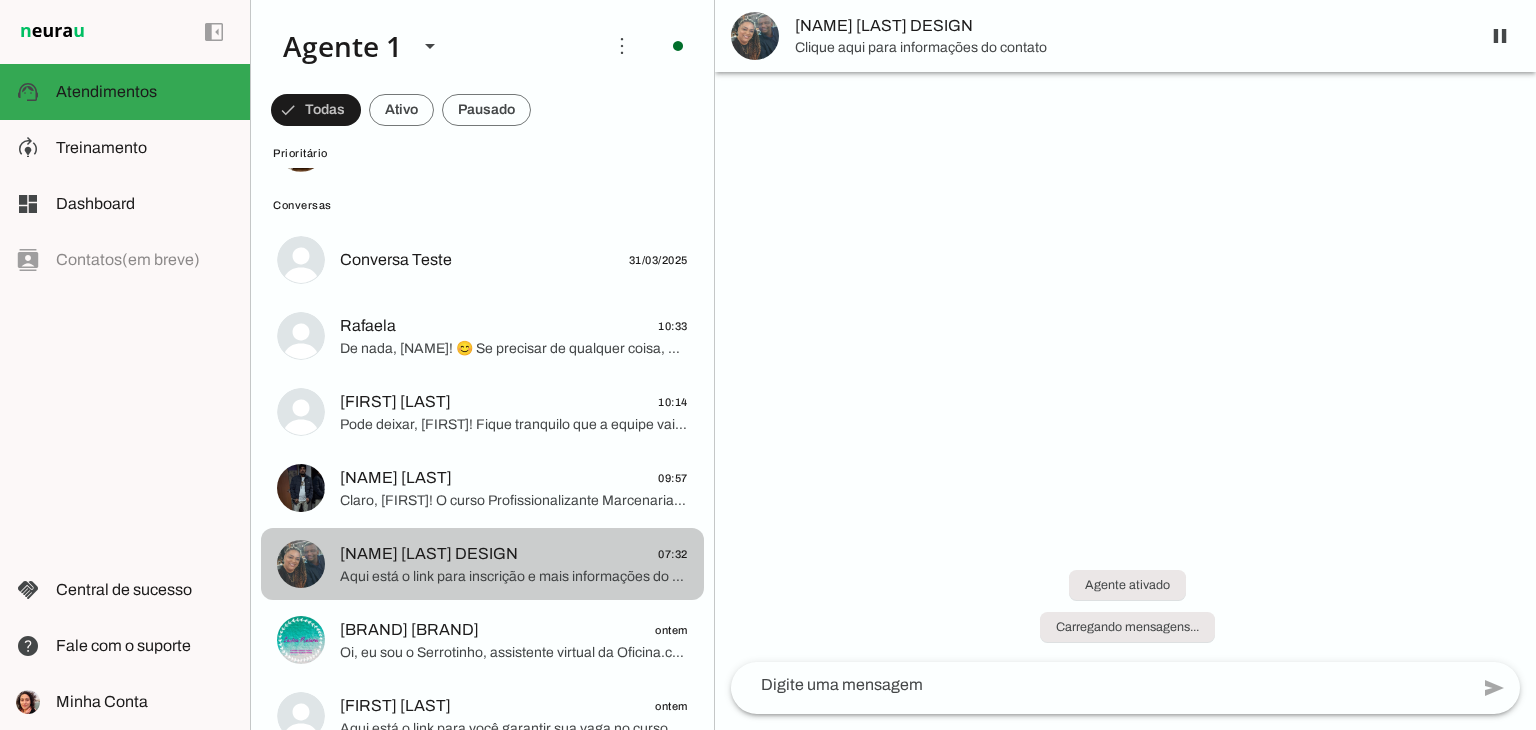 scroll, scrollTop: 34, scrollLeft: 0, axis: vertical 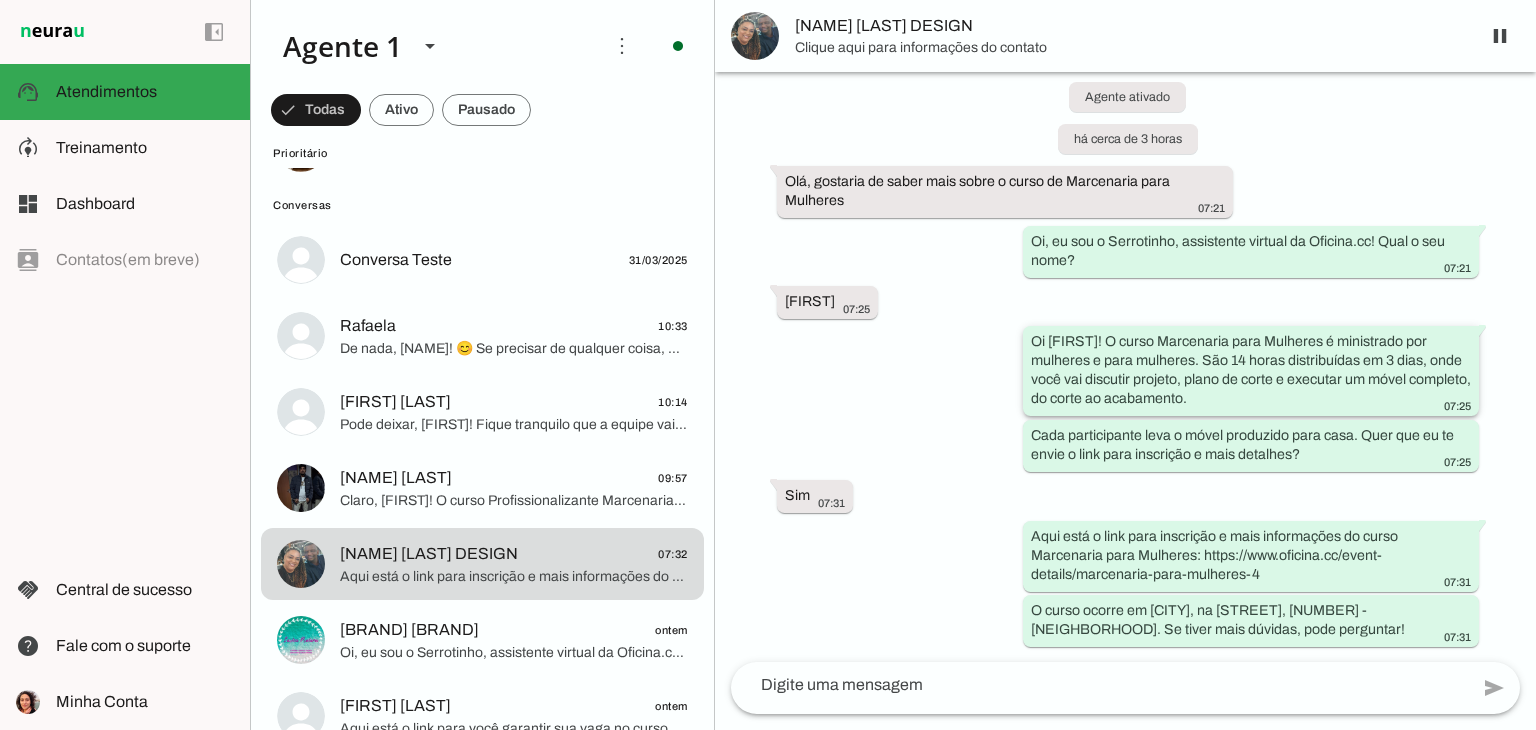 drag, startPoint x: 1034, startPoint y: 340, endPoint x: 1257, endPoint y: 392, distance: 228.98253 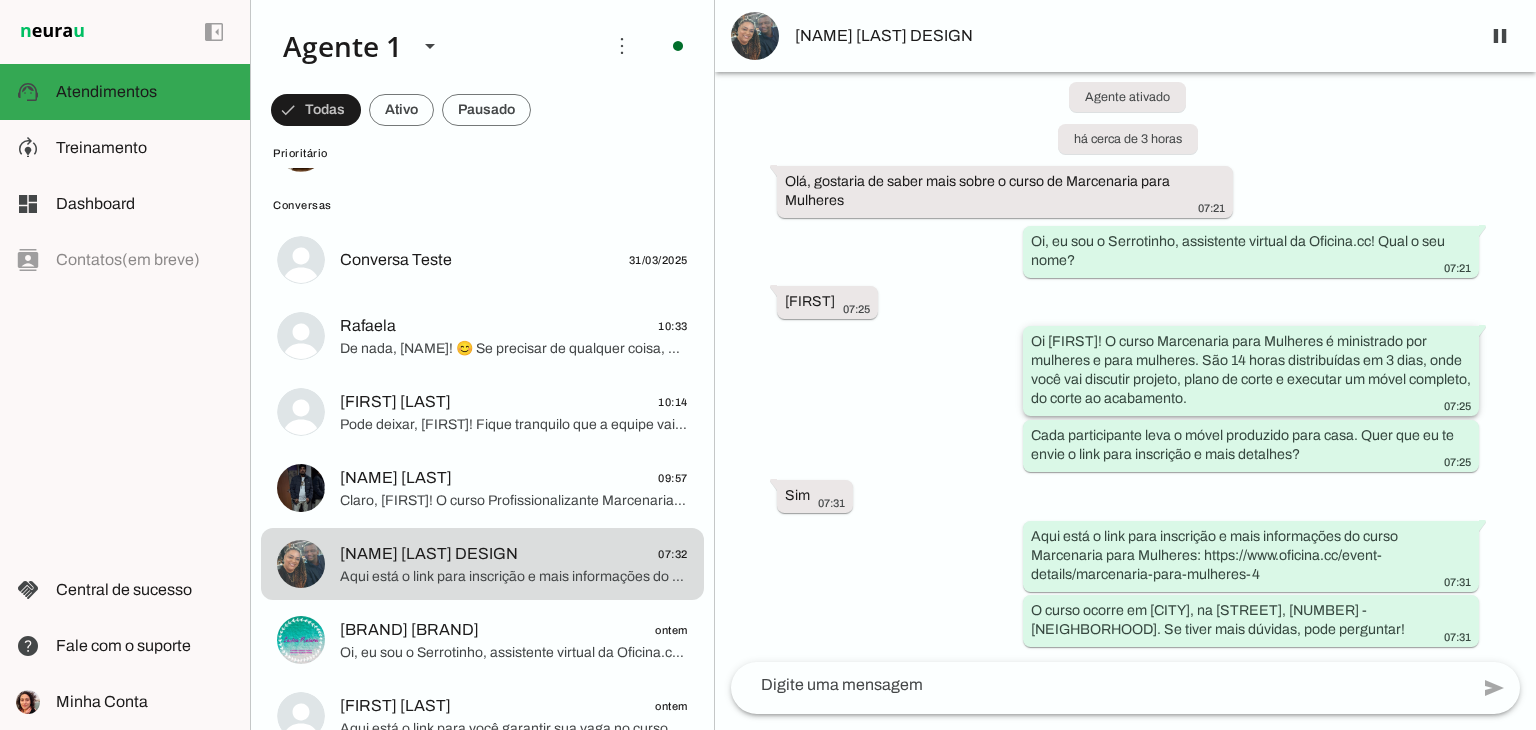drag, startPoint x: 1204, startPoint y: 345, endPoint x: 1267, endPoint y: 397, distance: 81.68843 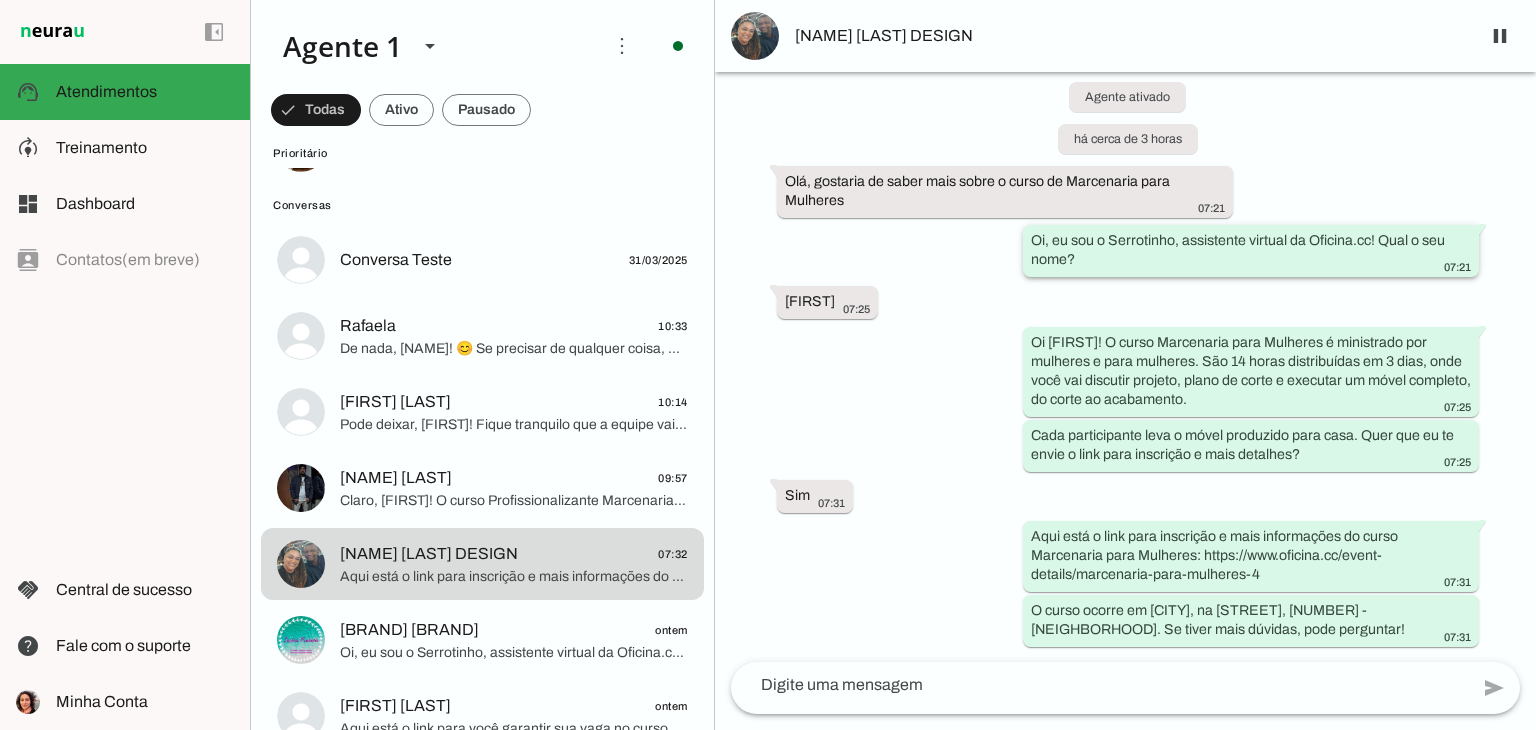 drag, startPoint x: 807, startPoint y: 185, endPoint x: 1129, endPoint y: 247, distance: 327.9146 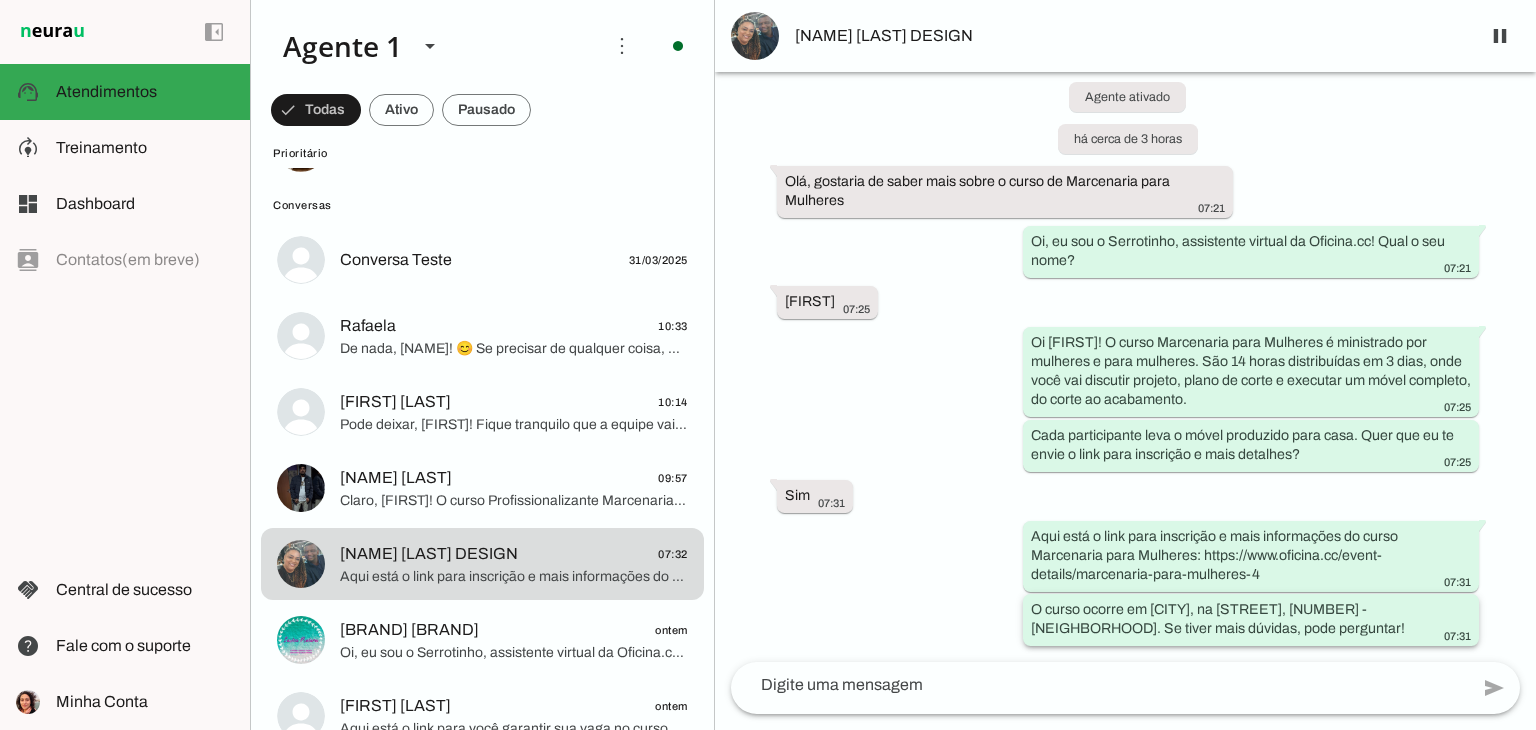 drag, startPoint x: 1075, startPoint y: 611, endPoint x: 1262, endPoint y: 625, distance: 187.52333 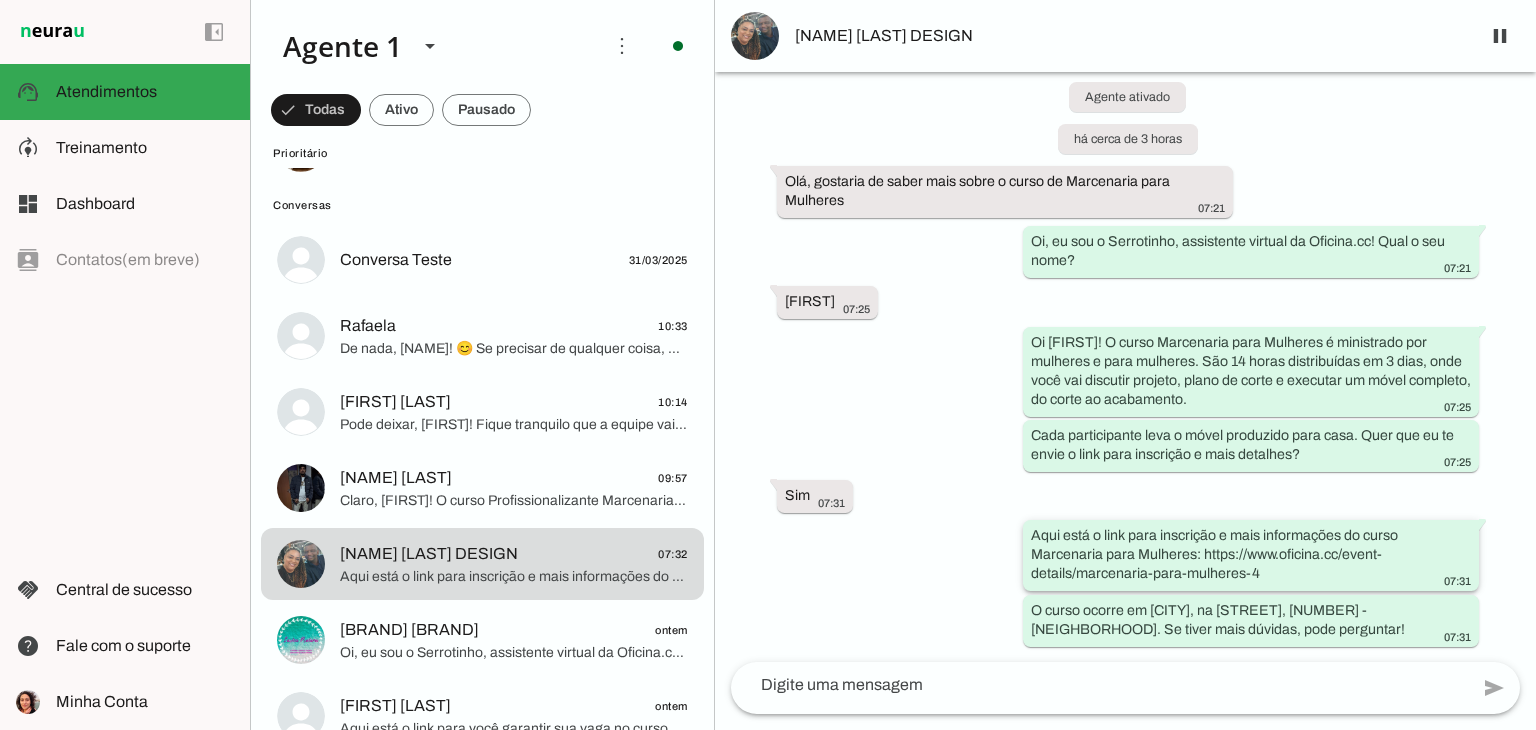drag, startPoint x: 1292, startPoint y: 625, endPoint x: 1081, endPoint y: 542, distance: 226.73773 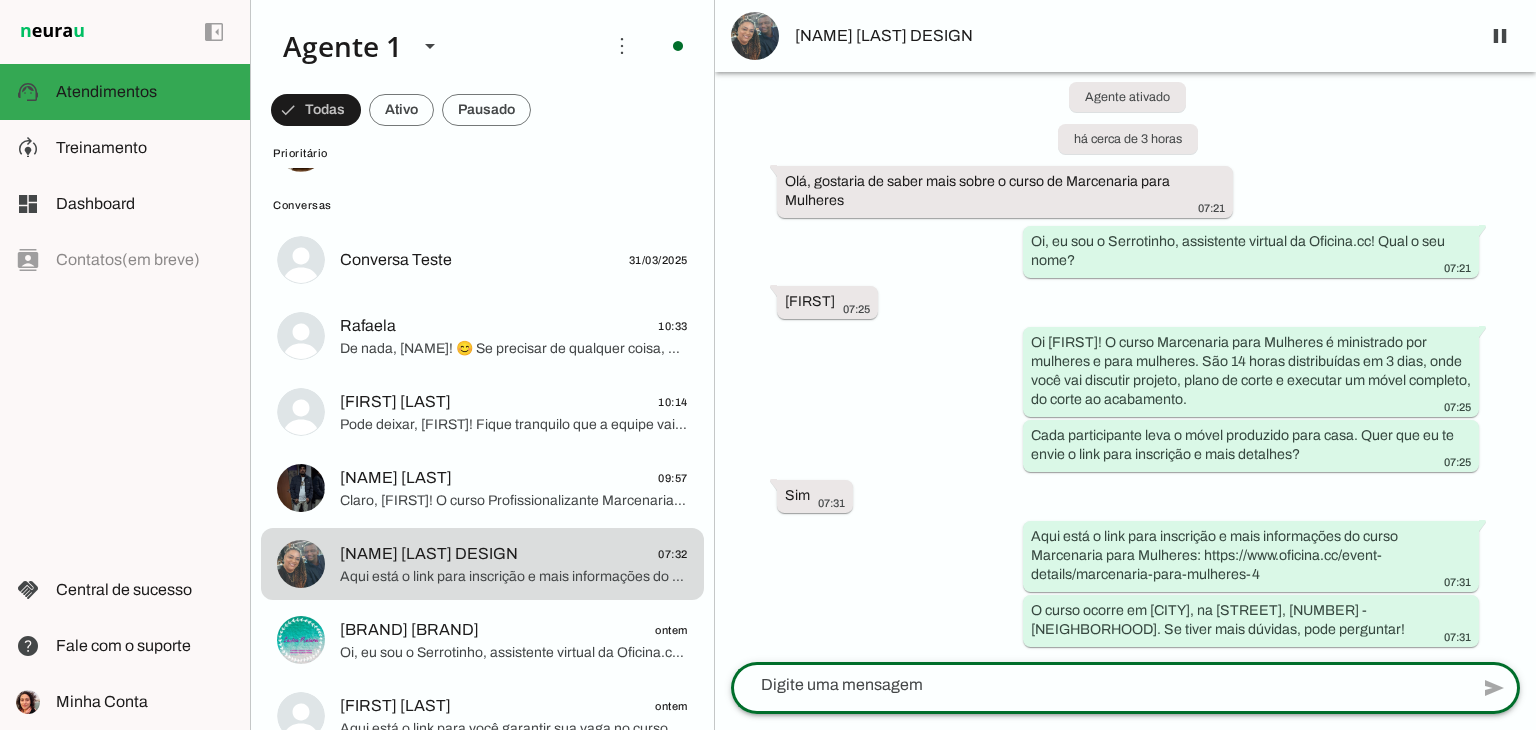 click 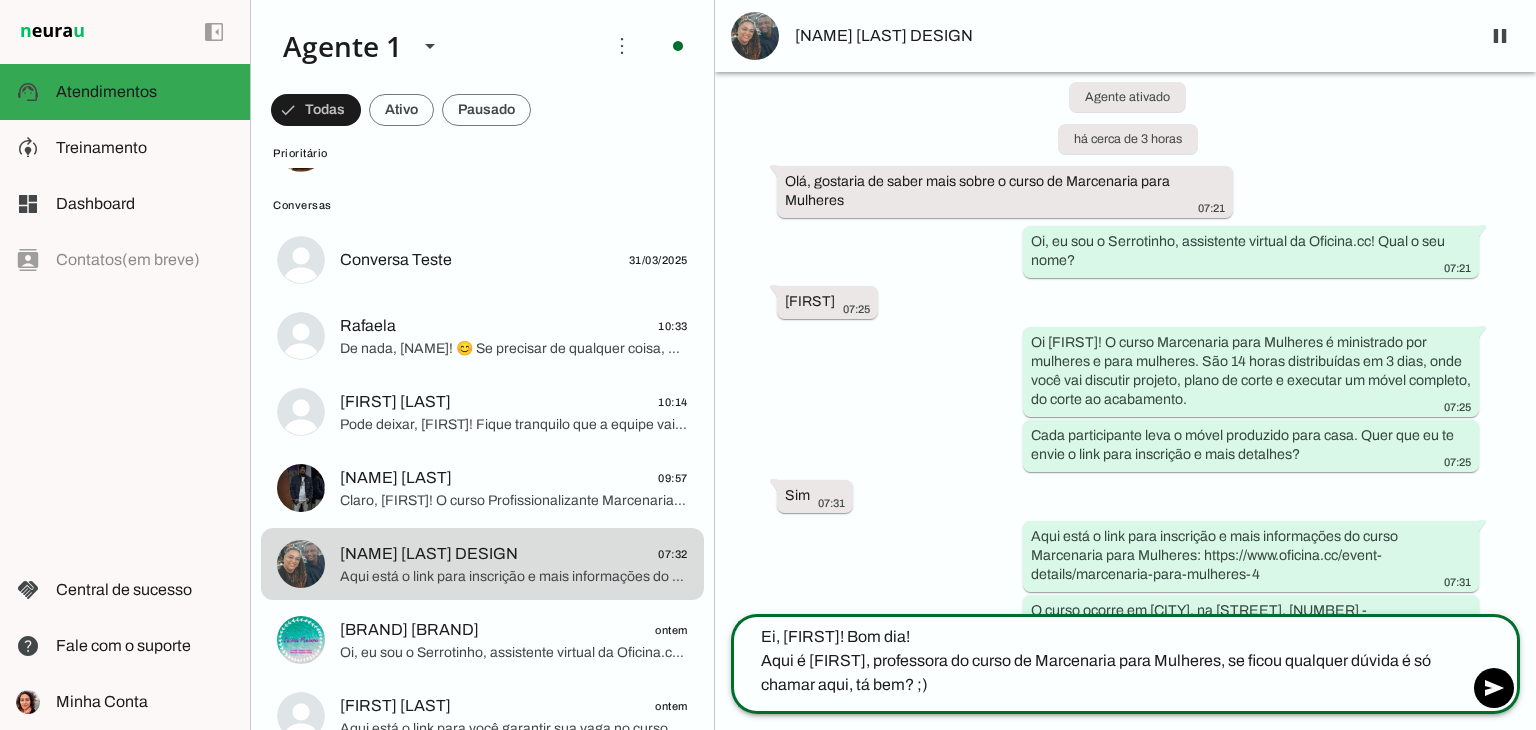 type on "Ei, [FIRST]! Bom dia!
Aqui é [FIRST], professora do curso de Marcenaria para Mulheres, se ficou qualquer dúvida é só chamar aqui, tá bem? ;)" 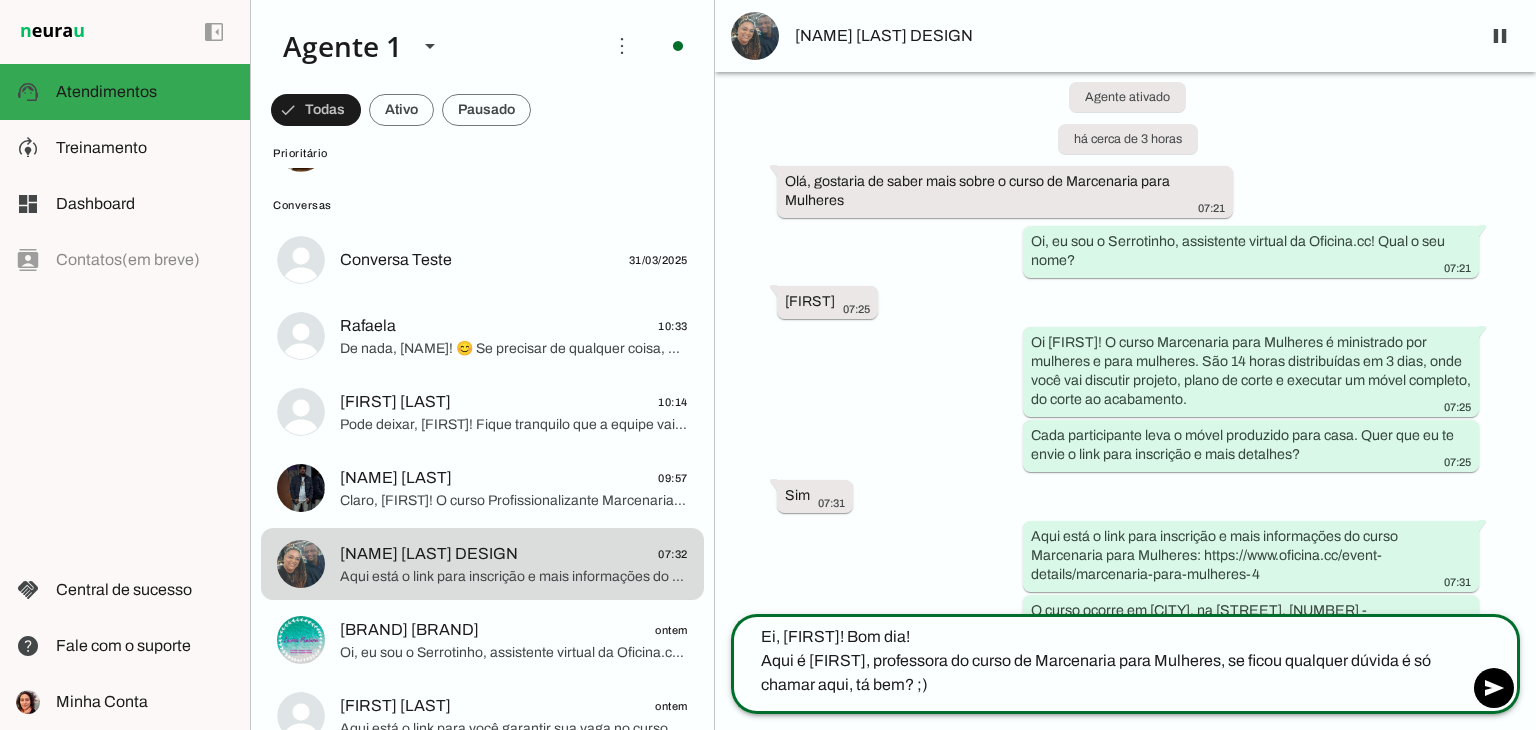 type 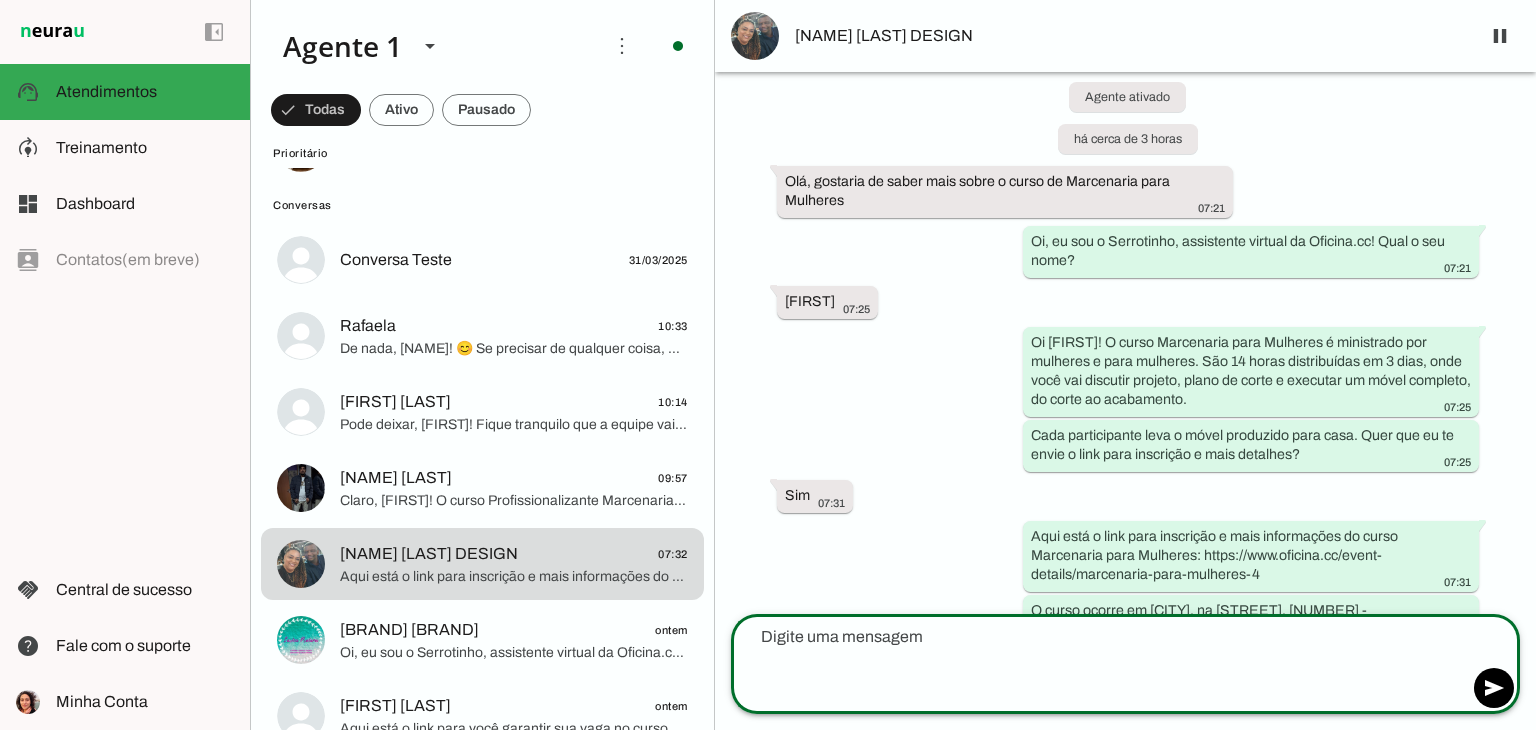 scroll, scrollTop: 113, scrollLeft: 0, axis: vertical 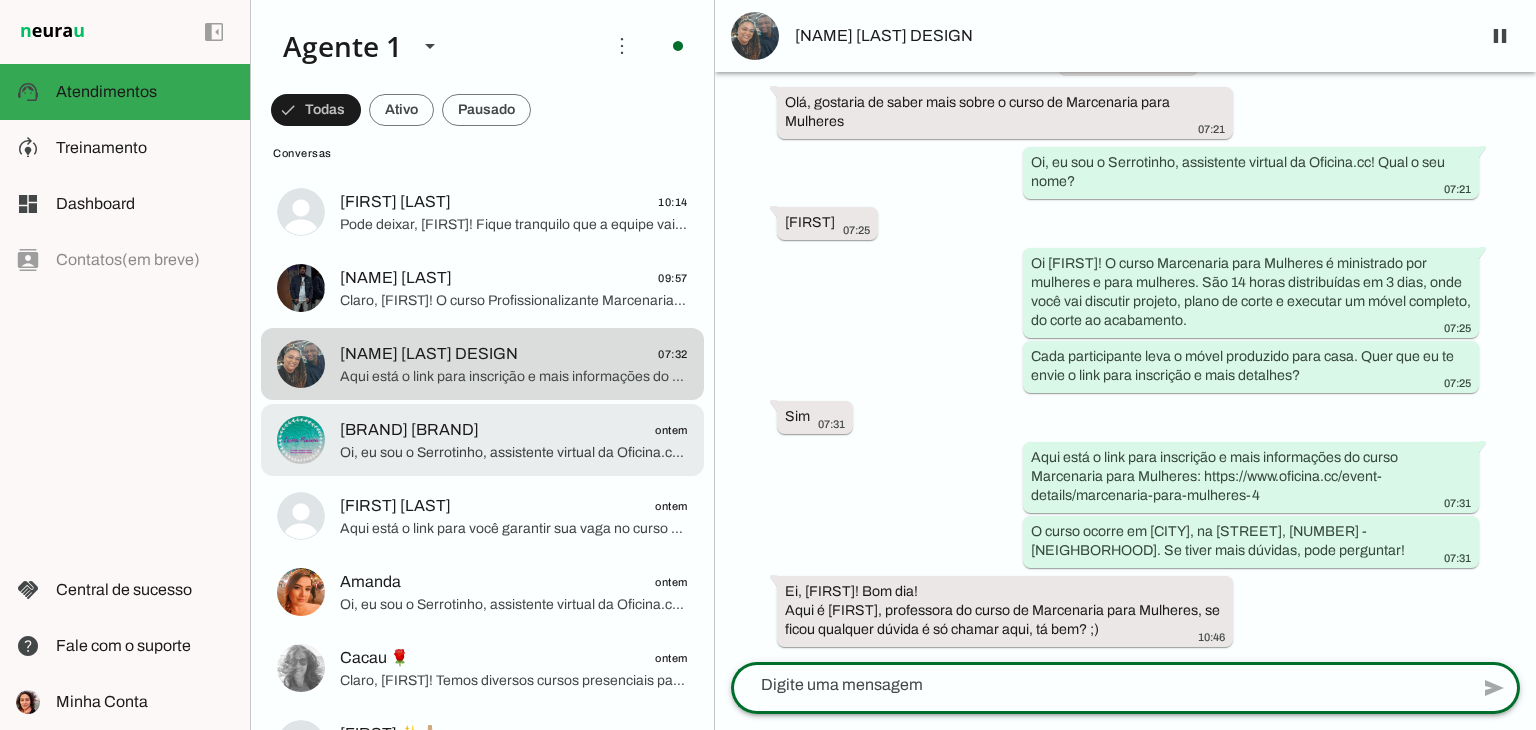 click on "Oi, eu sou o Serrotinho, assistente virtual da Oficina.cc! Qual o seu nome?" 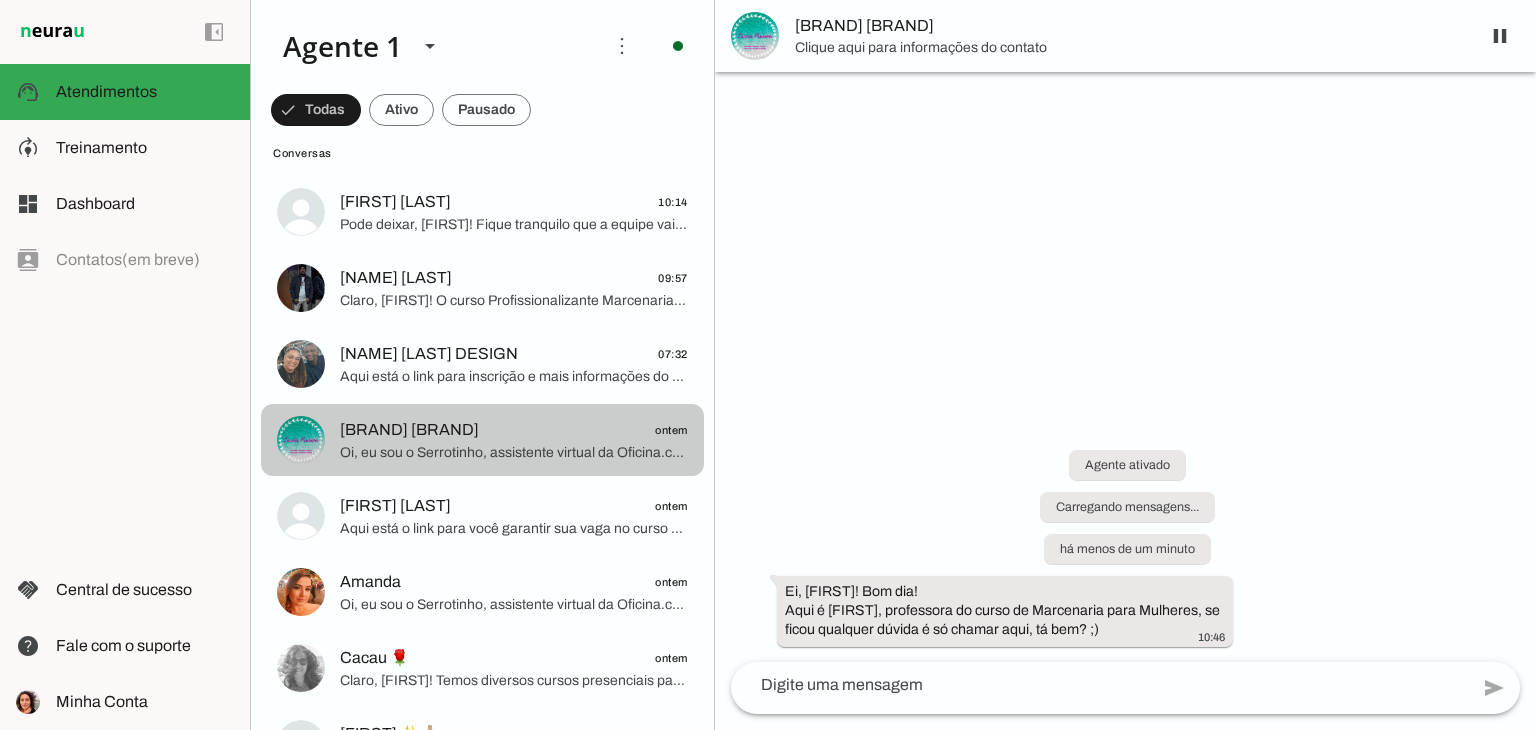 scroll, scrollTop: 0, scrollLeft: 0, axis: both 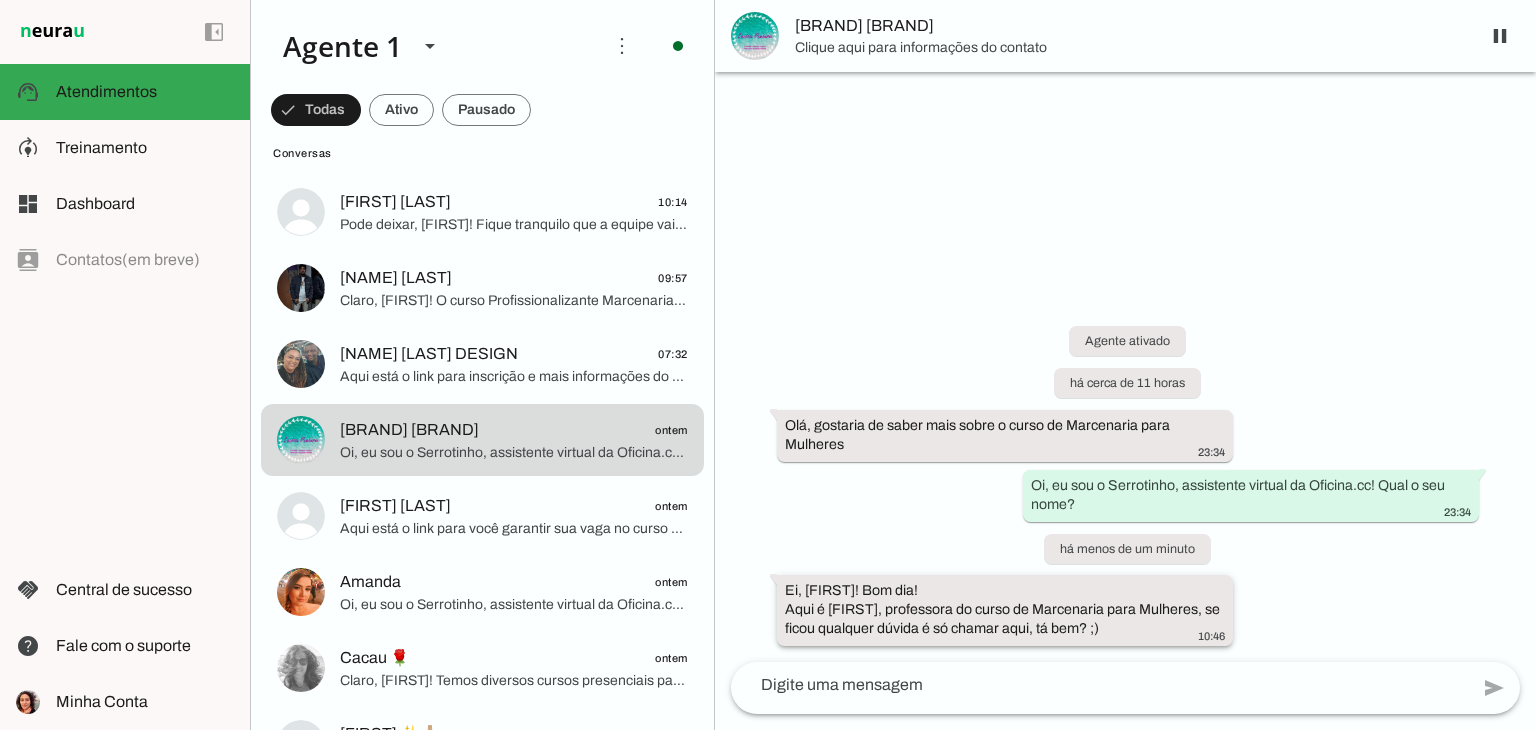 drag, startPoint x: 828, startPoint y: 585, endPoint x: 1103, endPoint y: 625, distance: 277.89386 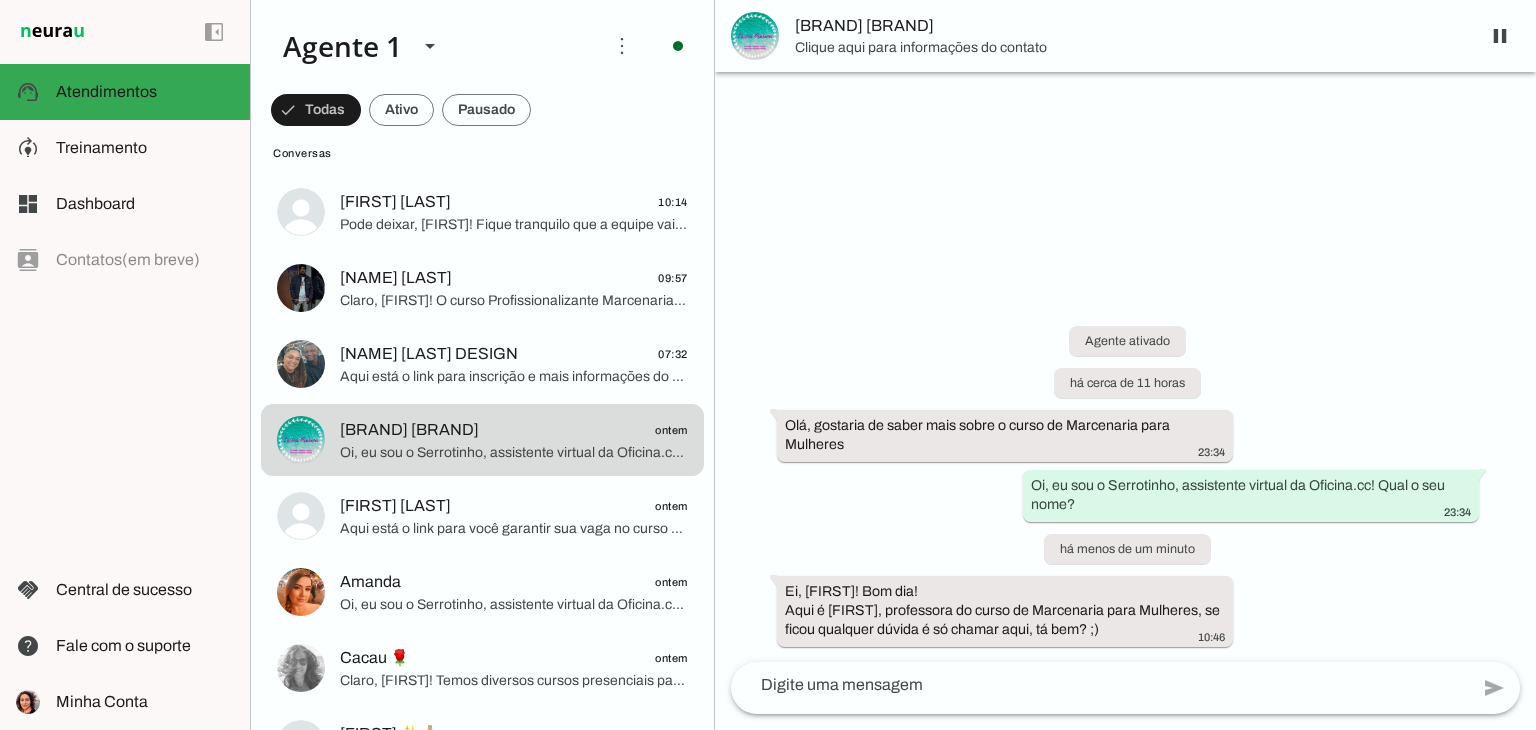click on "Agente ativado
há cerca de 11 horas
Olá, gostaria de saber mais sobre o curso de Marcenaria para Mulheres 23:34
Oi, eu sou o Serrotinho, assistente virtual da Oficina.cc! Qual o seu nome? 23:34
há menos de um minuto
Ei, [NAME]! Bom dia!
Aqui é [NAME], professora do curso de Marcenaria para Mulheres, se ficou qualquer dúvida é só chamar aqui, tá bem? ;) 10:46" at bounding box center [1125, 472] 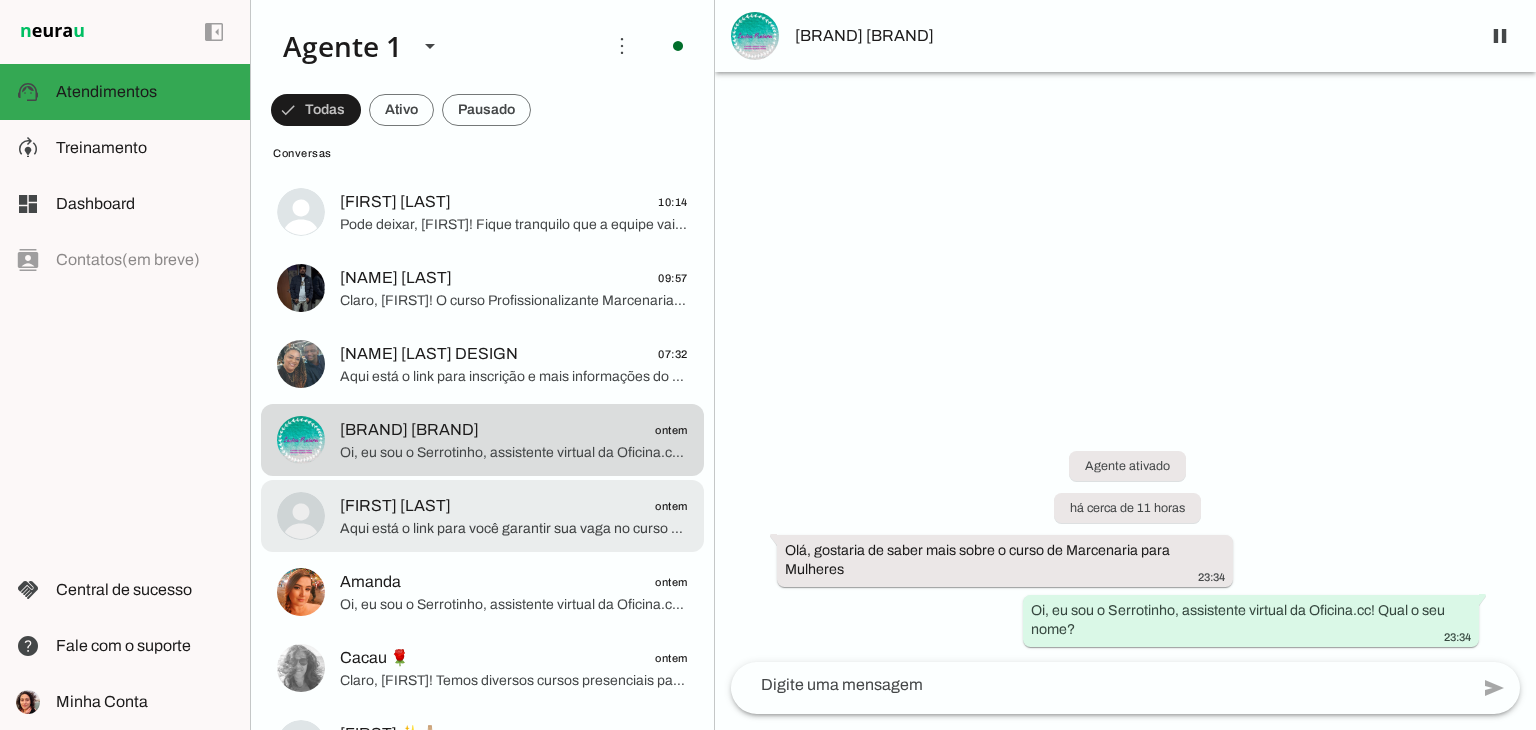 click on "Aqui está o link para você garantir sua vaga no curso Marcenaria para Mulheres: https://www.oficina.cc/event-details/marcenaria-para-mulheres-4
Se precisar de ajuda para a inscrição ou tiver mais dúvidas, é só me chamar, [FIRST]! 😊" 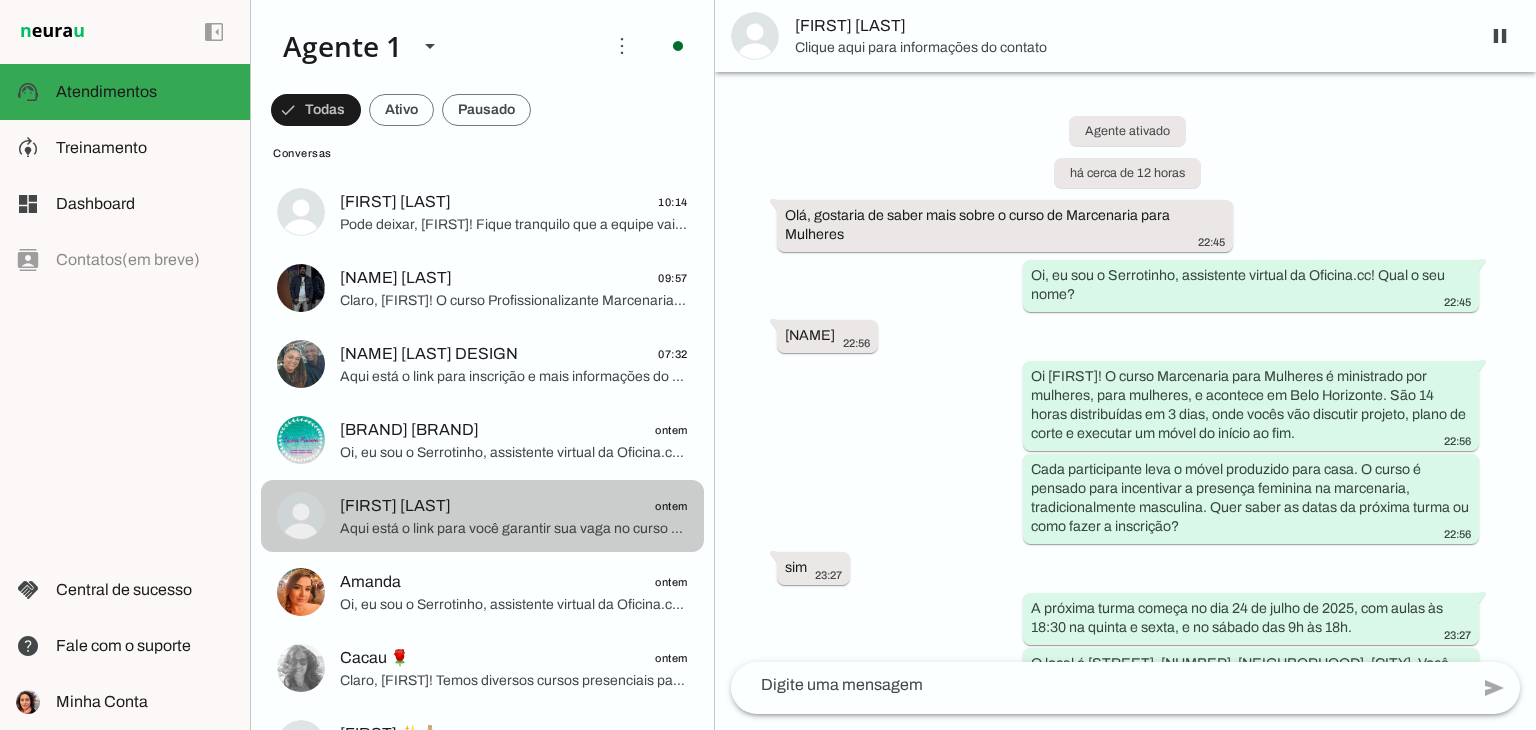 scroll, scrollTop: 247, scrollLeft: 0, axis: vertical 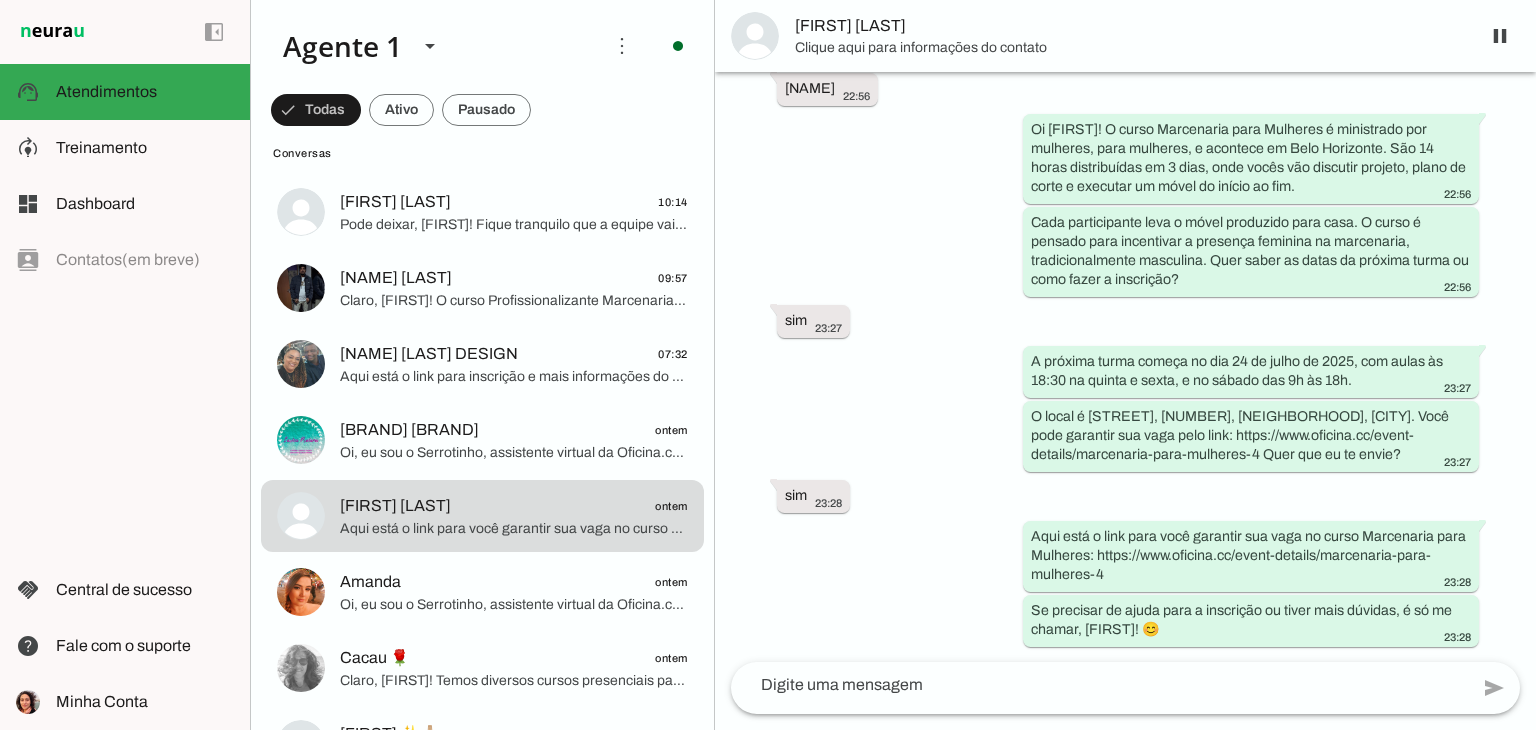 drag, startPoint x: 1169, startPoint y: 629, endPoint x: 946, endPoint y: 601, distance: 224.75098 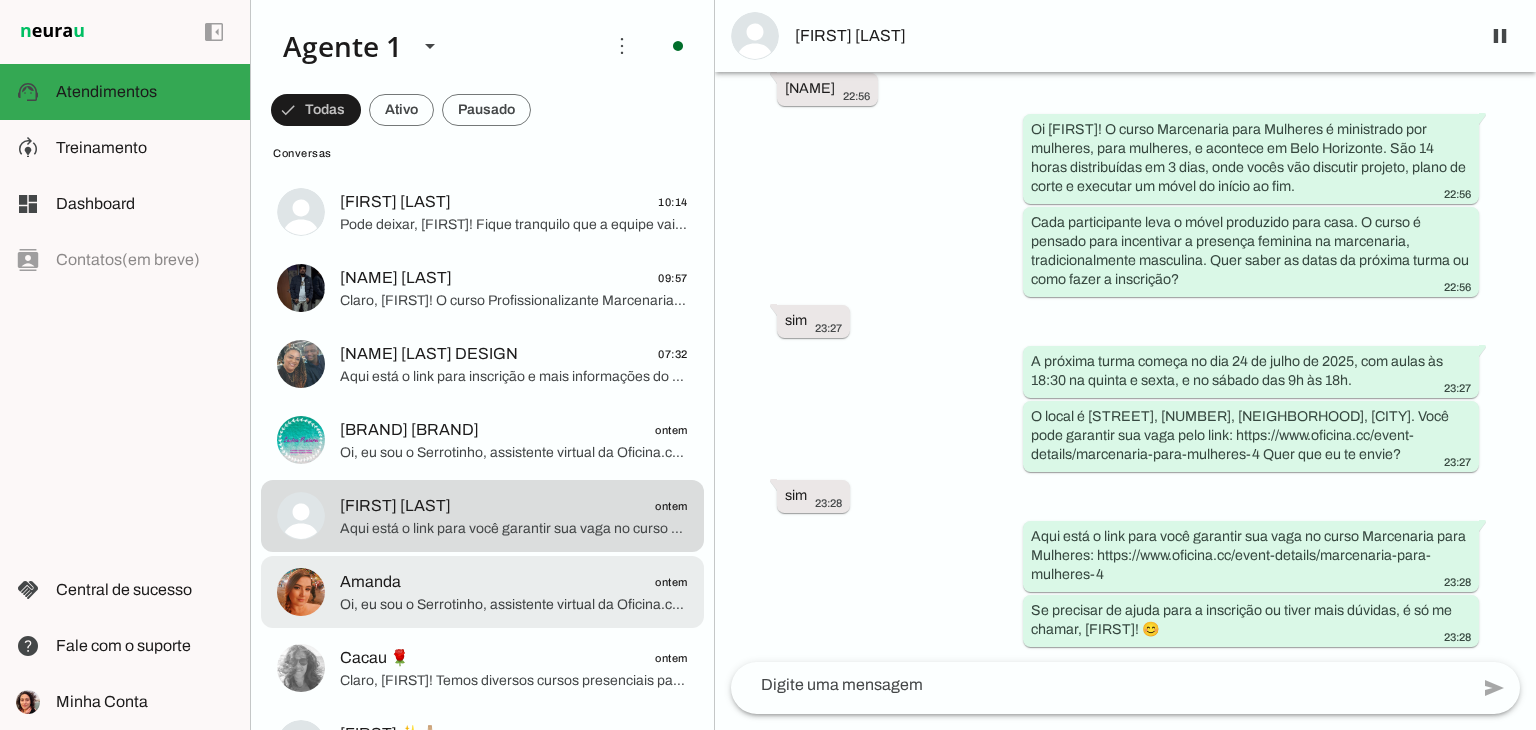click on "[NAME]
ontem" 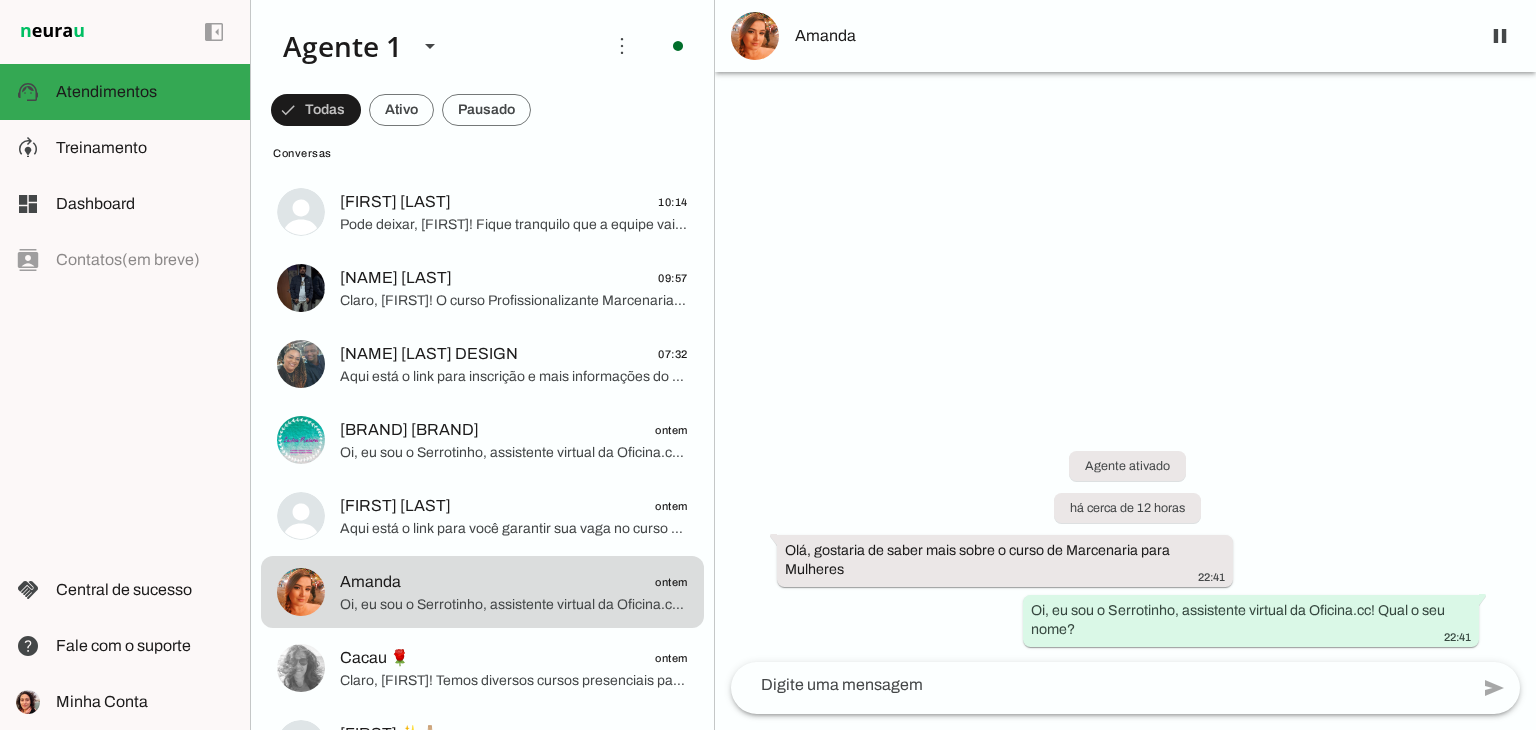 click at bounding box center [1125, 365] 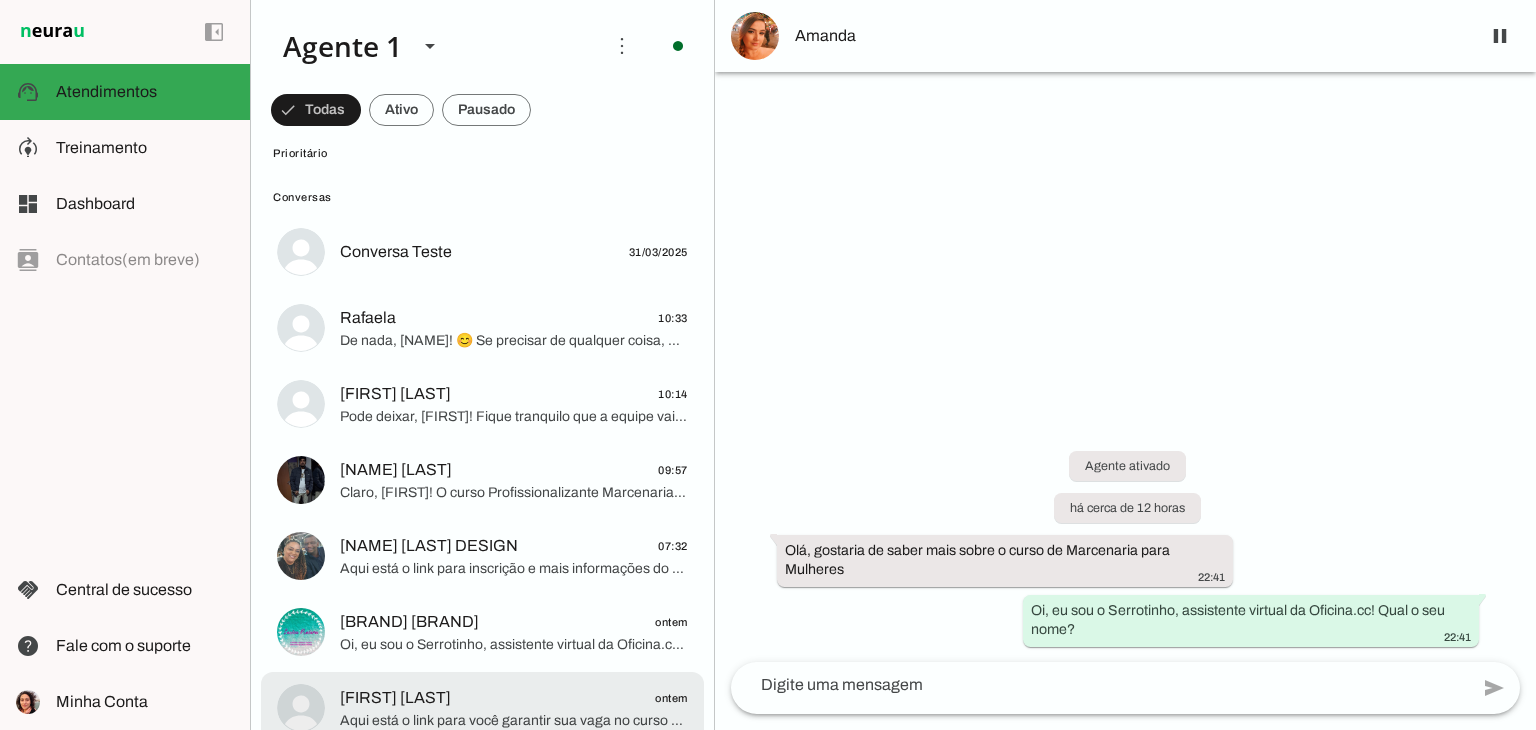 scroll, scrollTop: 0, scrollLeft: 0, axis: both 